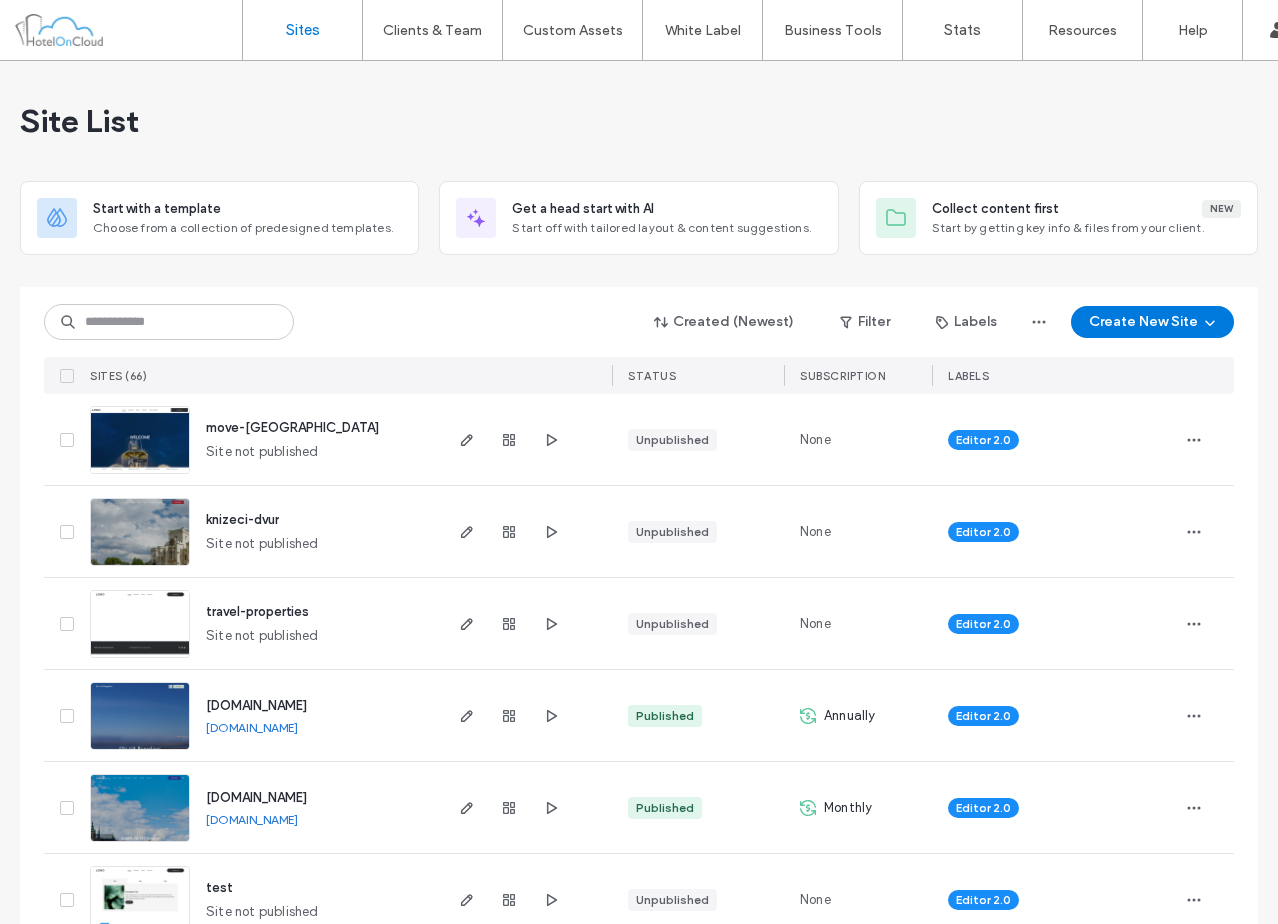 scroll, scrollTop: 0, scrollLeft: 0, axis: both 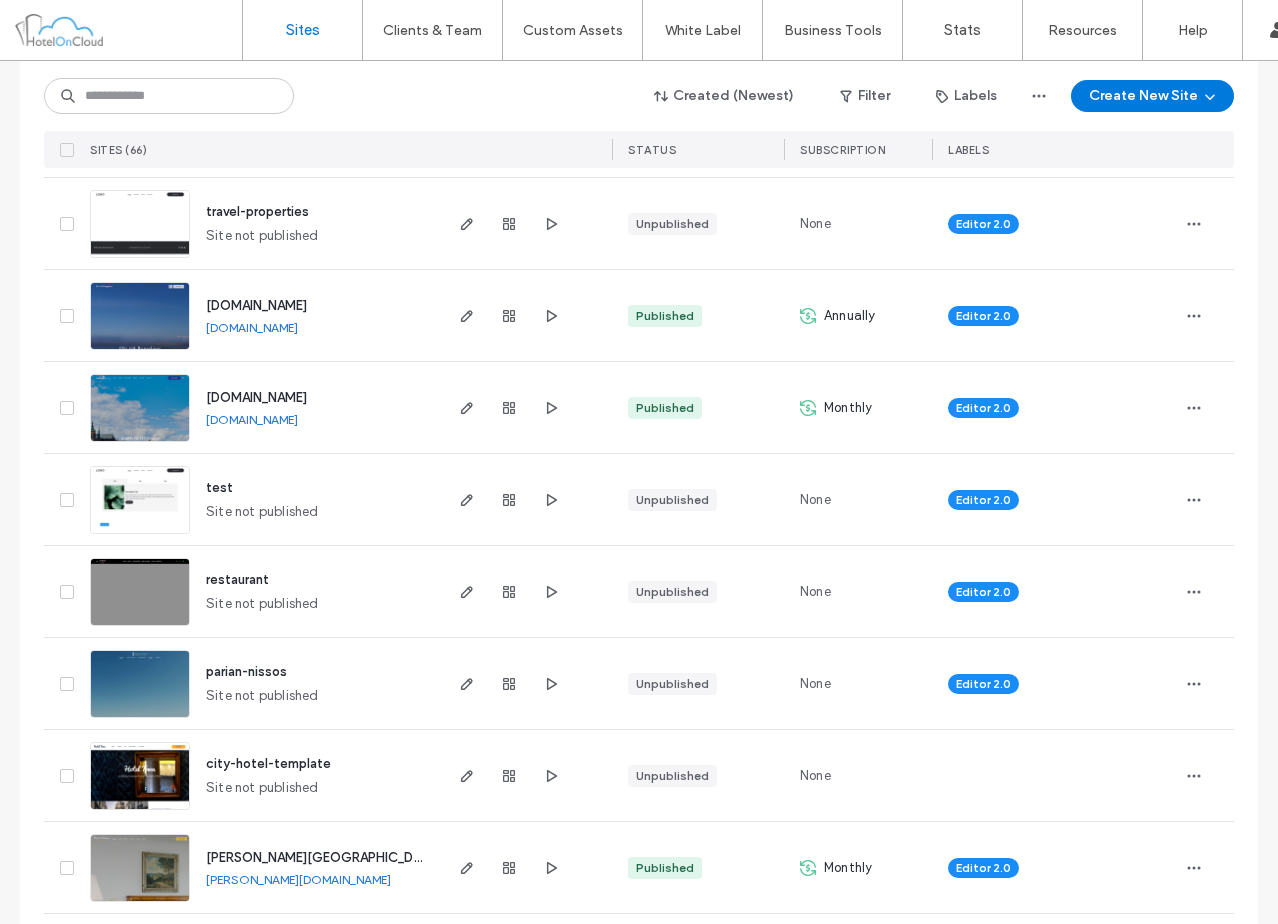 click on "www.hotelumartinapraha.cz" at bounding box center [252, 419] 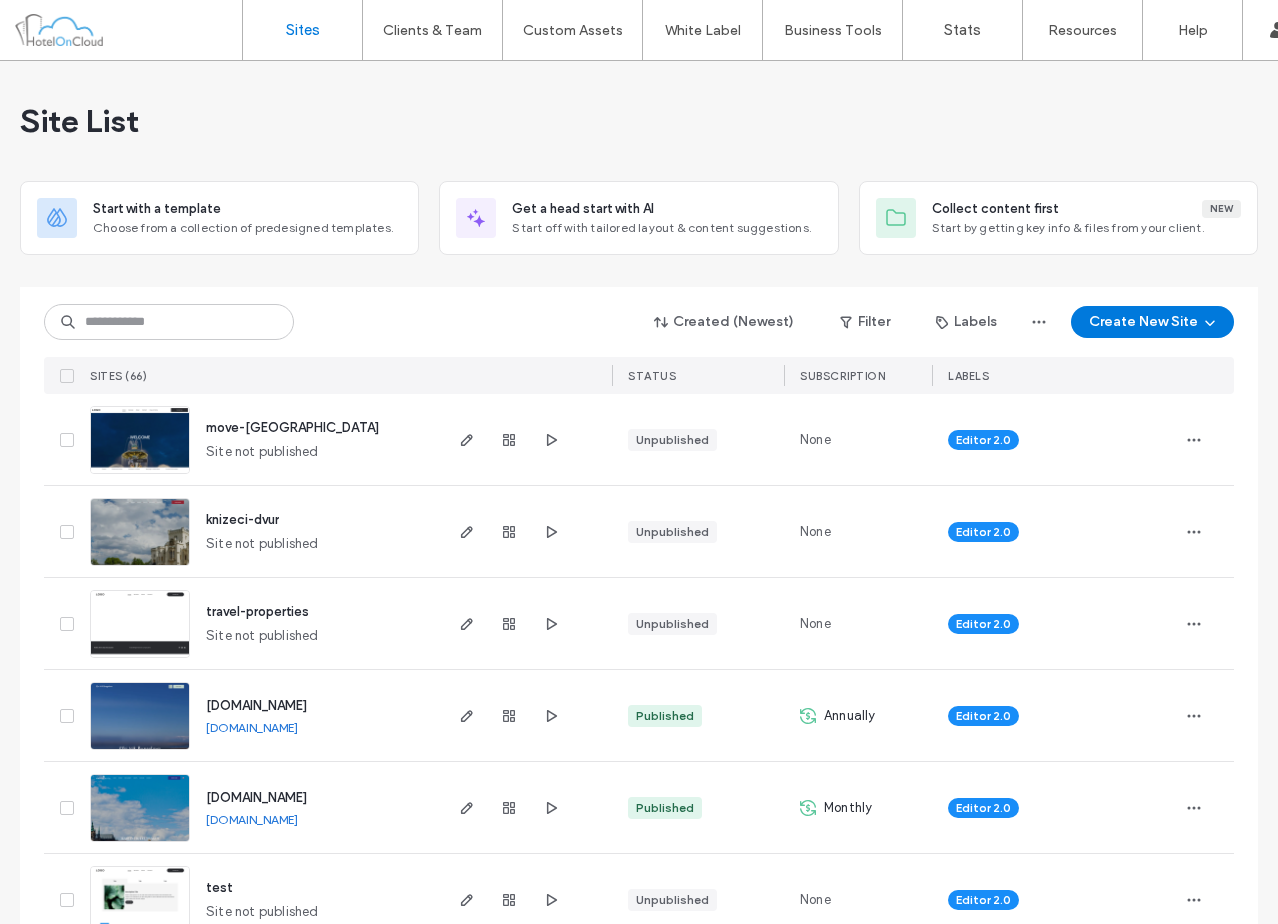 click on "travel-properties Site not published" at bounding box center (314, 623) 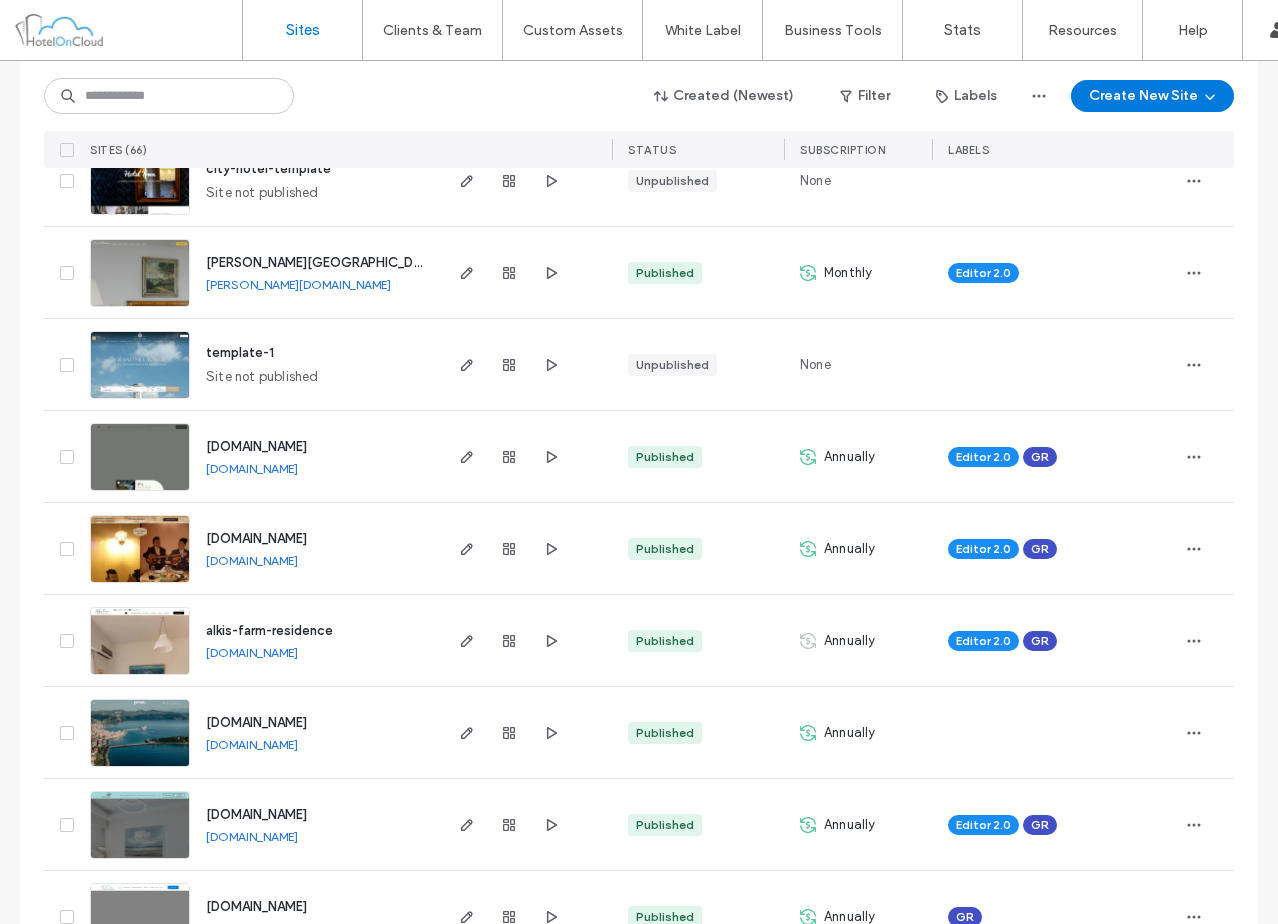 scroll, scrollTop: 0, scrollLeft: 0, axis: both 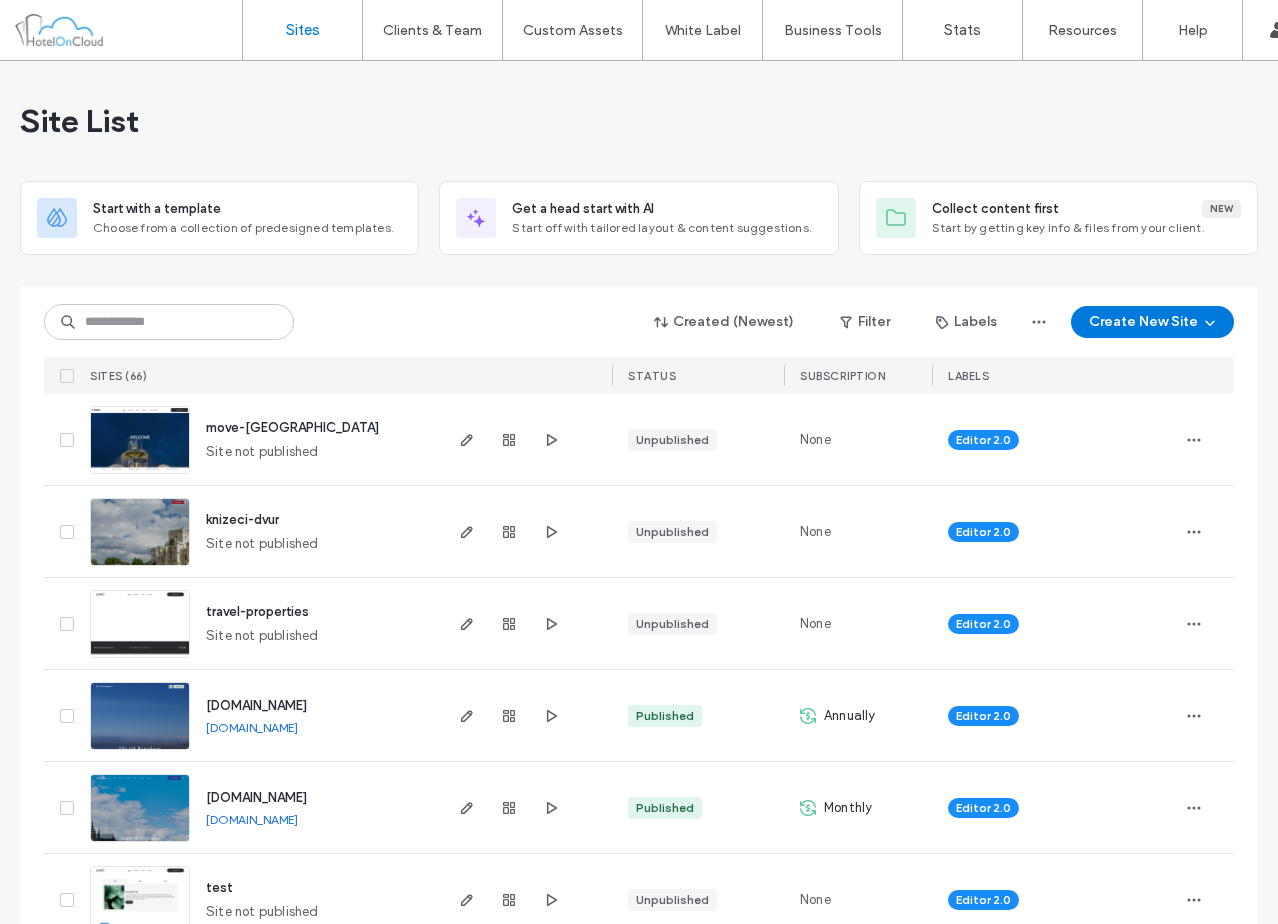 type 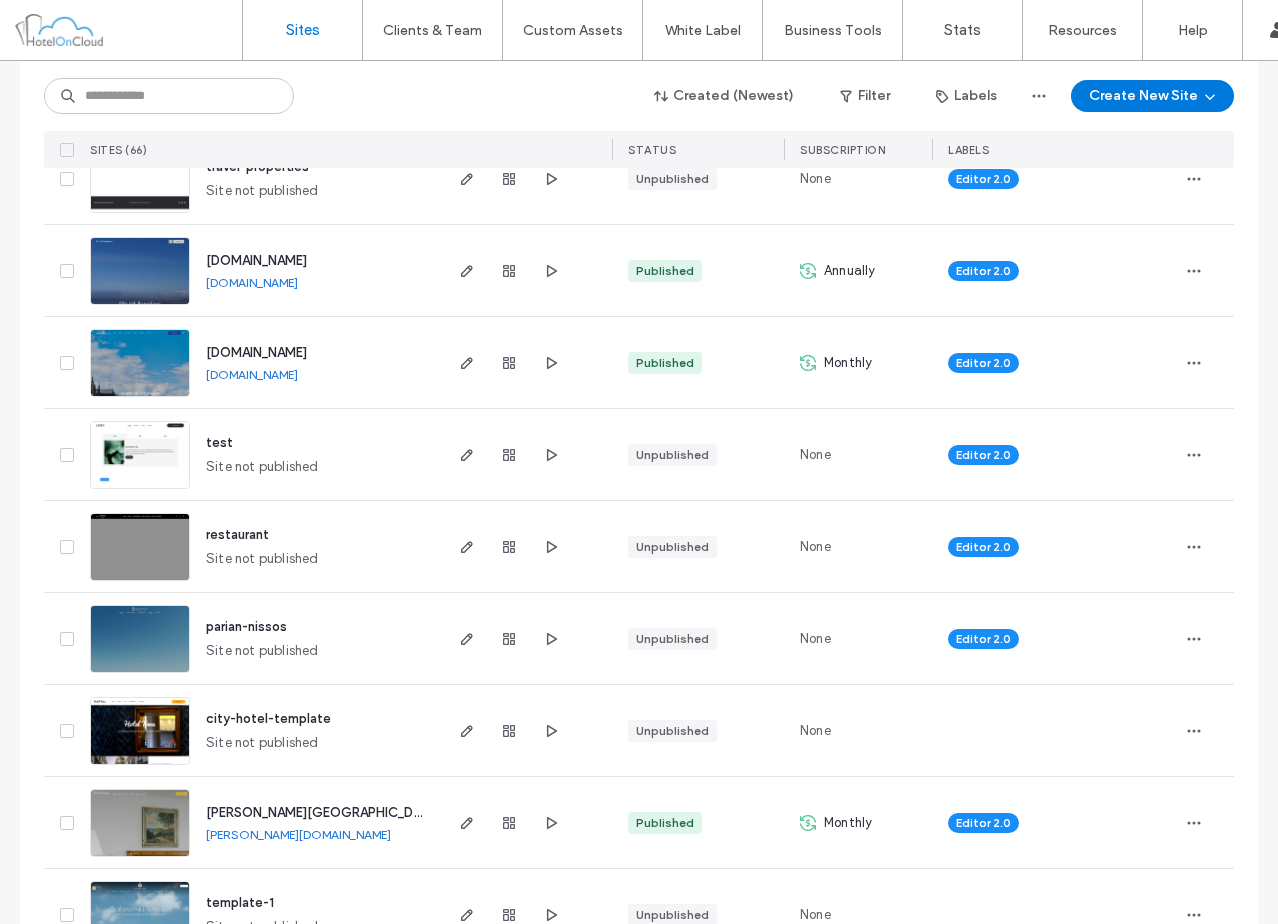 scroll, scrollTop: 400, scrollLeft: 0, axis: vertical 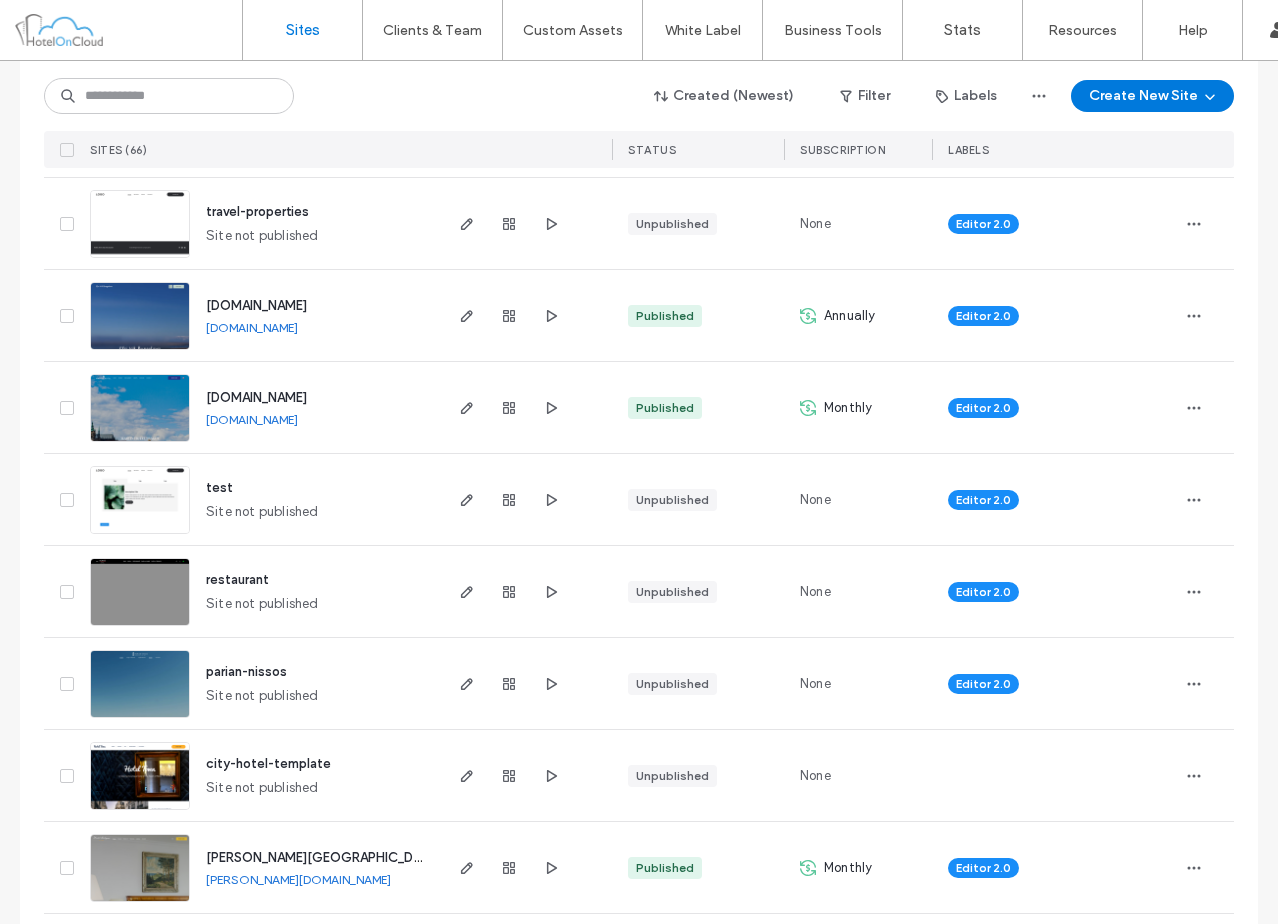 click on "restaurant Site not published" at bounding box center [314, 591] 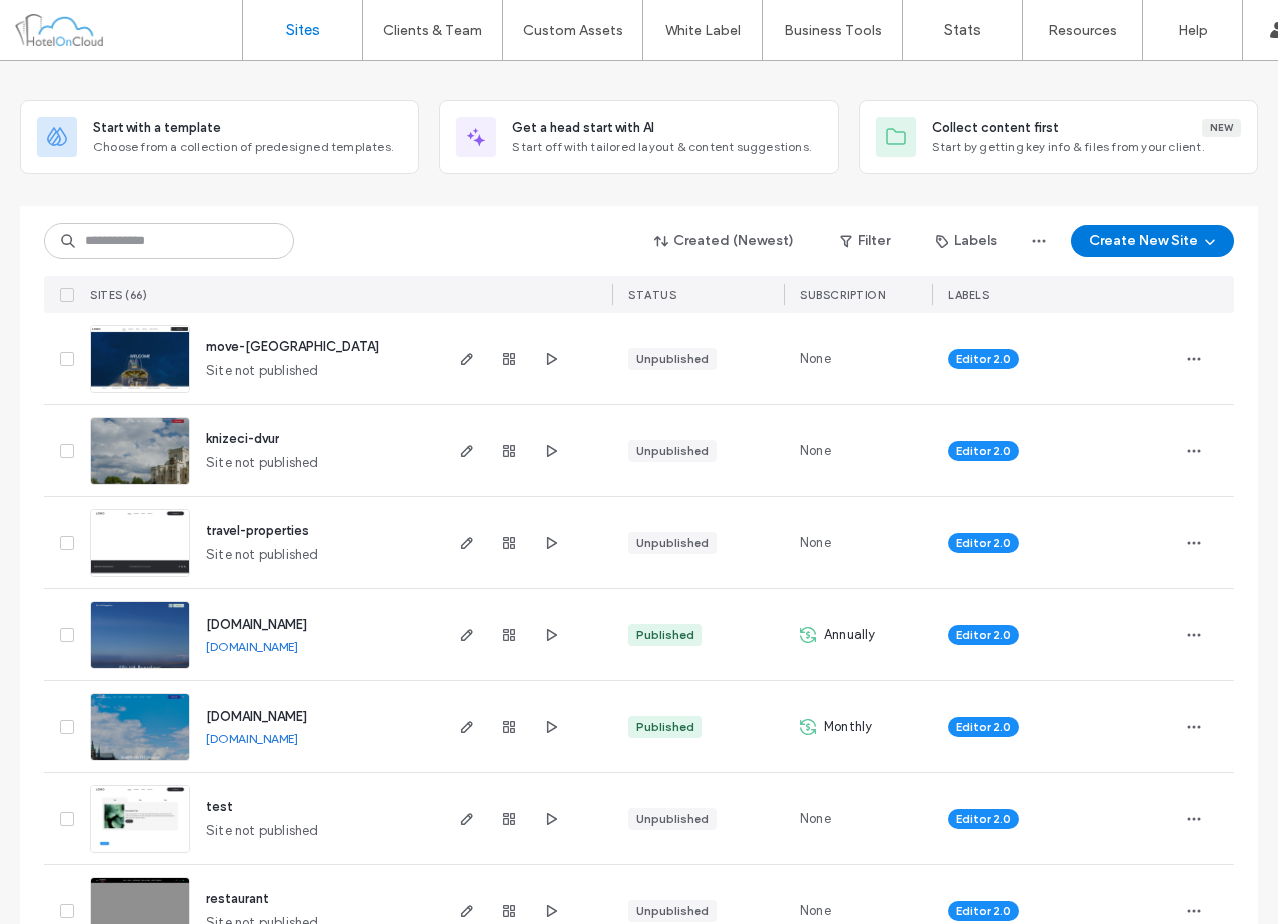 scroll, scrollTop: 0, scrollLeft: 0, axis: both 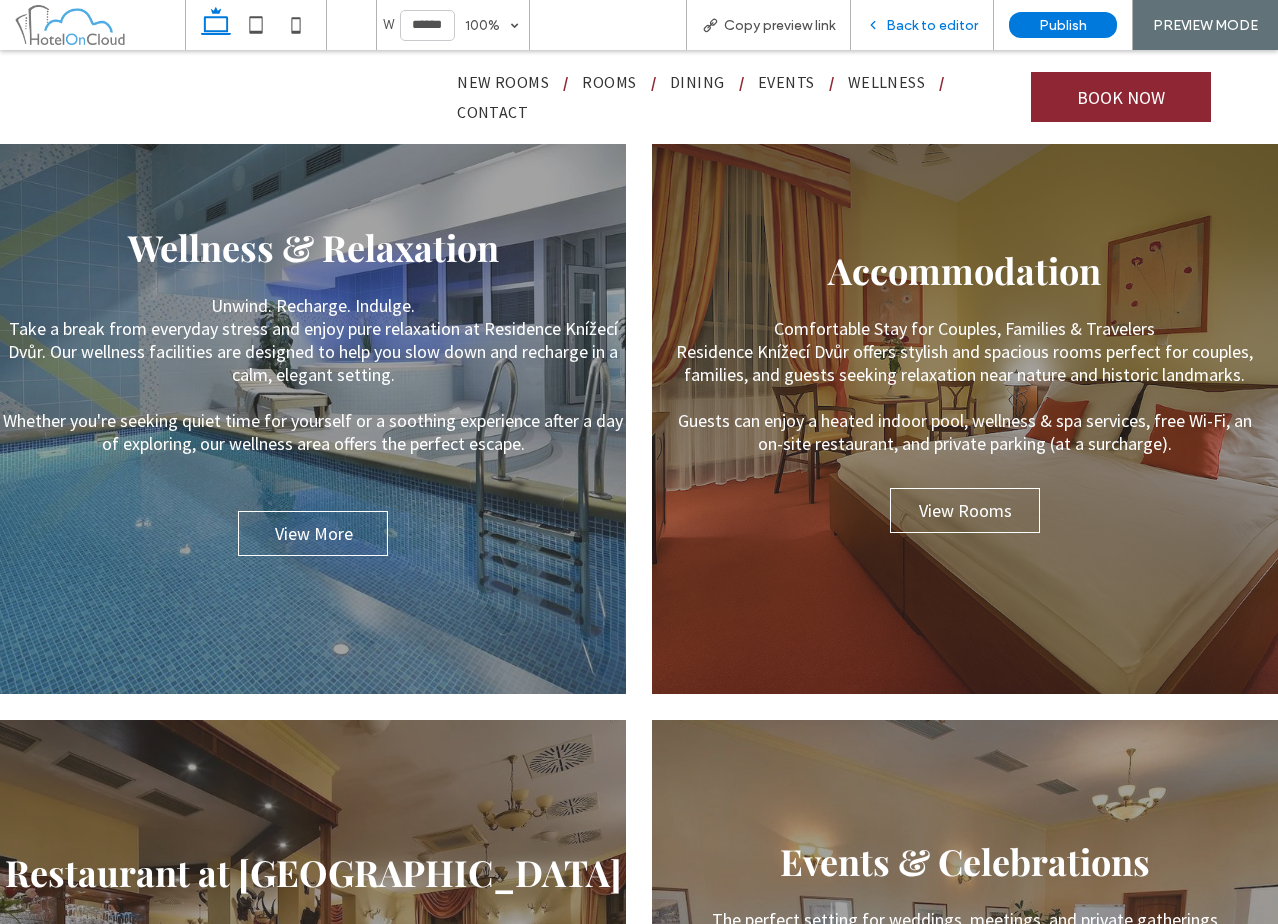 click on "Back to editor" at bounding box center [932, 25] 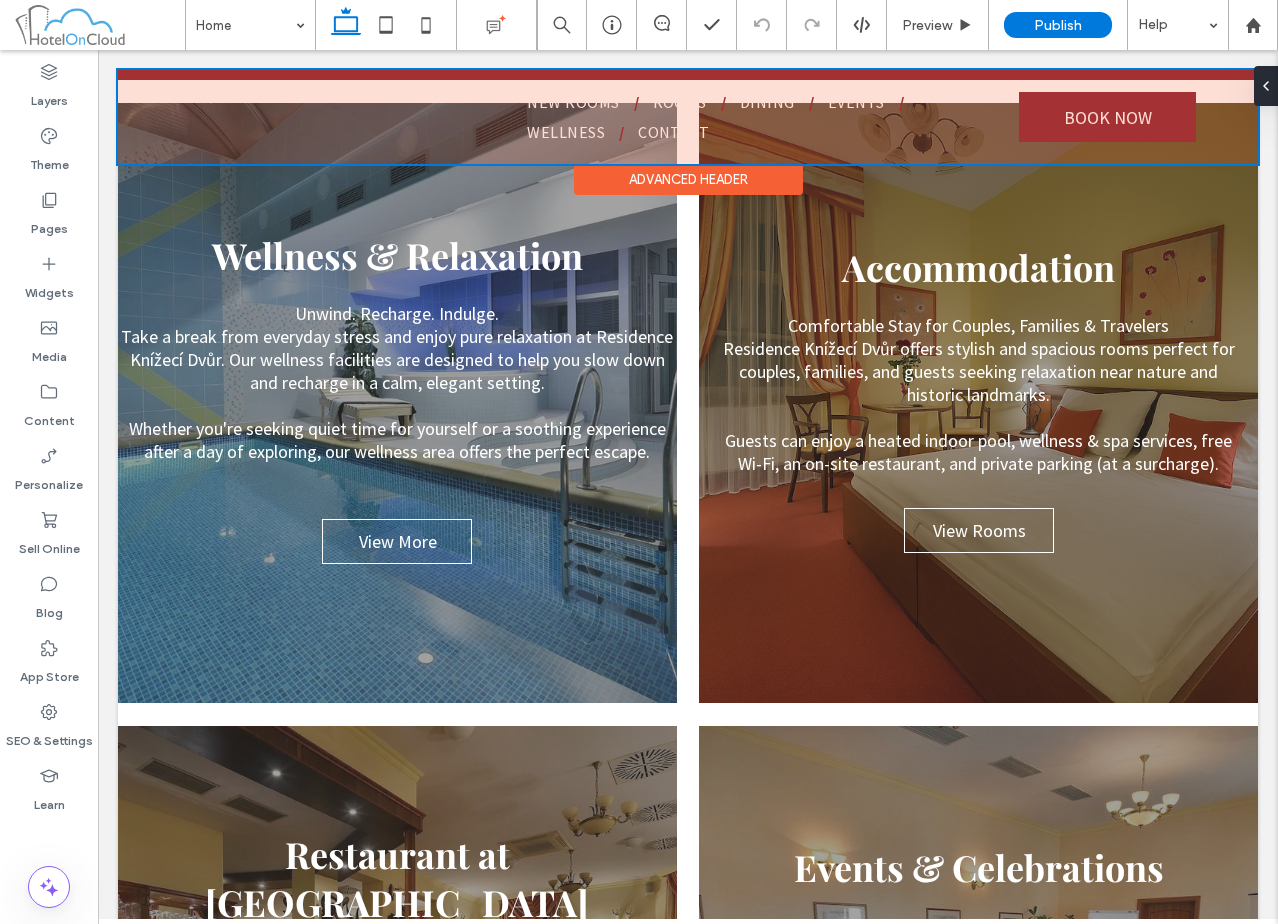 scroll, scrollTop: 1348, scrollLeft: 0, axis: vertical 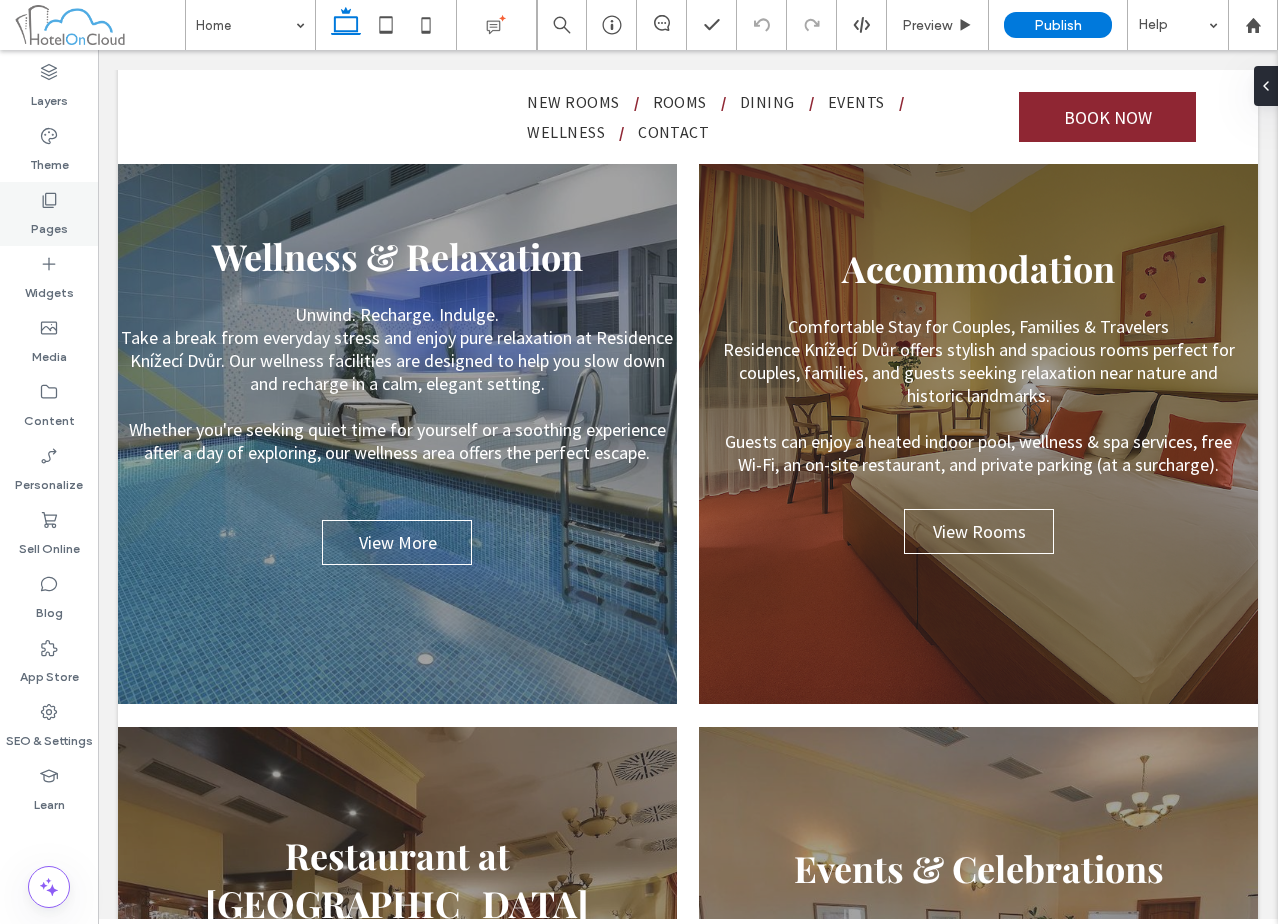 click on "Pages" at bounding box center (49, 214) 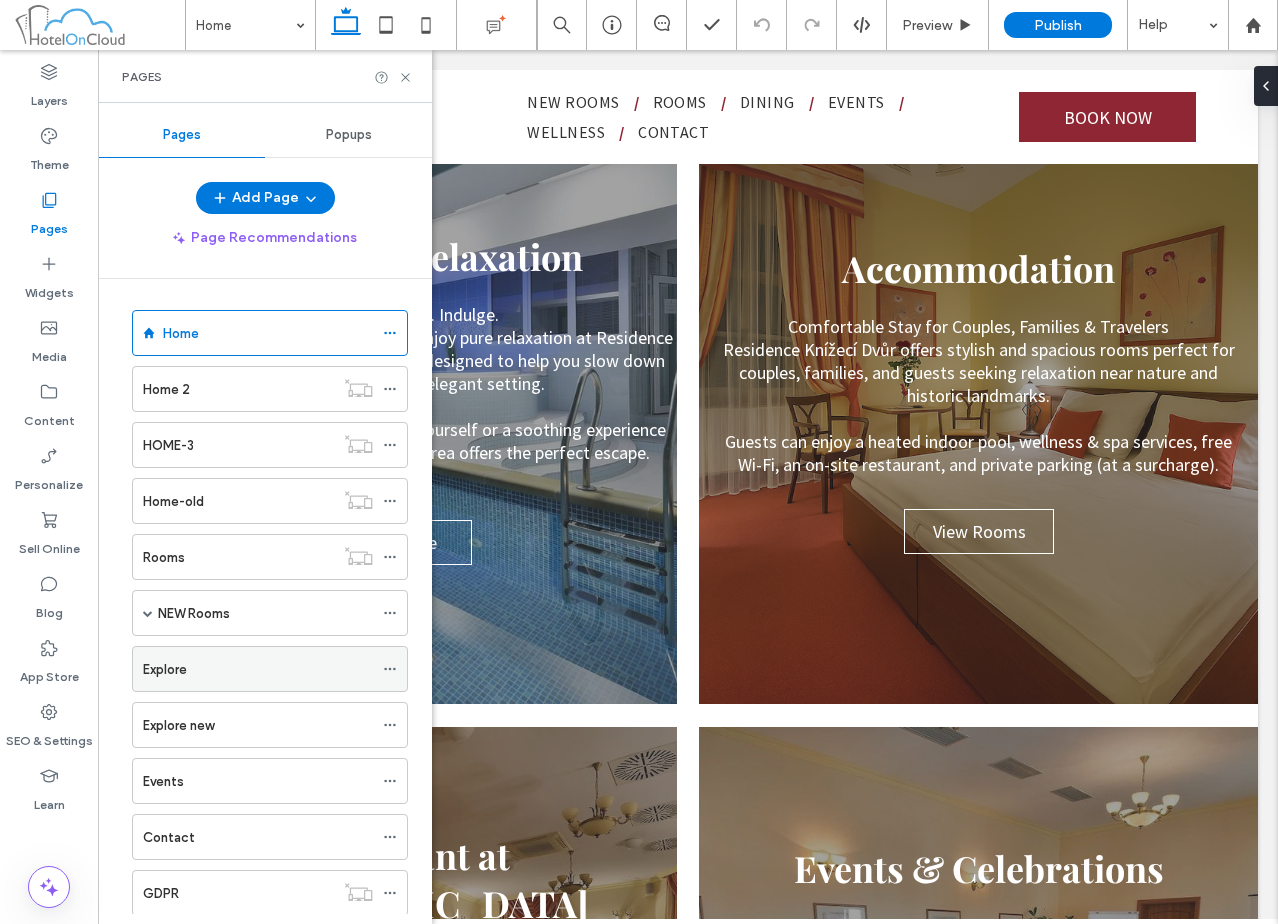 scroll, scrollTop: 0, scrollLeft: 0, axis: both 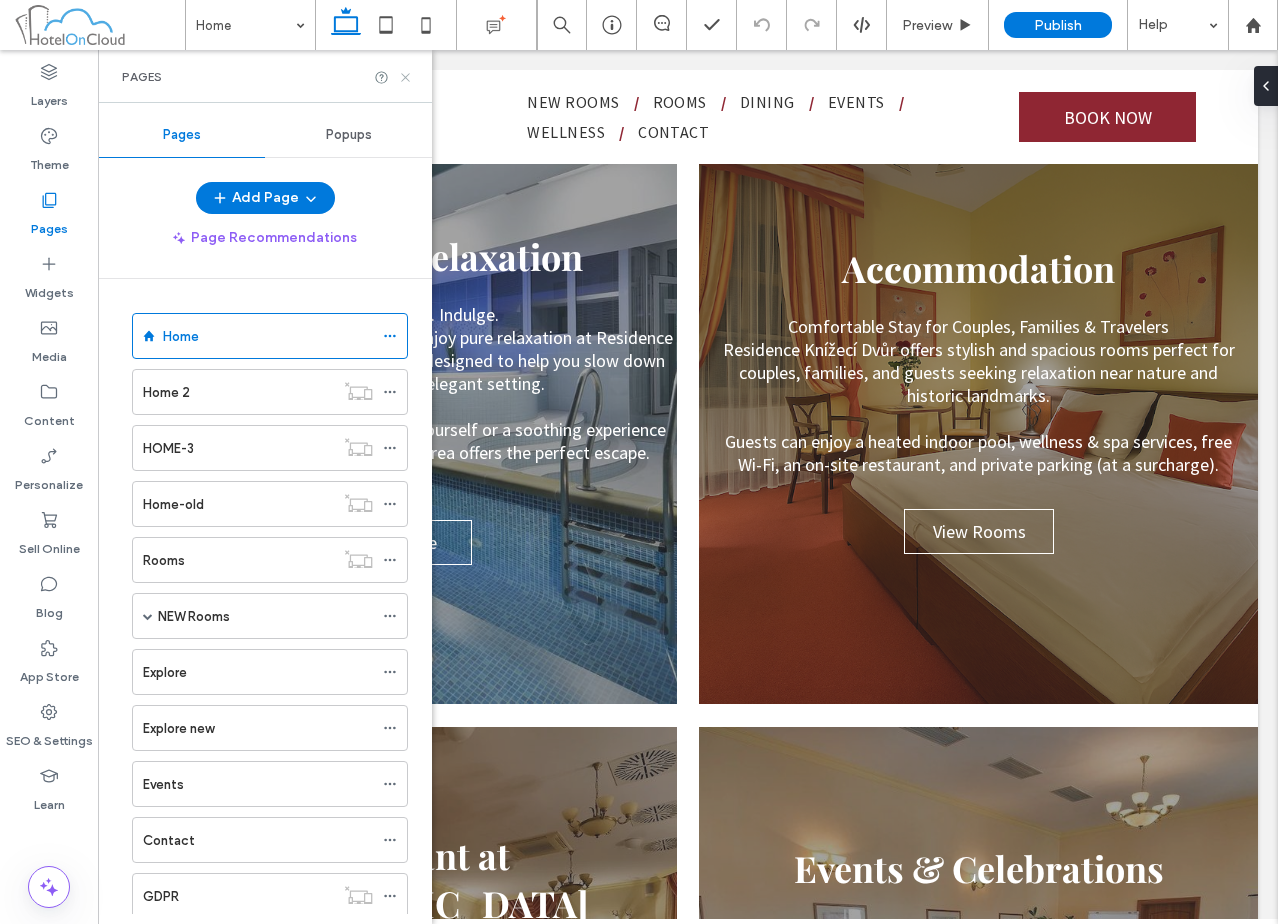 click 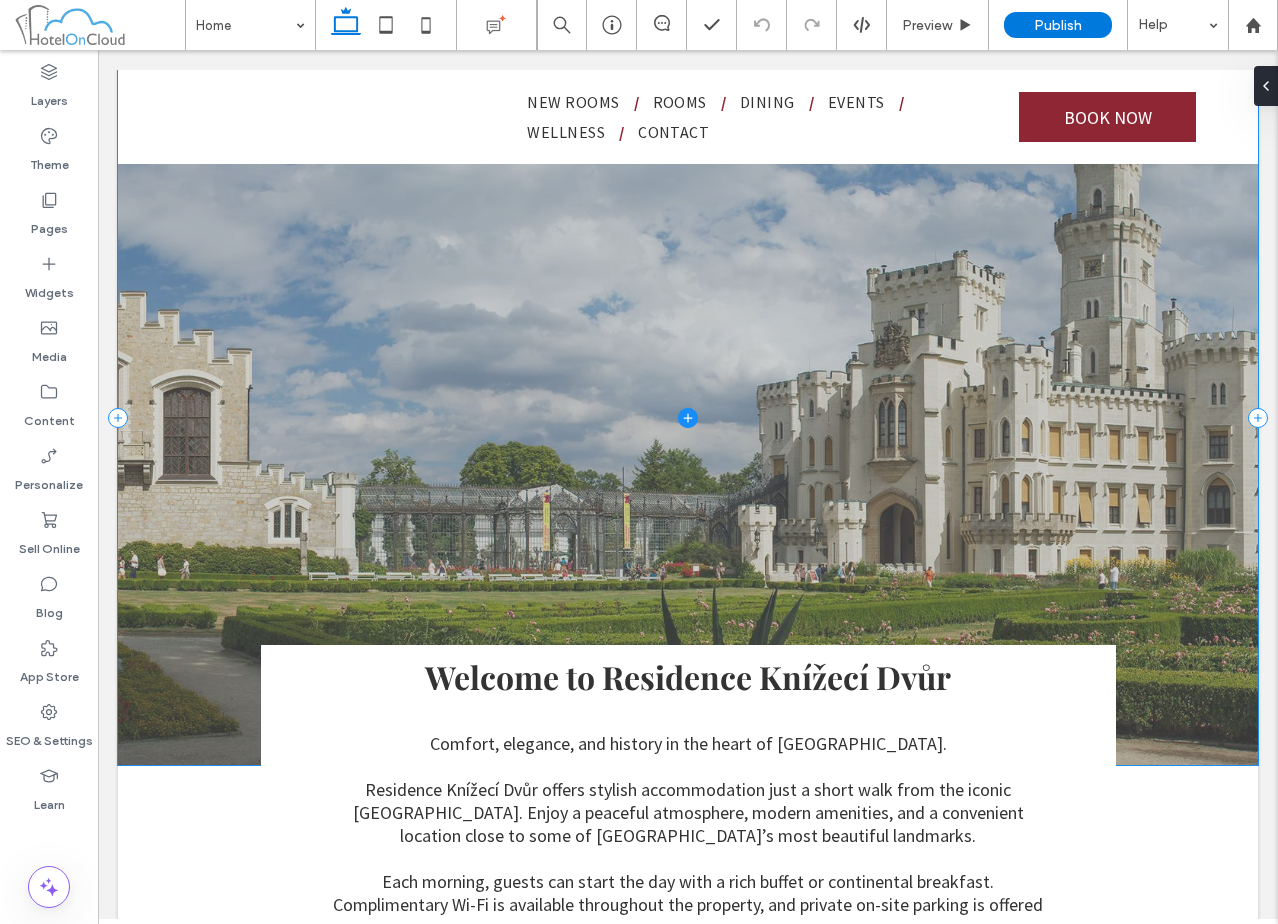 scroll, scrollTop: 400, scrollLeft: 0, axis: vertical 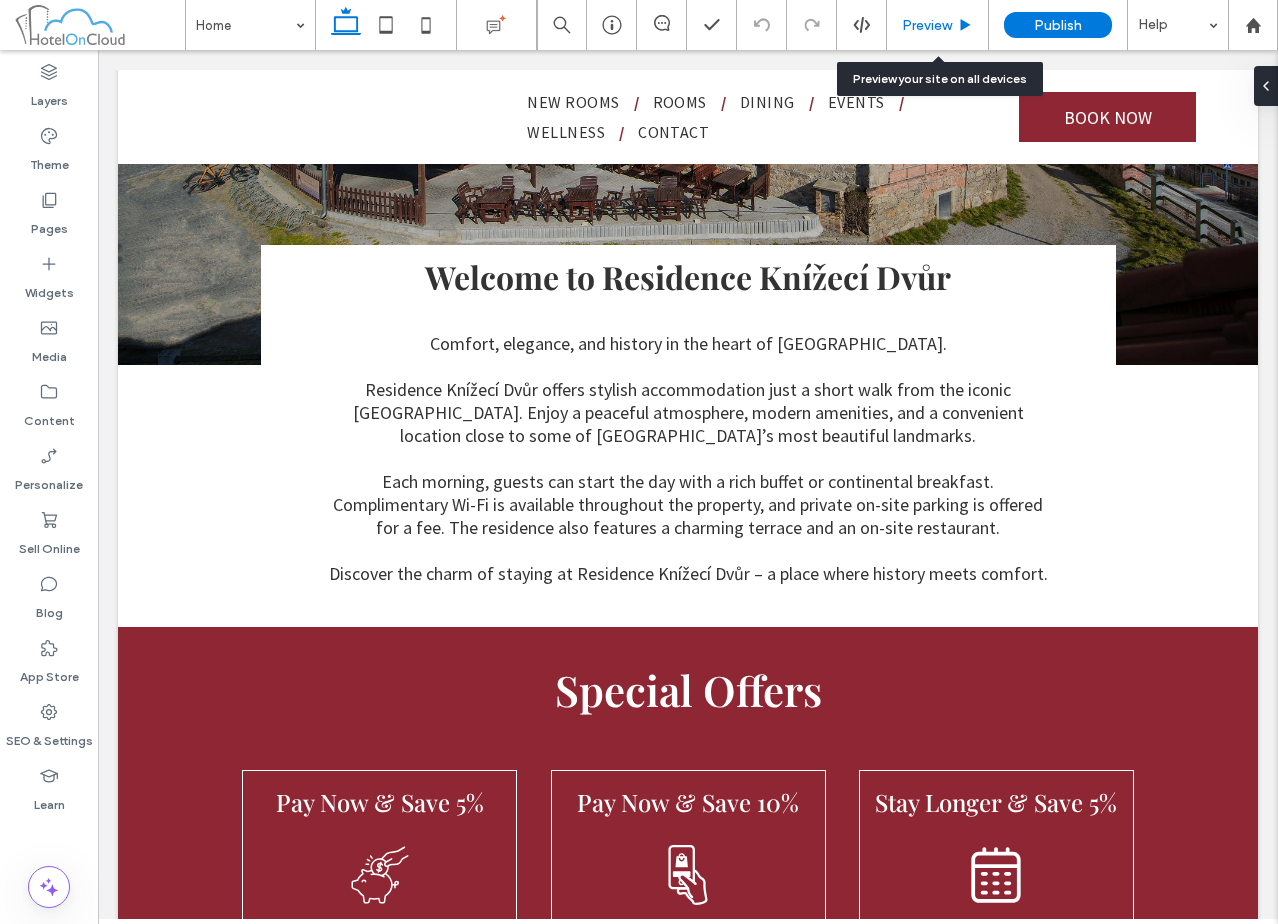 click on "Preview" at bounding box center (927, 25) 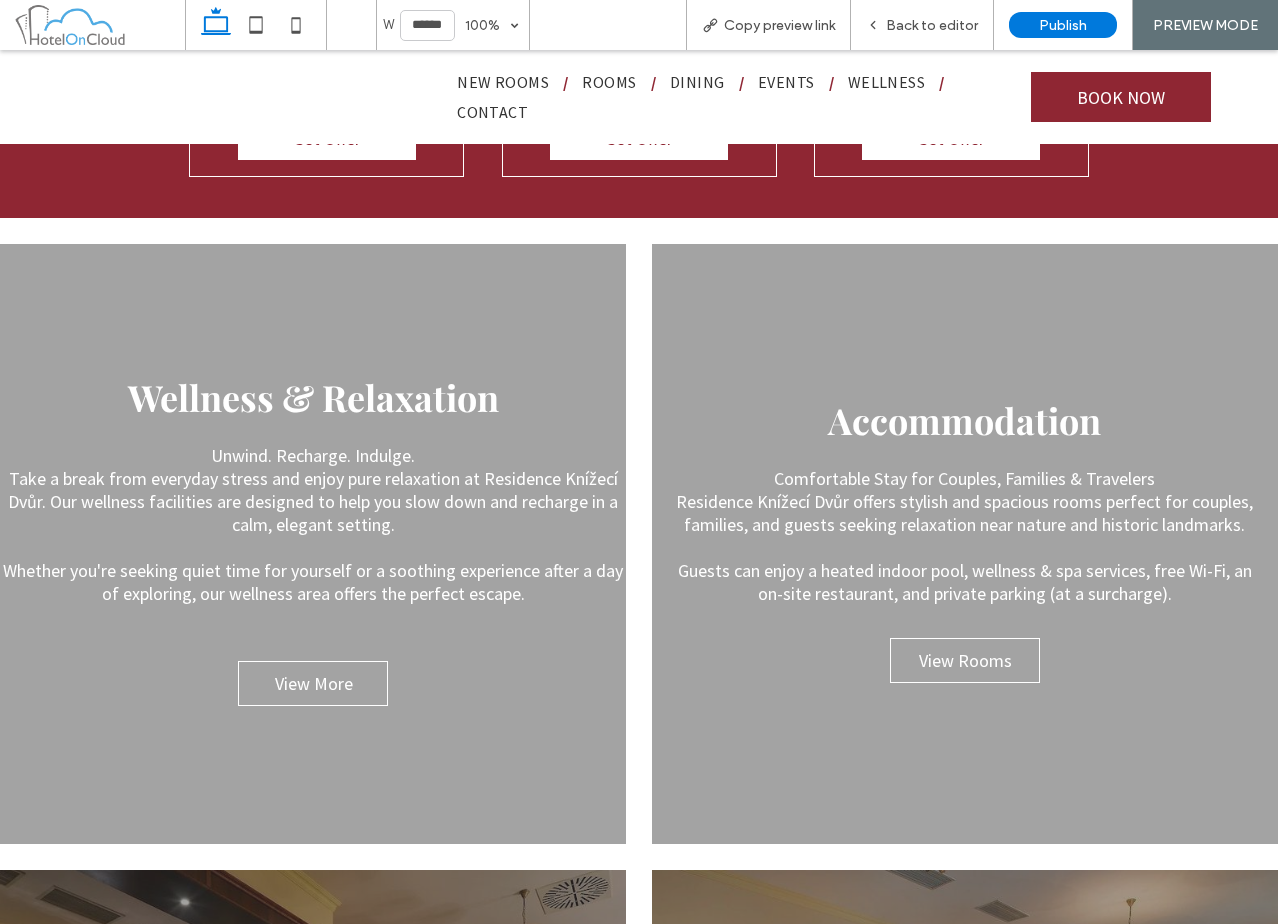 scroll, scrollTop: 1300, scrollLeft: 0, axis: vertical 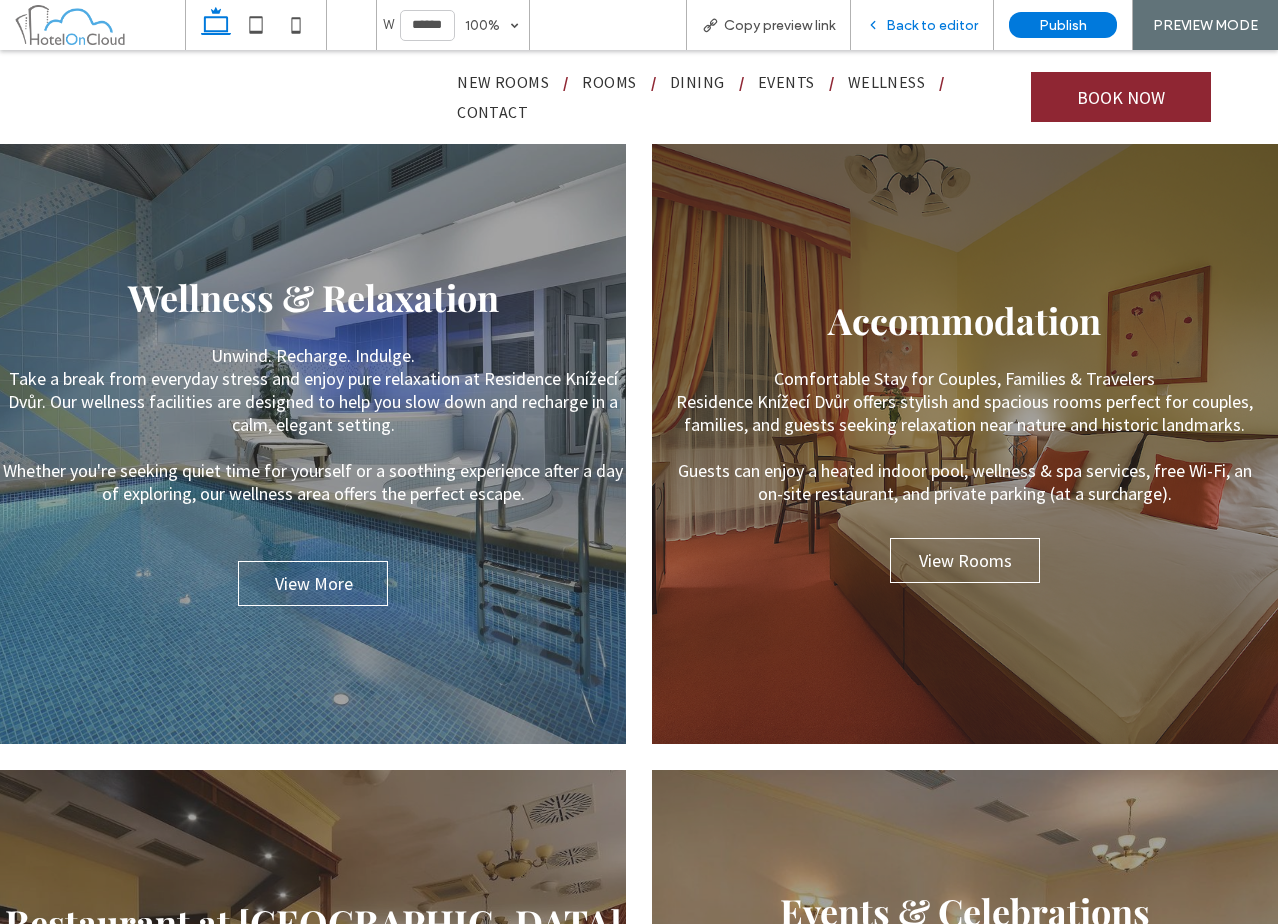 drag, startPoint x: 939, startPoint y: 18, endPoint x: 476, endPoint y: 30, distance: 463.1555 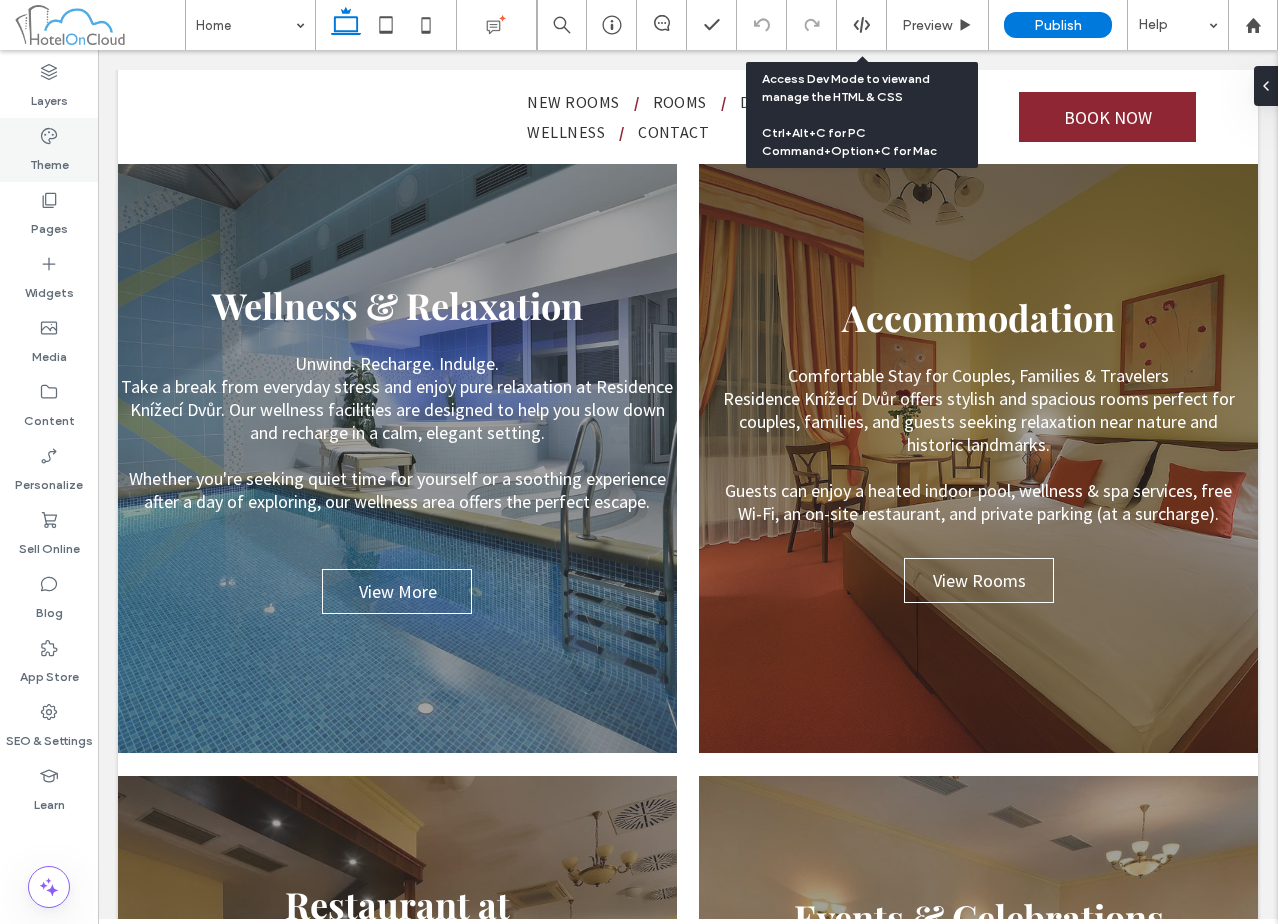 scroll, scrollTop: 1298, scrollLeft: 0, axis: vertical 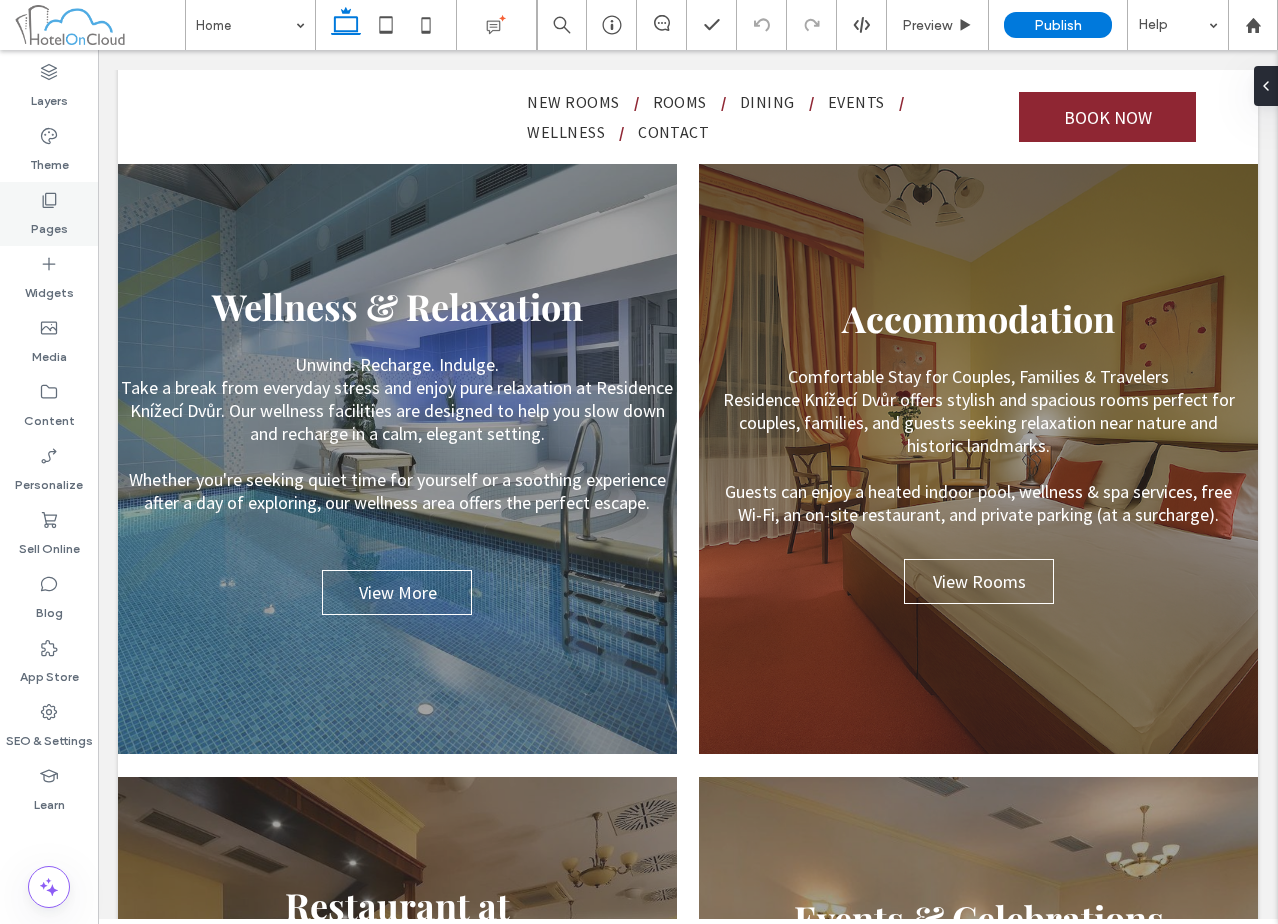 click on "Pages" at bounding box center (49, 214) 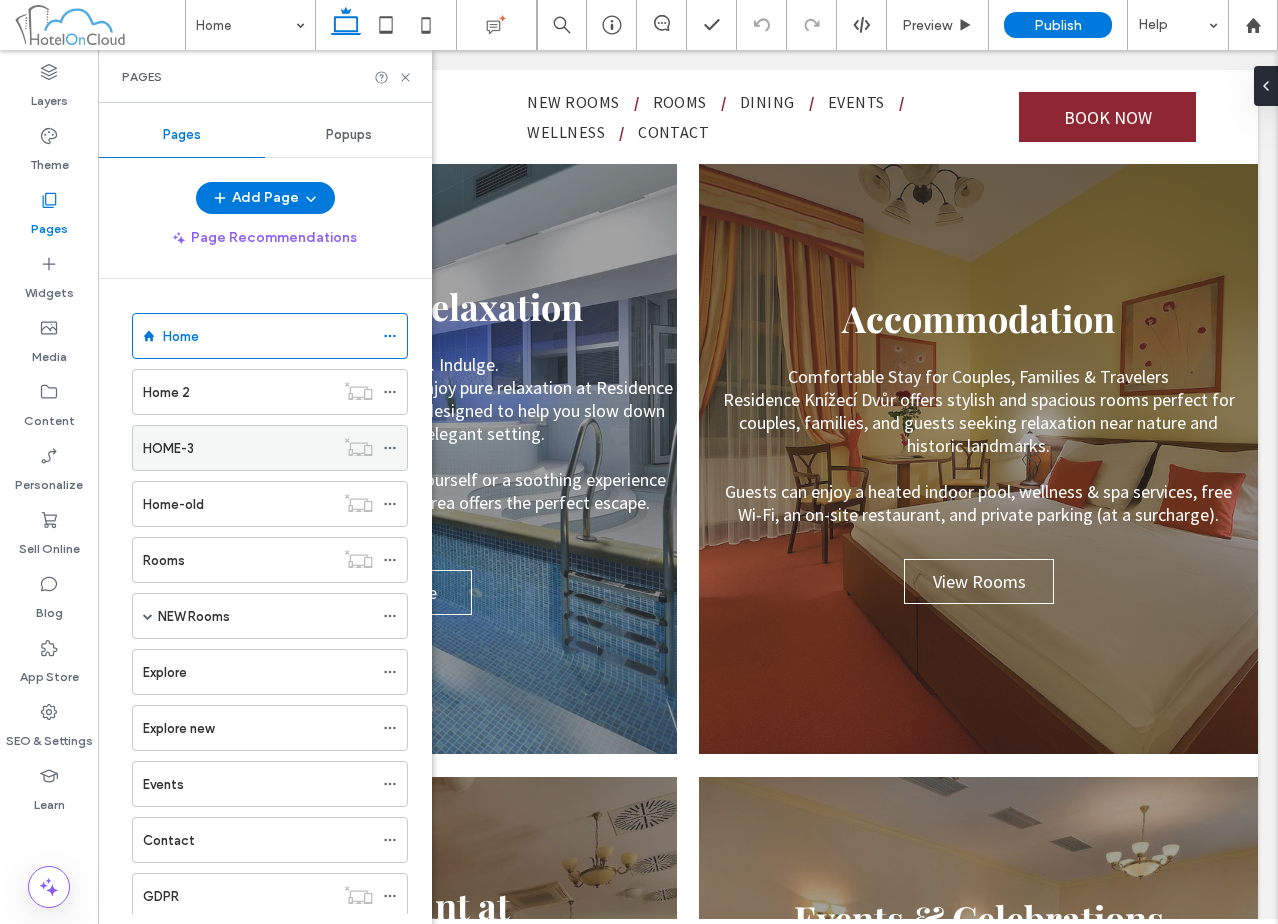 click on "HOME-3" at bounding box center (238, 448) 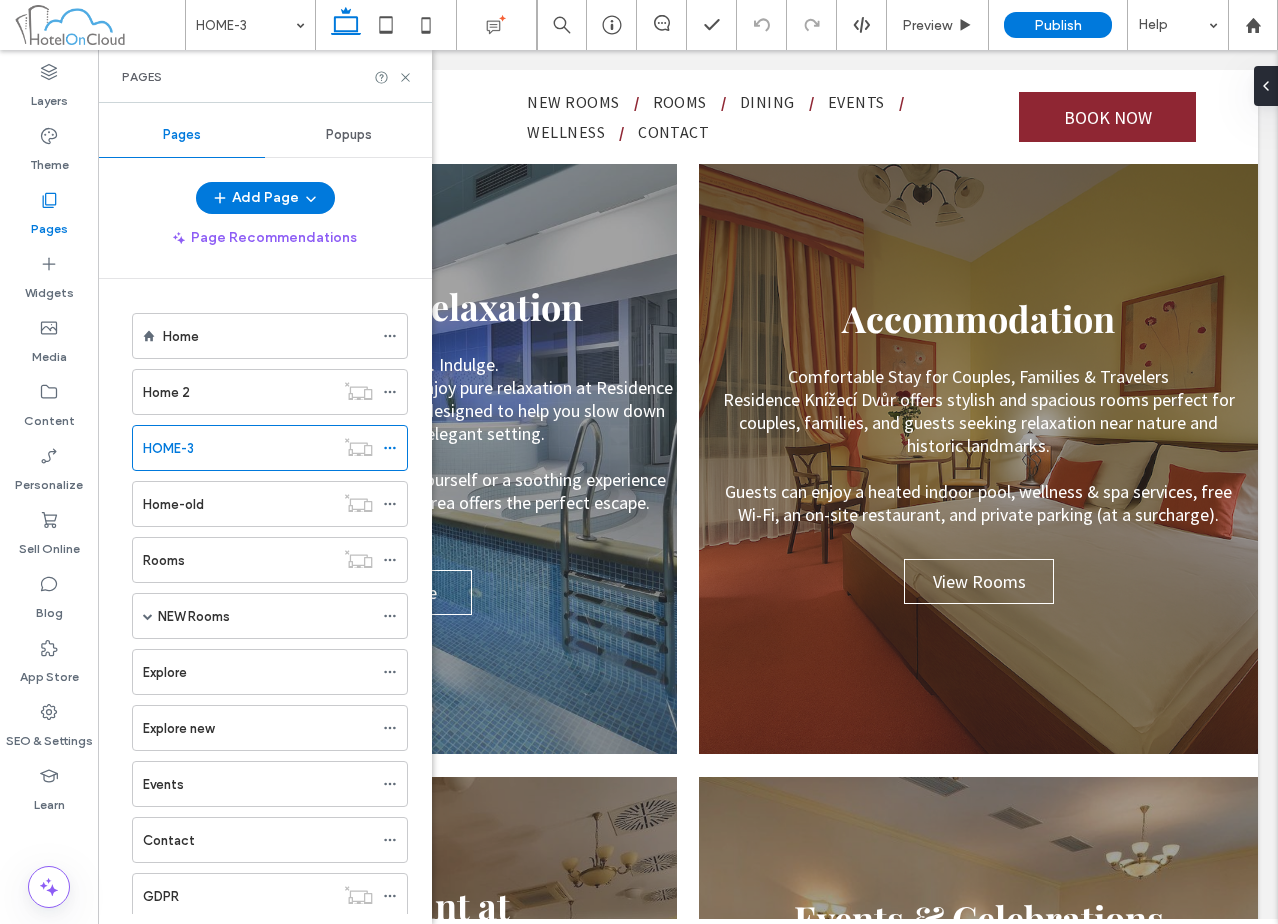 click on "HOME-3 Preview Publish Help
Design Panel Site Comments Team & Clients Automate new comments Instantly notify your team when someone adds or updates a comment on a site. See Zap Examples
Layers Theme Pages Widgets Media Content Personalize Sell Online Blog App Store SEO & Settings Learn Pages Pages Popups Add Page Page Recommendations Home Home 2 HOME-3 Home-old Rooms NEW Rooms Rooms start Comfort Superior Explore Explore new Events Contact GDPR Terms & Conditions Copy of Home Rooms new
Select an element to start" at bounding box center [639, 462] 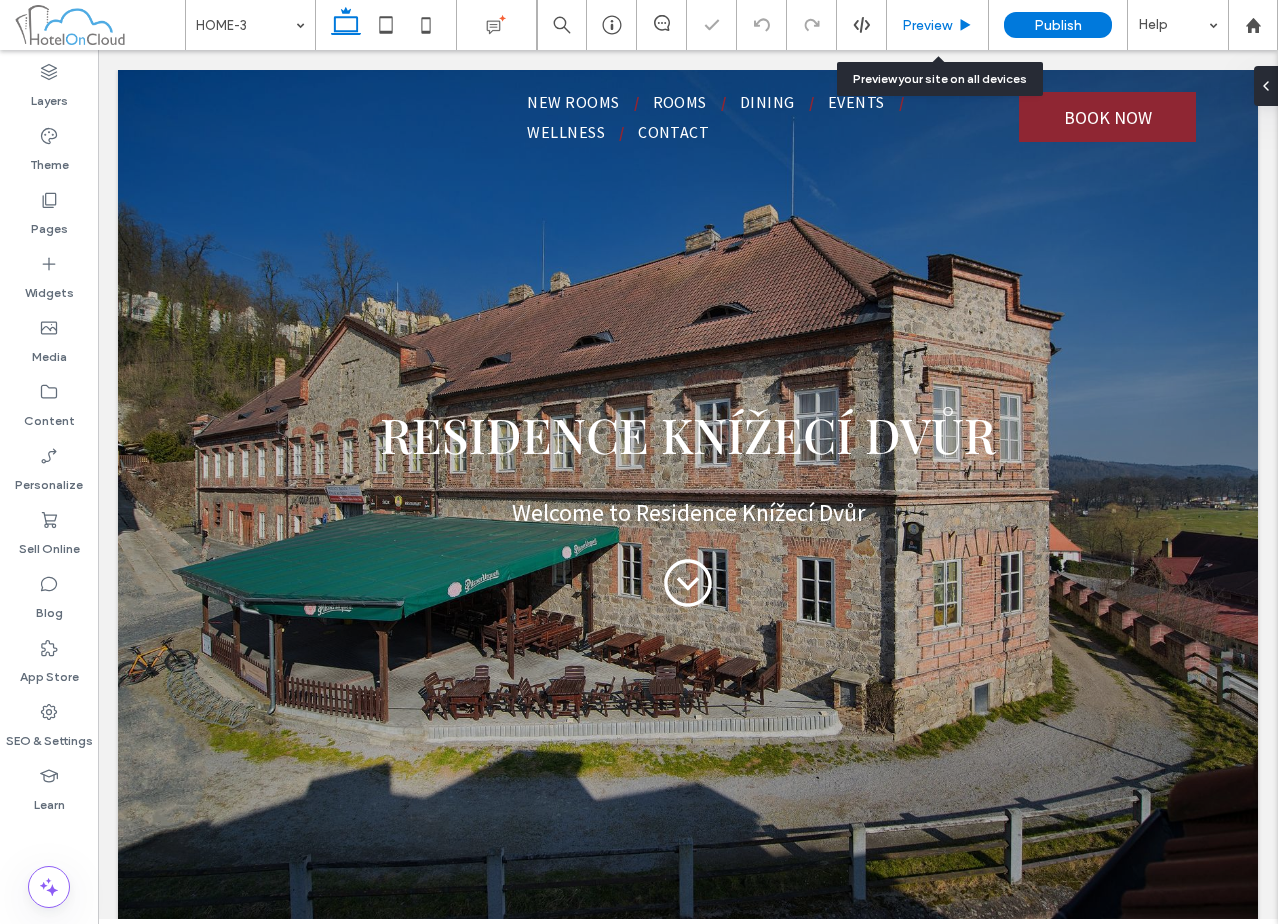 click on "Preview" at bounding box center [927, 25] 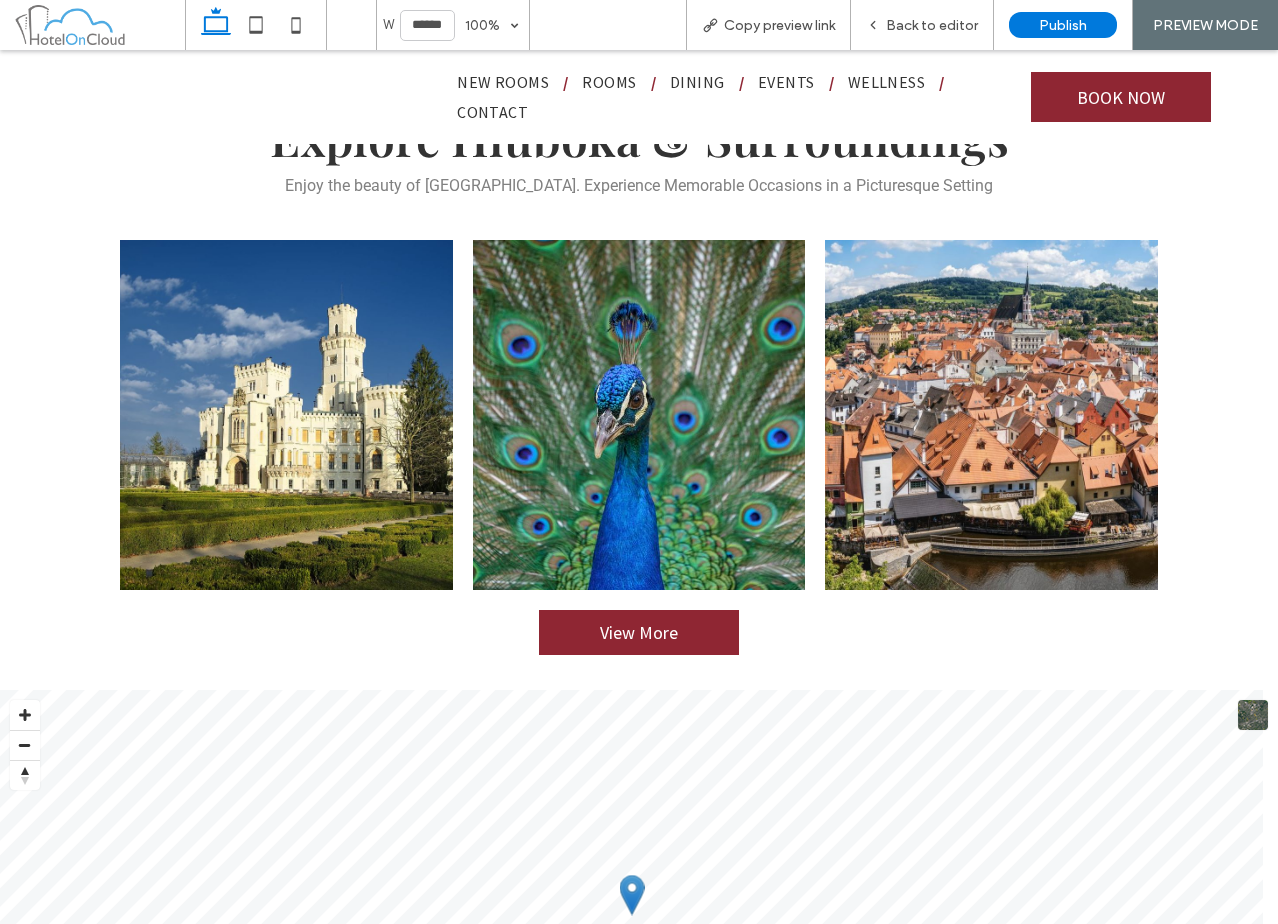 scroll, scrollTop: 3700, scrollLeft: 0, axis: vertical 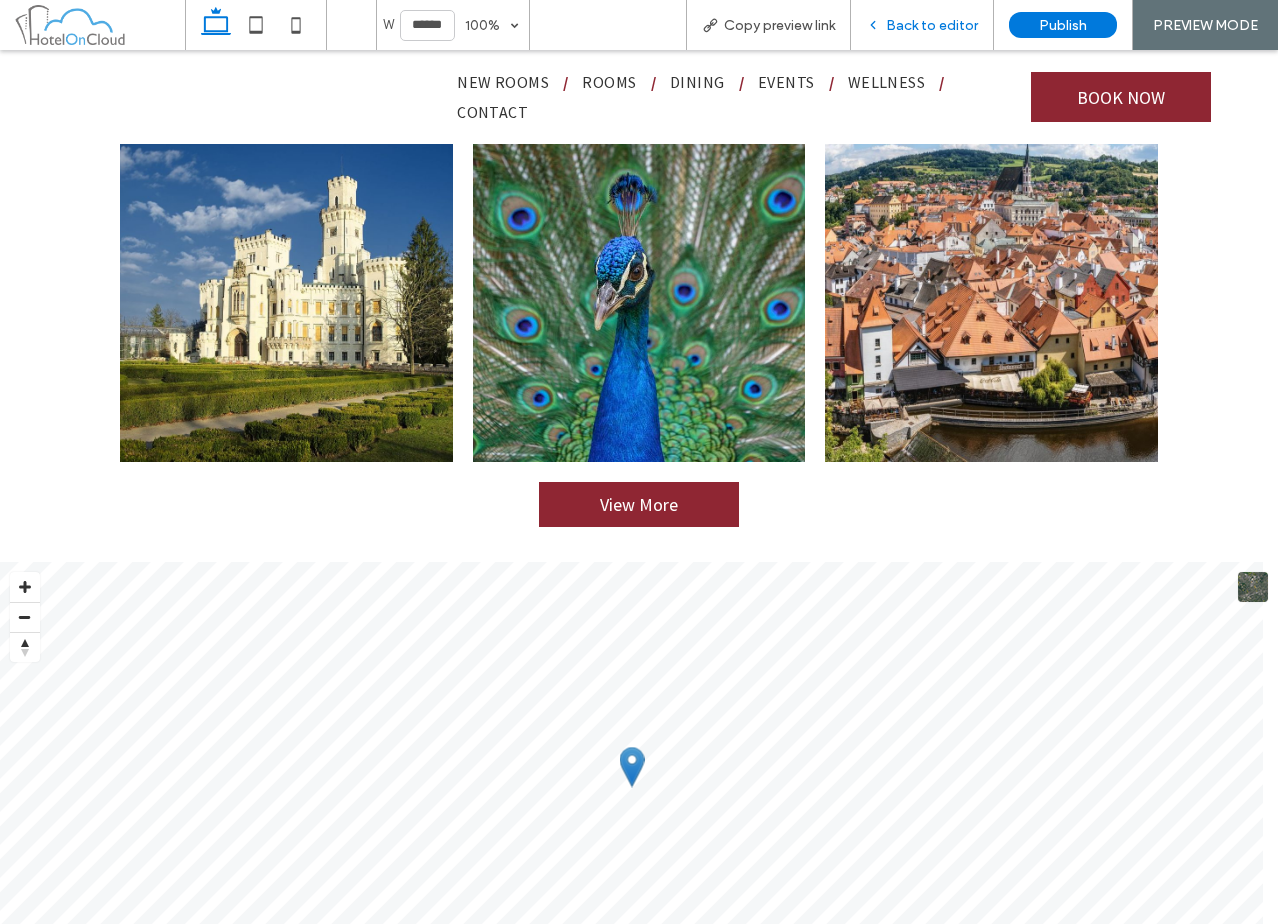 click on "Back to editor" at bounding box center (922, 25) 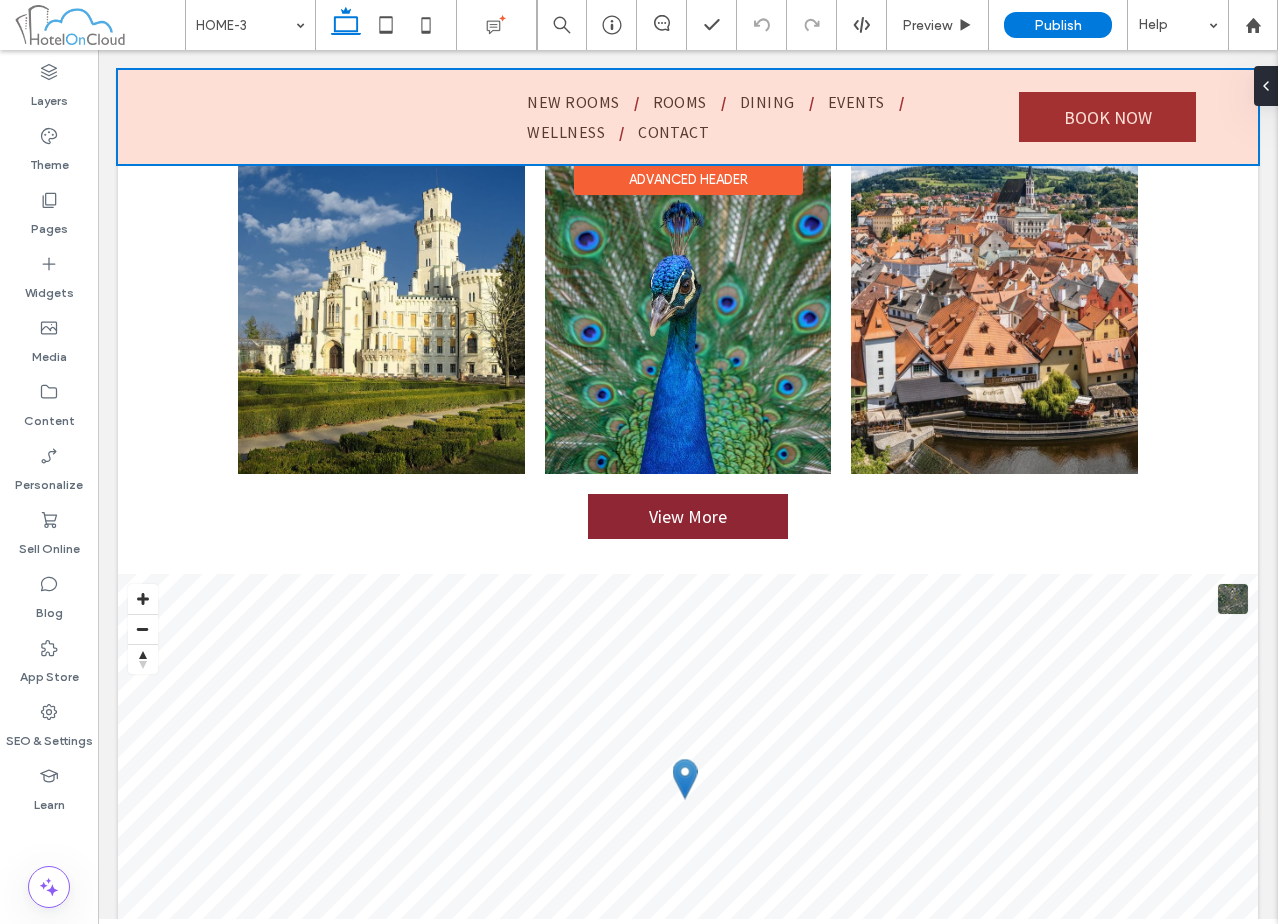 scroll, scrollTop: 3692, scrollLeft: 0, axis: vertical 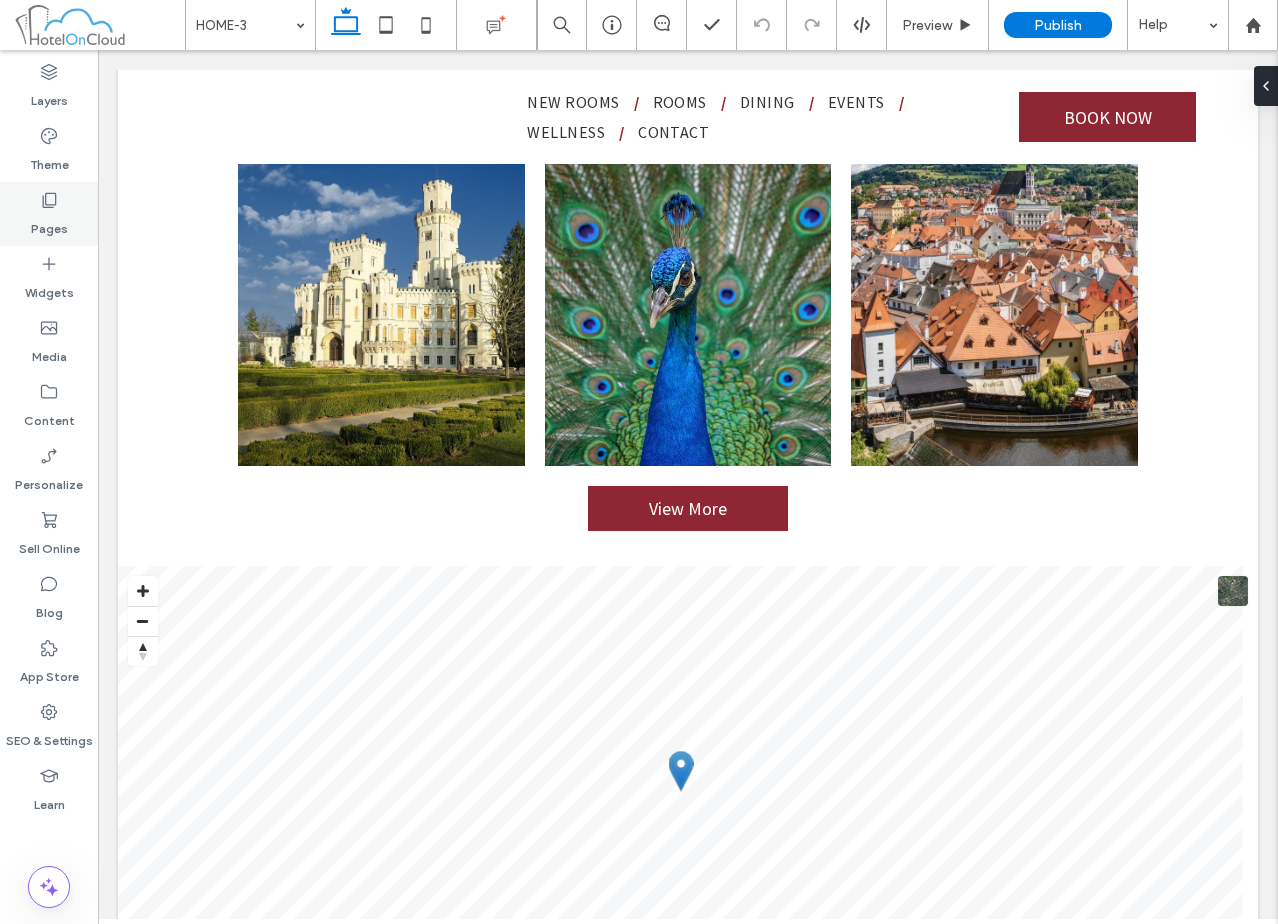 click on "Pages" at bounding box center [49, 214] 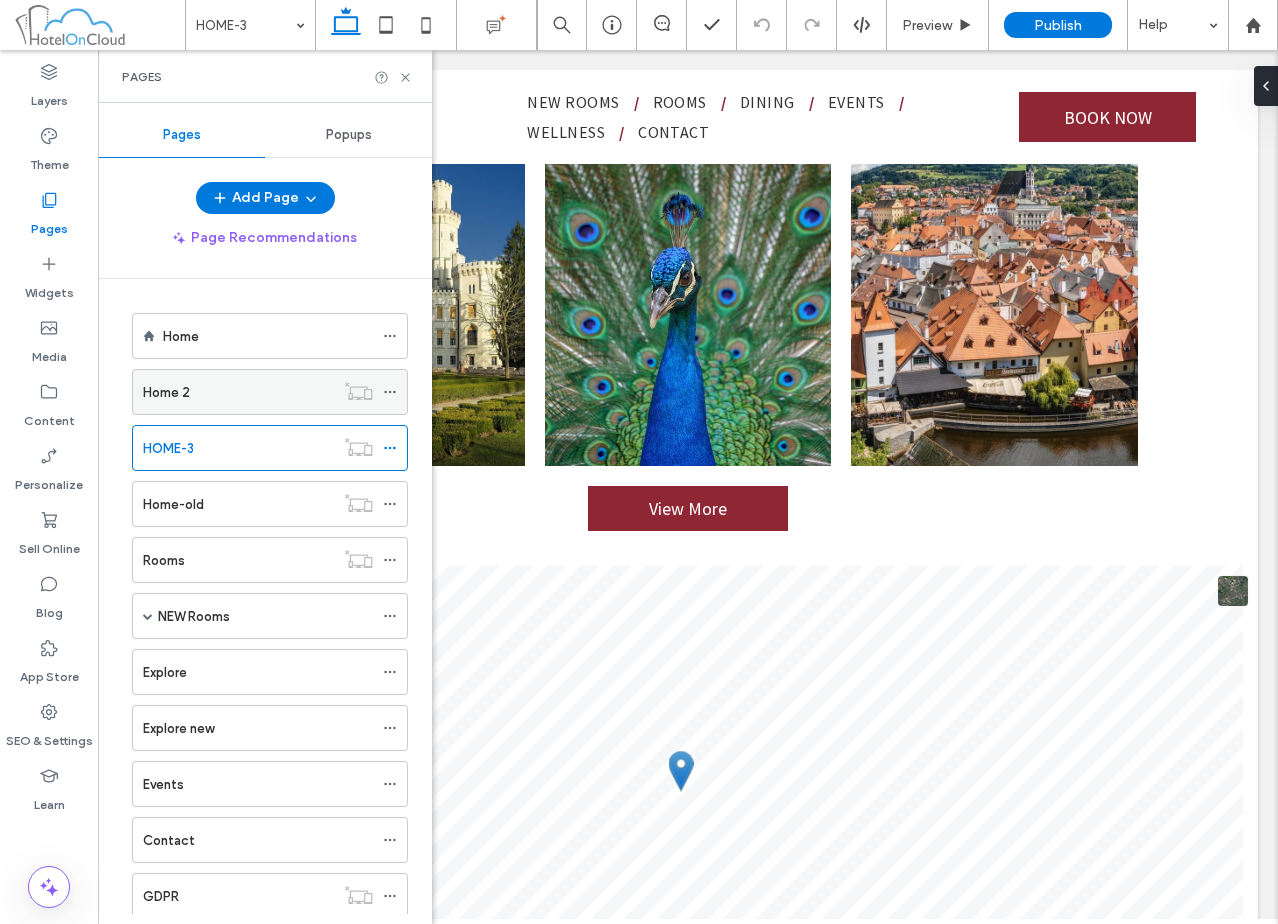 click on "Home 2" at bounding box center [238, 392] 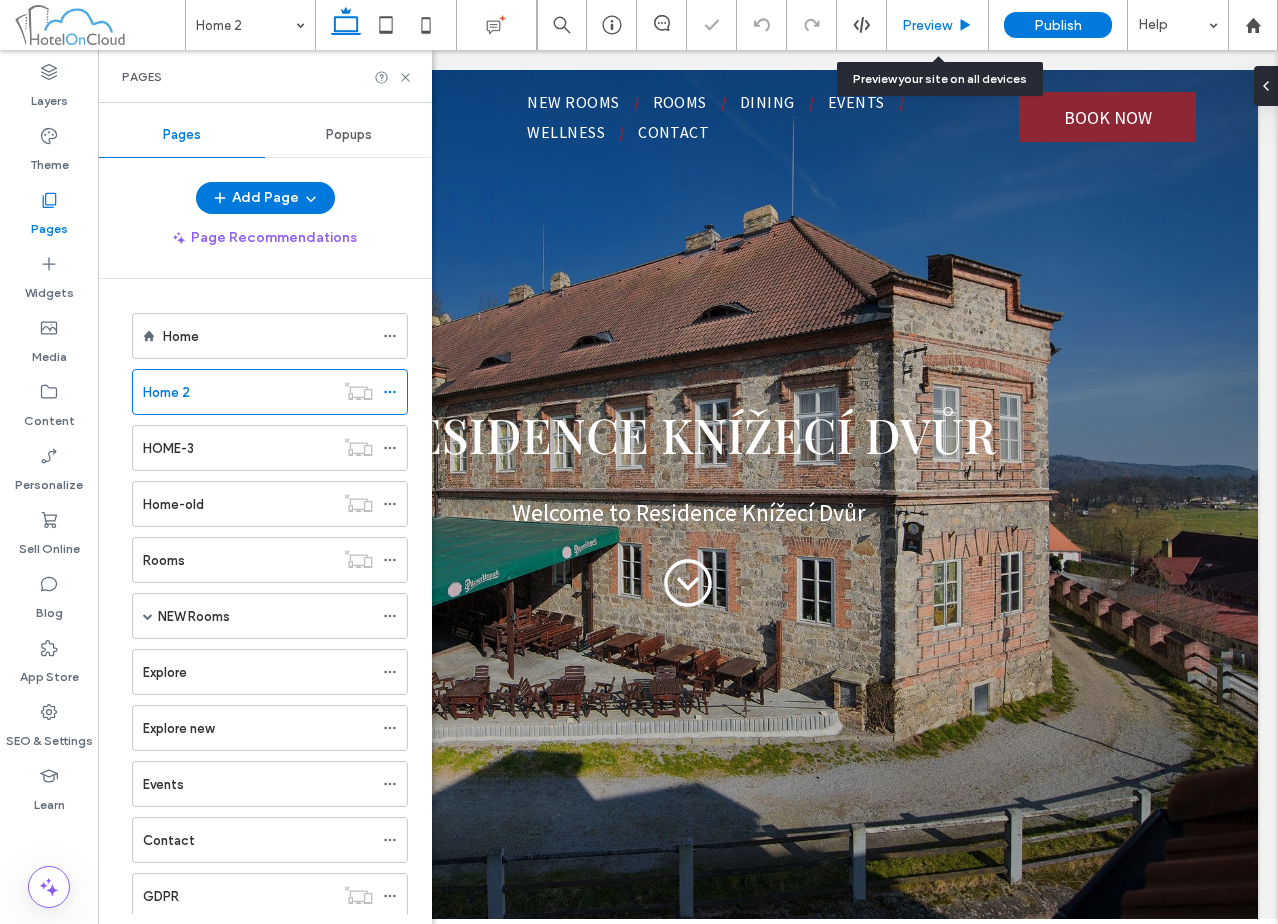 scroll, scrollTop: 0, scrollLeft: 0, axis: both 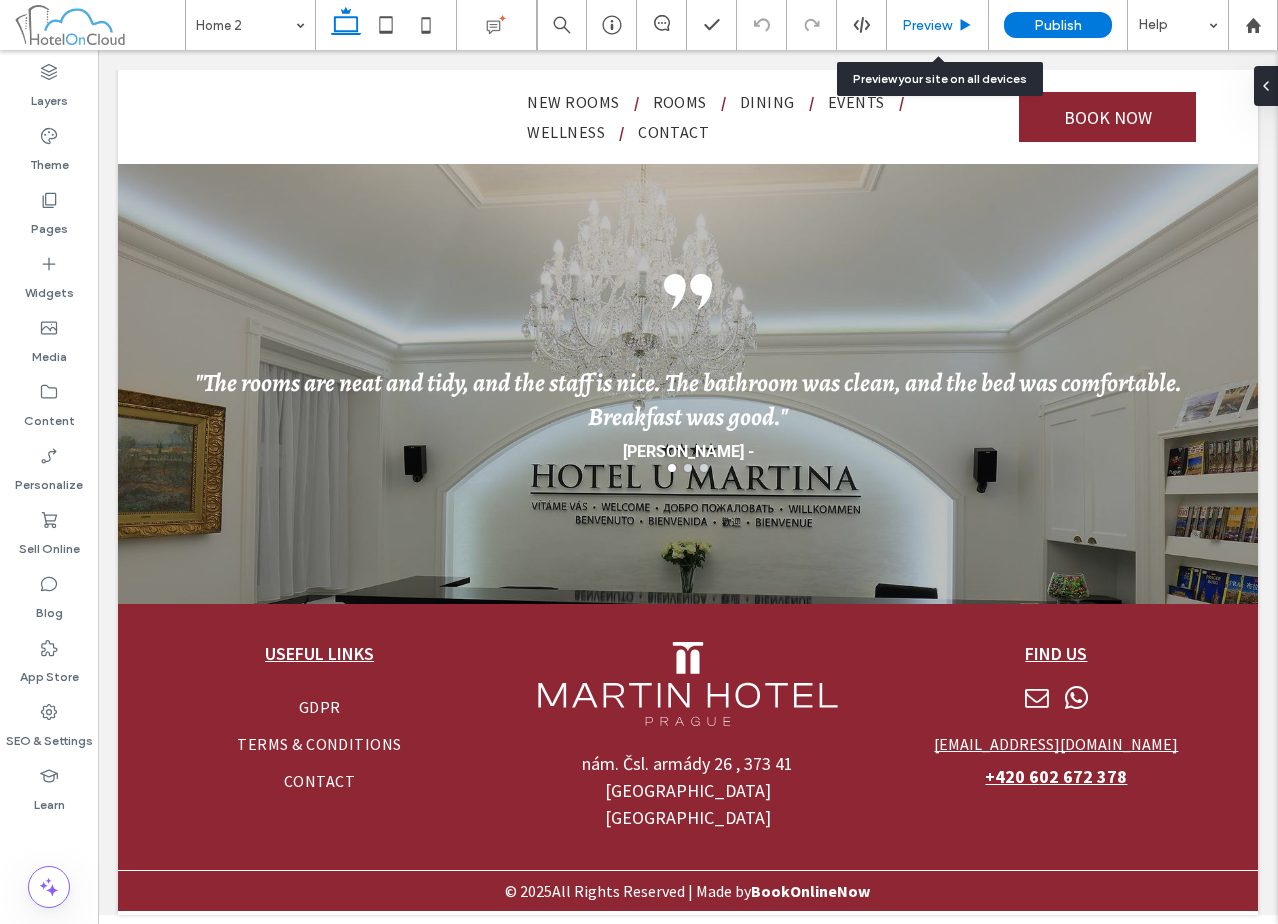 click on "Preview" at bounding box center [938, 25] 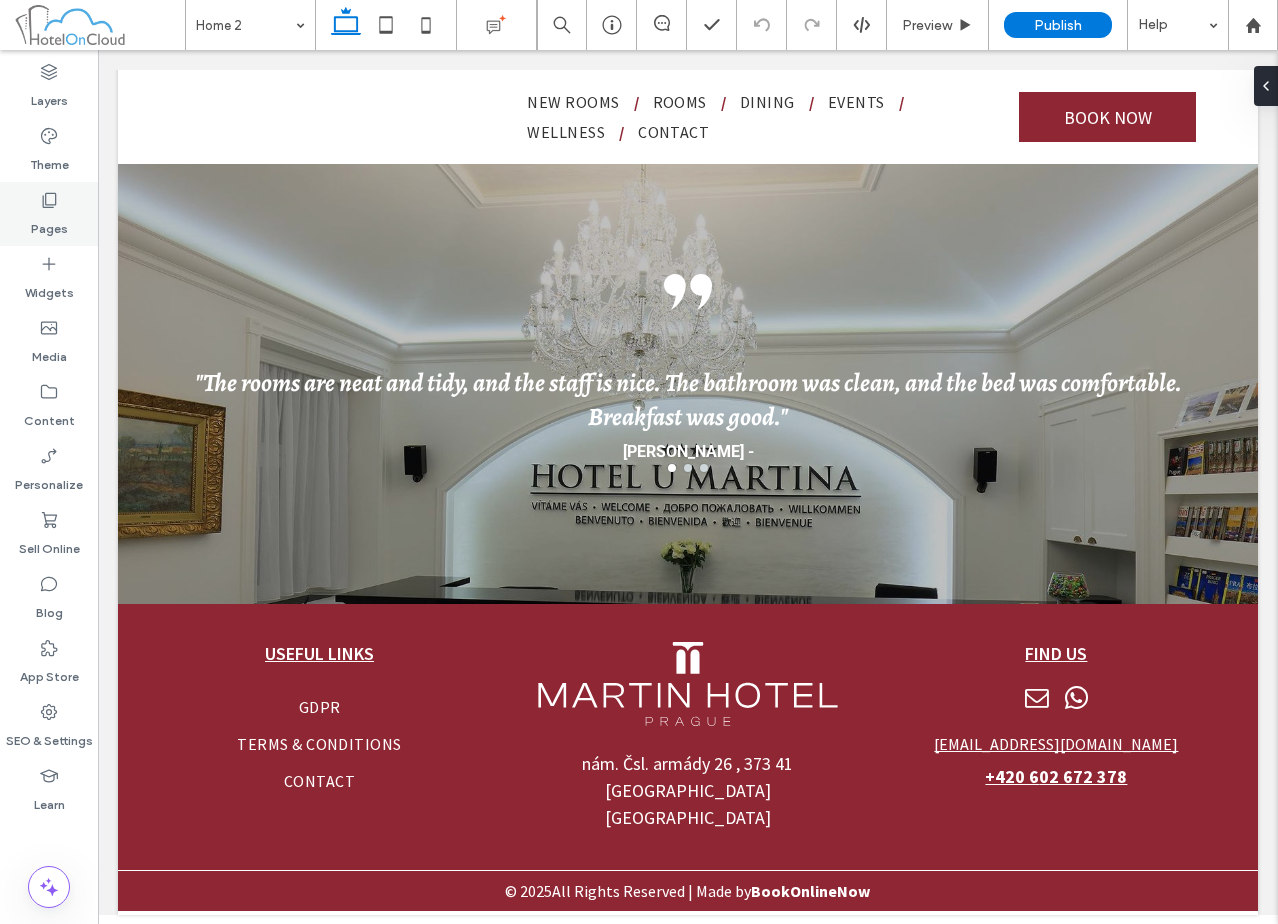 click 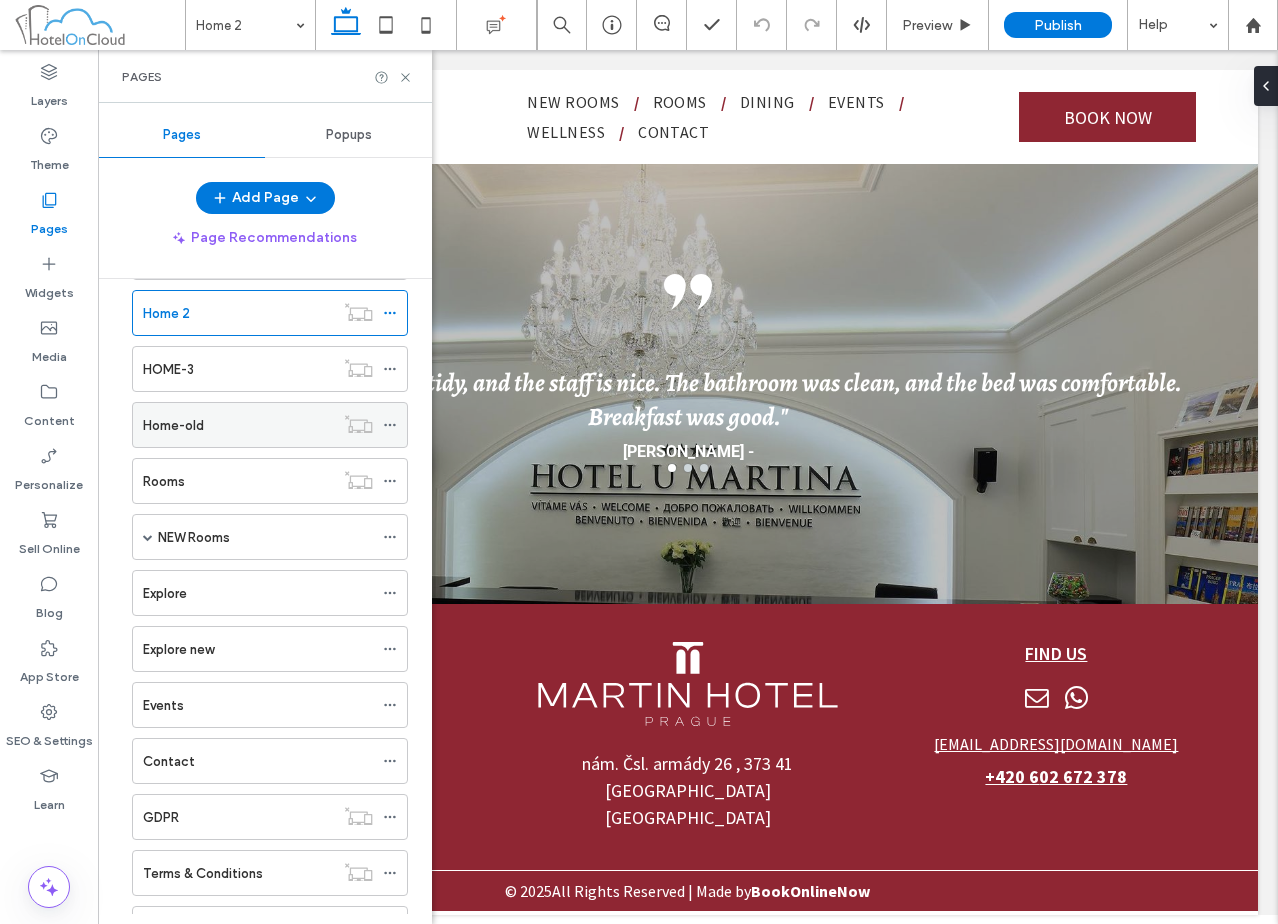 scroll, scrollTop: 223, scrollLeft: 0, axis: vertical 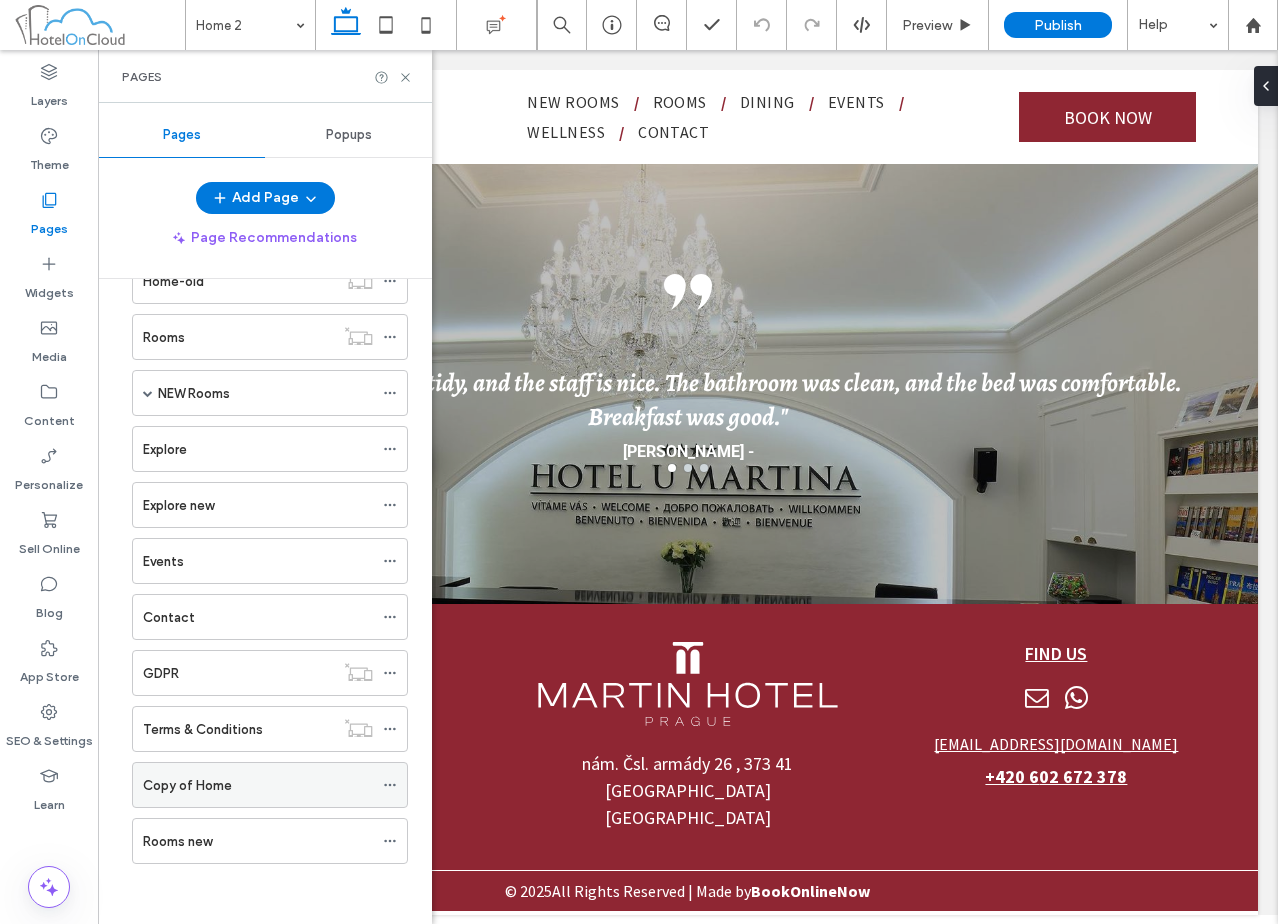 click on "Copy of Home" at bounding box center (258, 785) 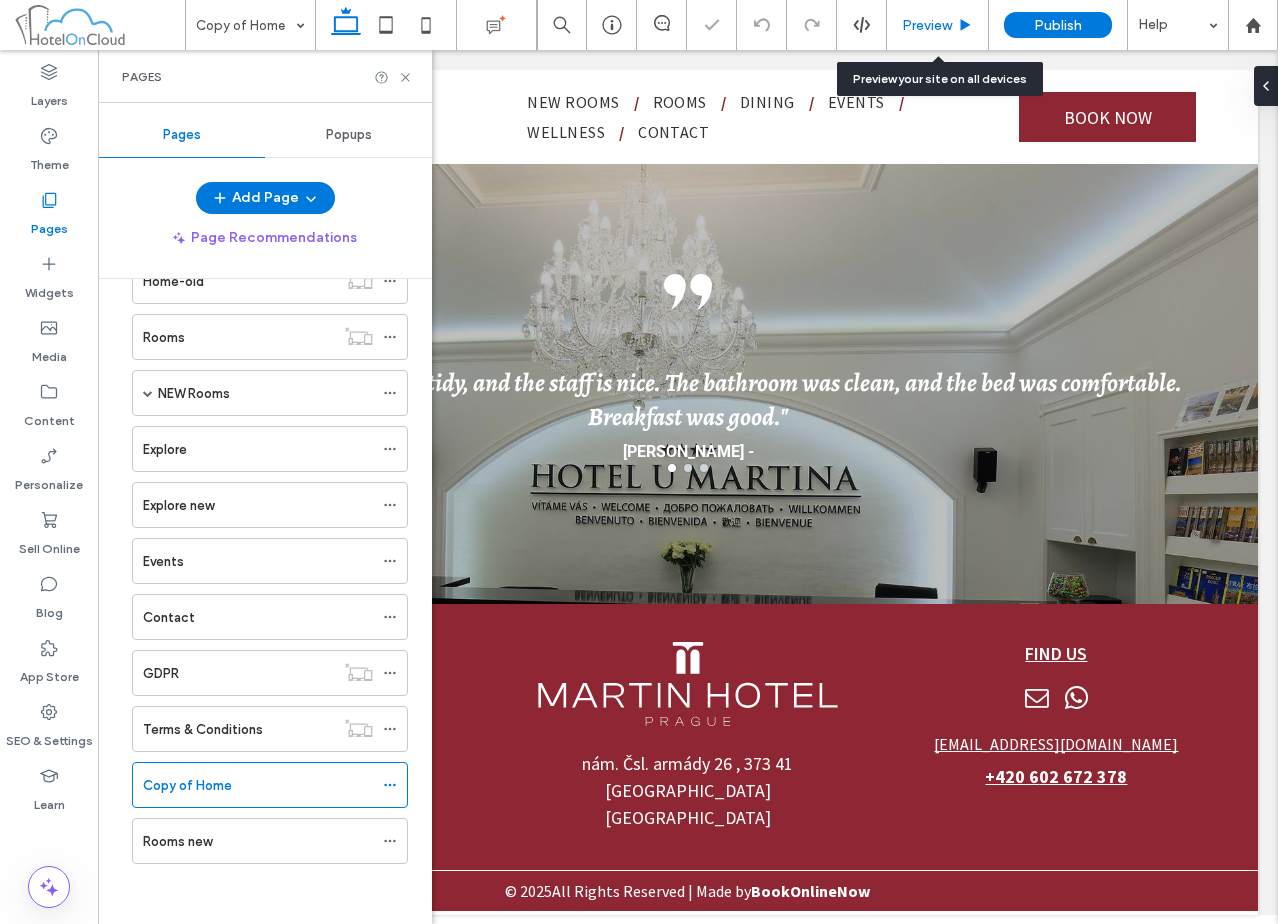 click on "Preview" at bounding box center [927, 25] 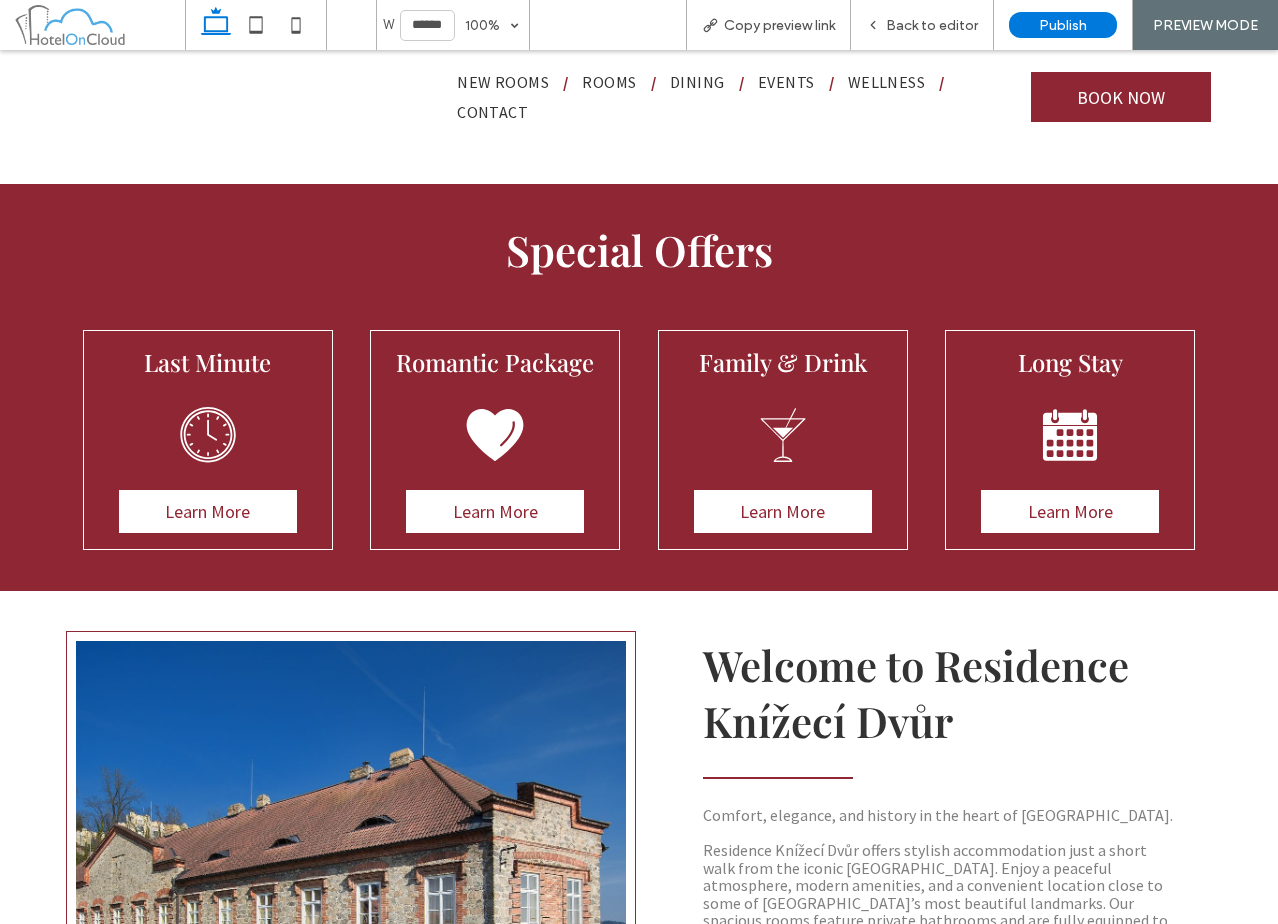 scroll, scrollTop: 1300, scrollLeft: 0, axis: vertical 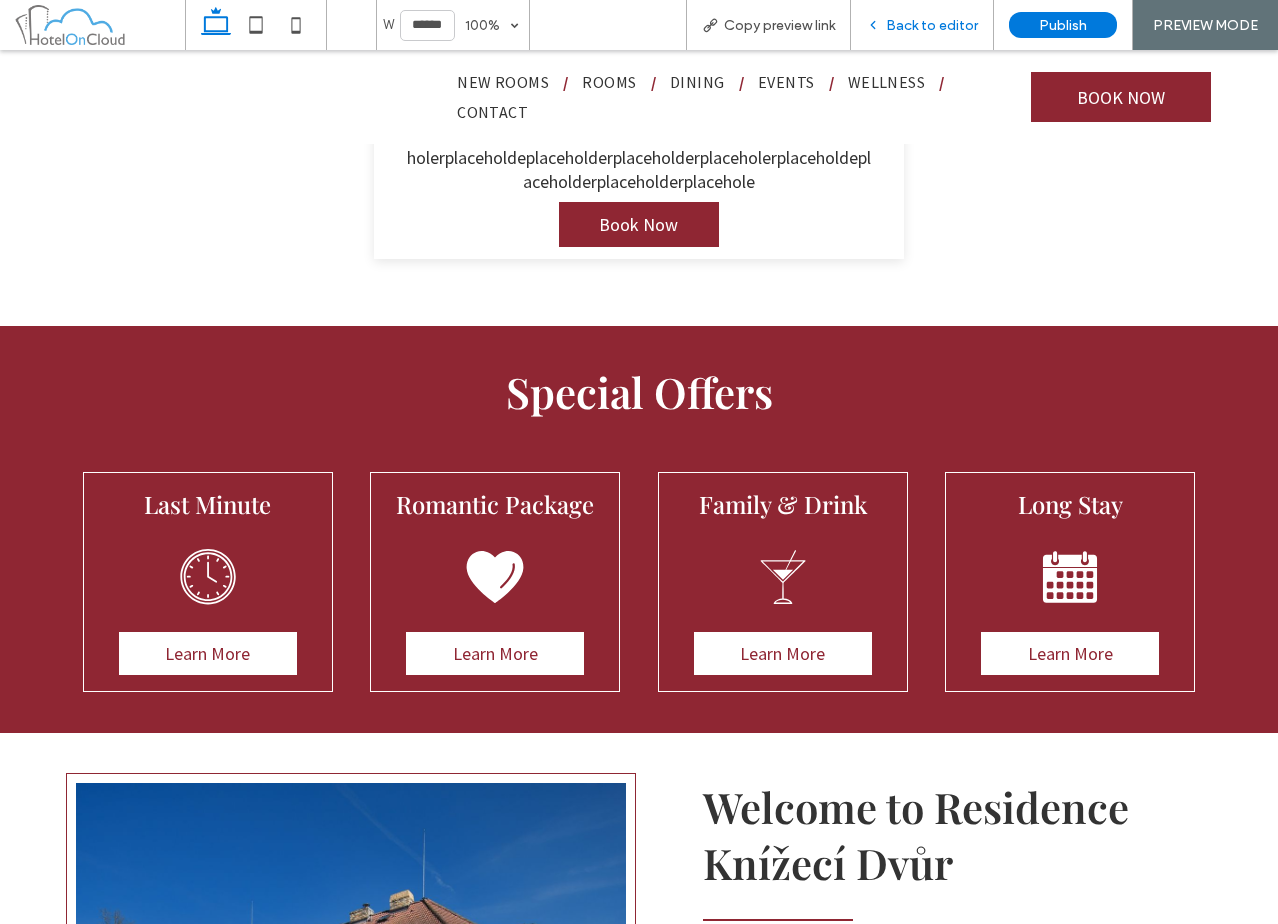 click on "Back to editor" at bounding box center (932, 25) 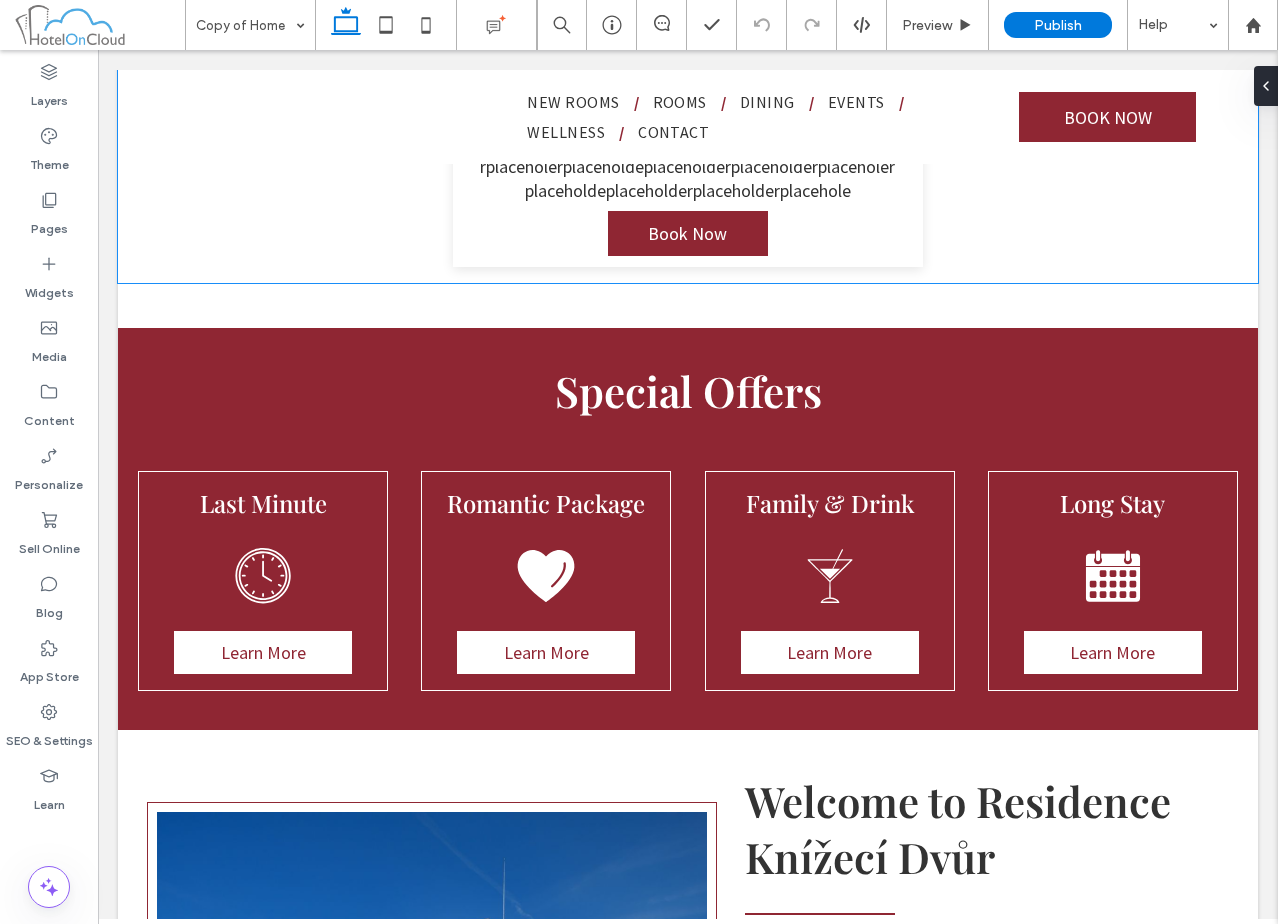 scroll, scrollTop: 1296, scrollLeft: 0, axis: vertical 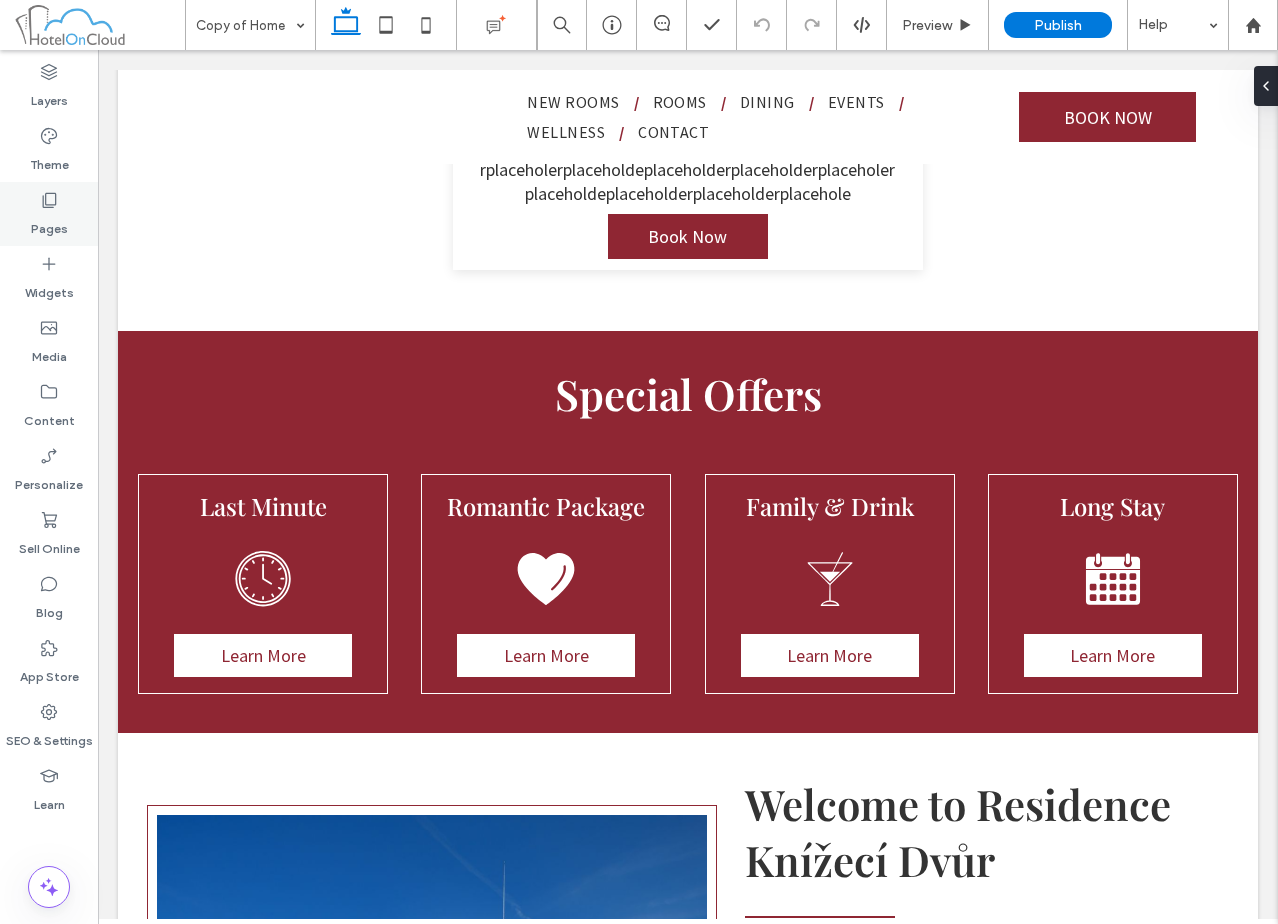 click on "Pages" at bounding box center (49, 224) 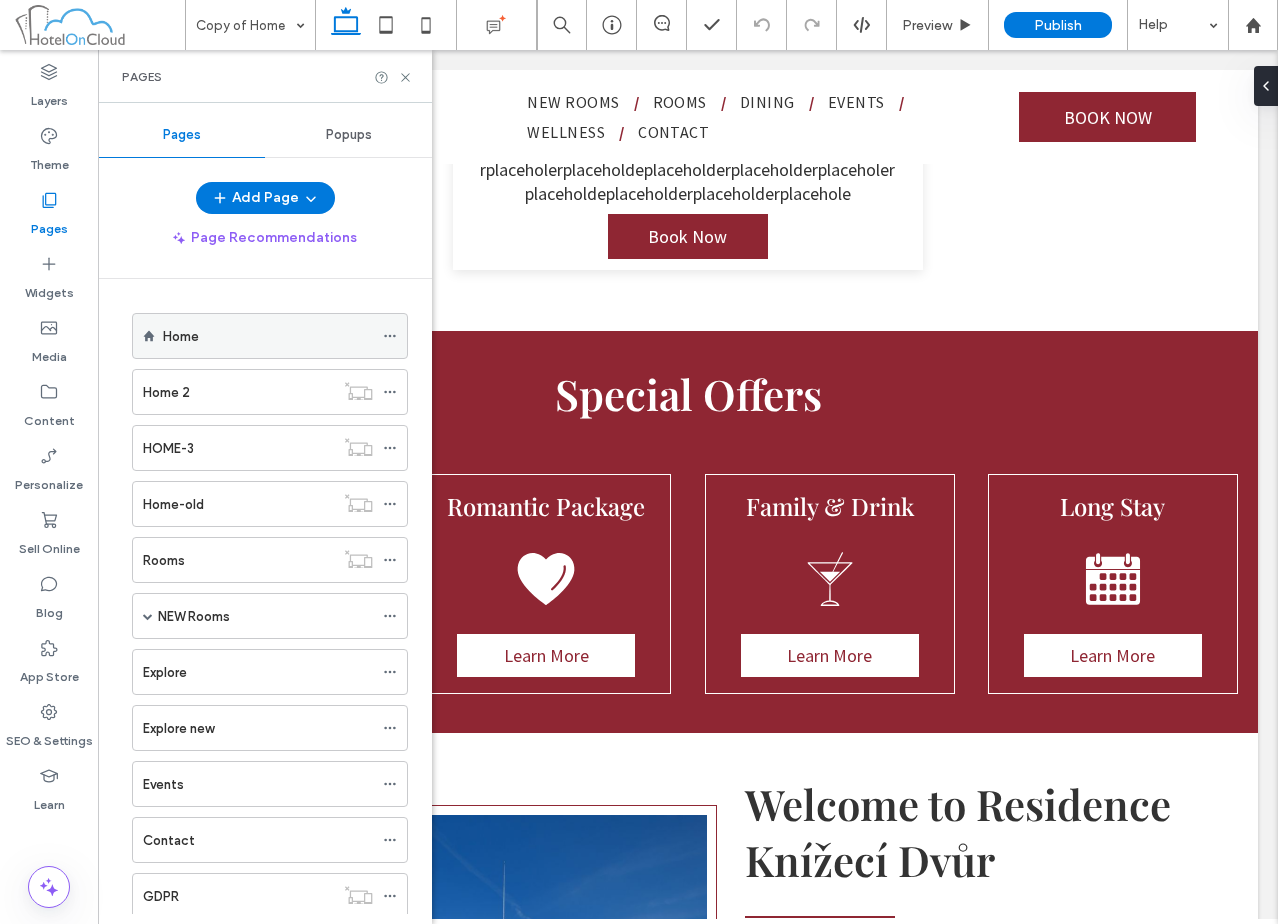 click on "Home" at bounding box center (268, 336) 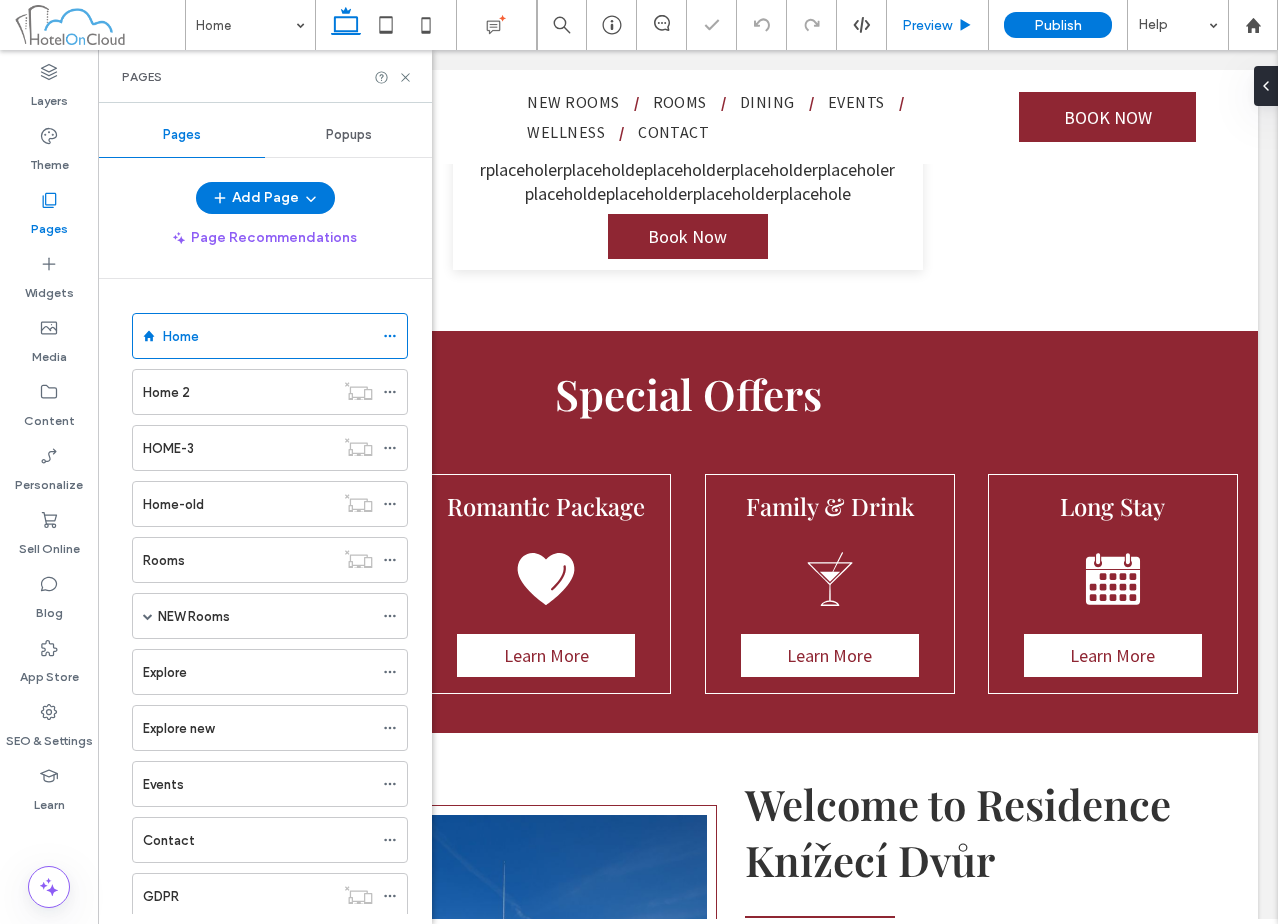 click on "Preview" at bounding box center [927, 25] 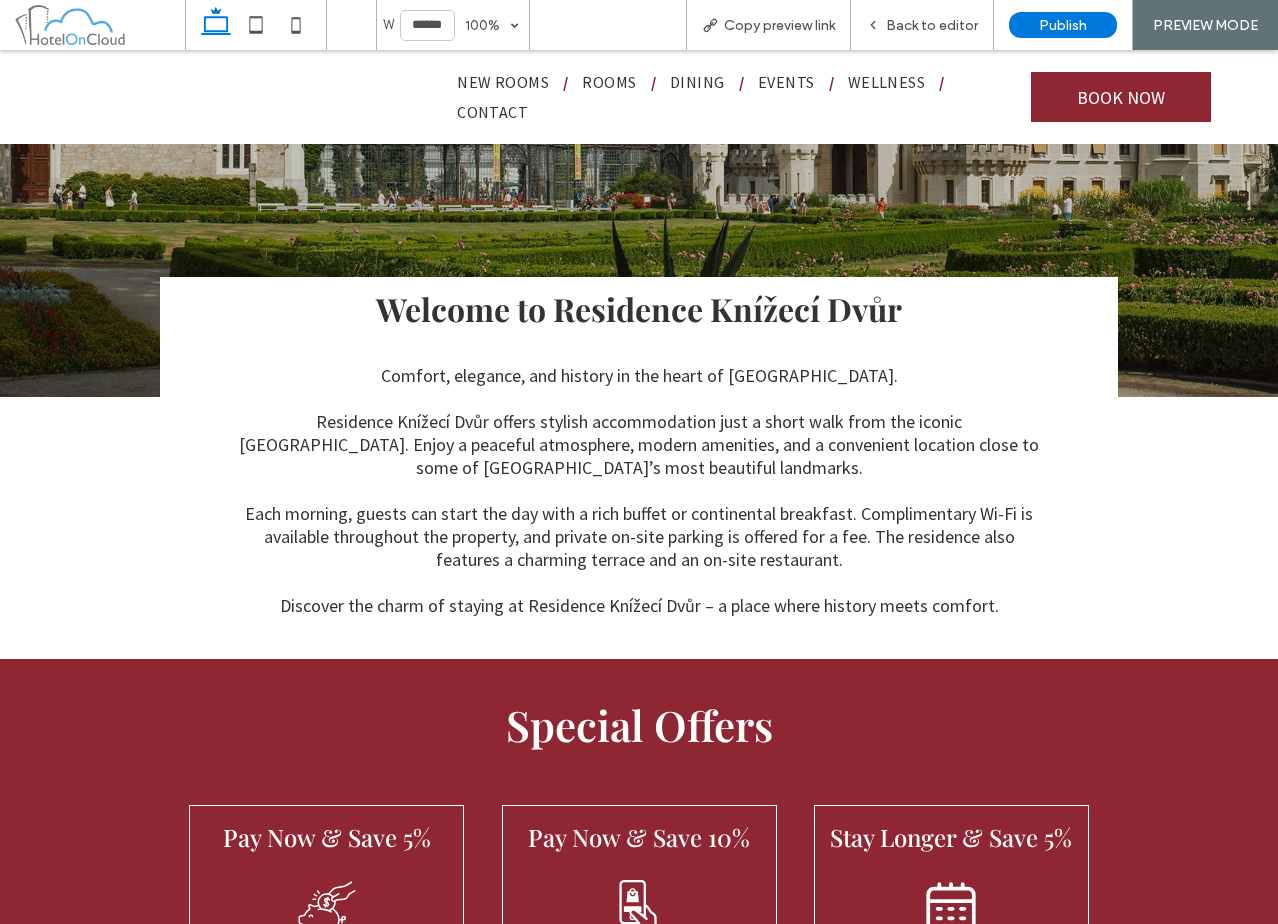 scroll, scrollTop: 400, scrollLeft: 0, axis: vertical 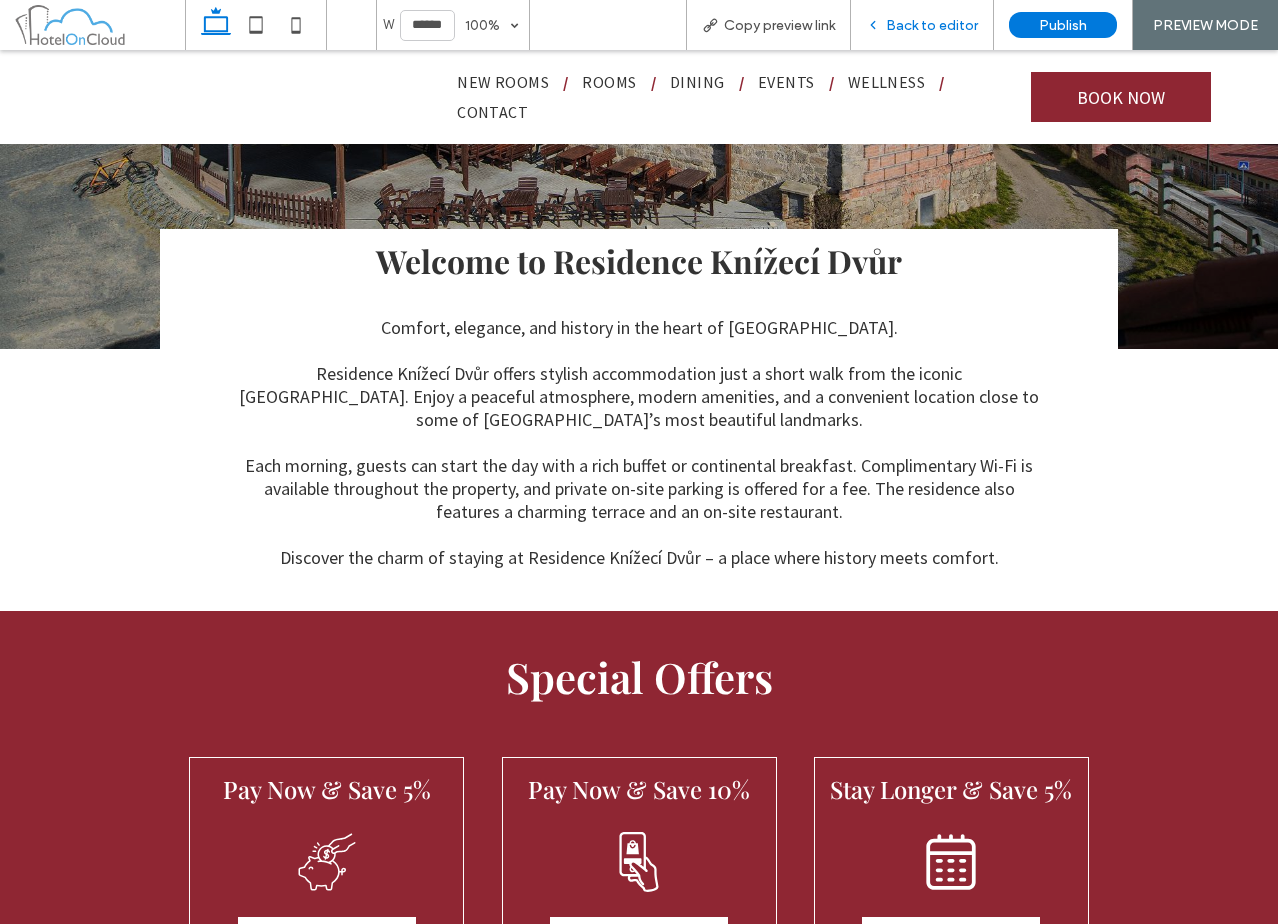 click on "Back to editor" at bounding box center [932, 25] 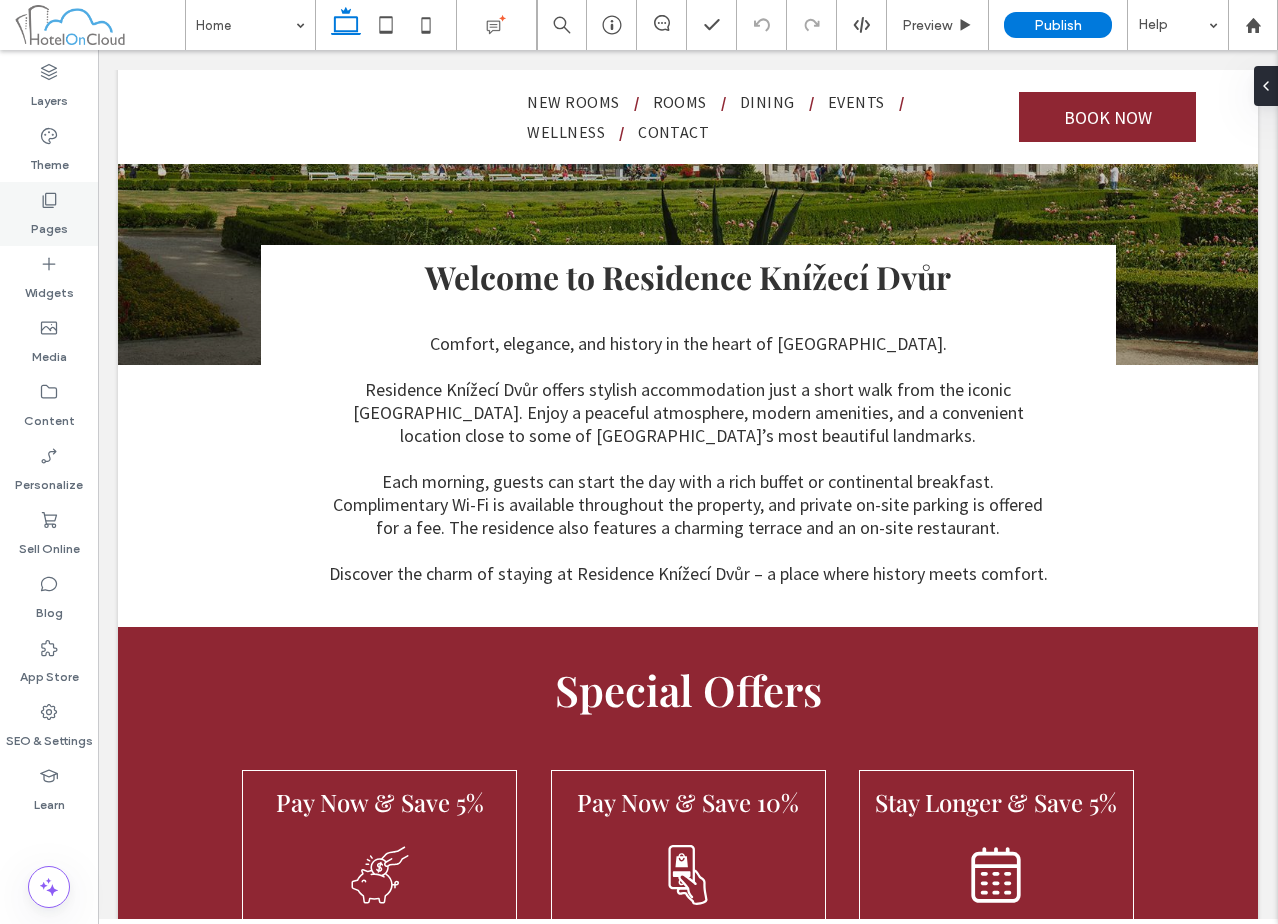 click on "Pages" at bounding box center (49, 214) 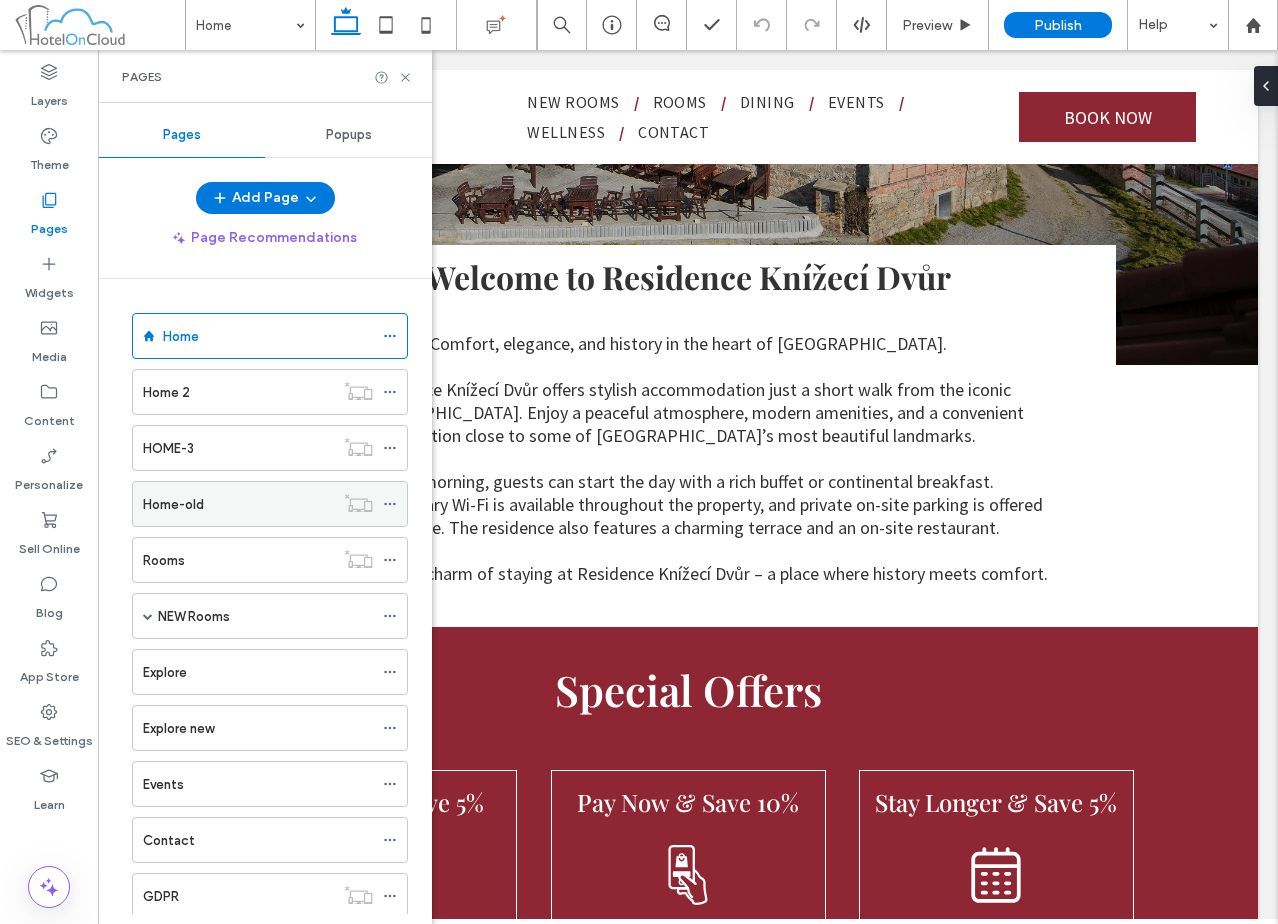 click on "Home-old" at bounding box center [238, 504] 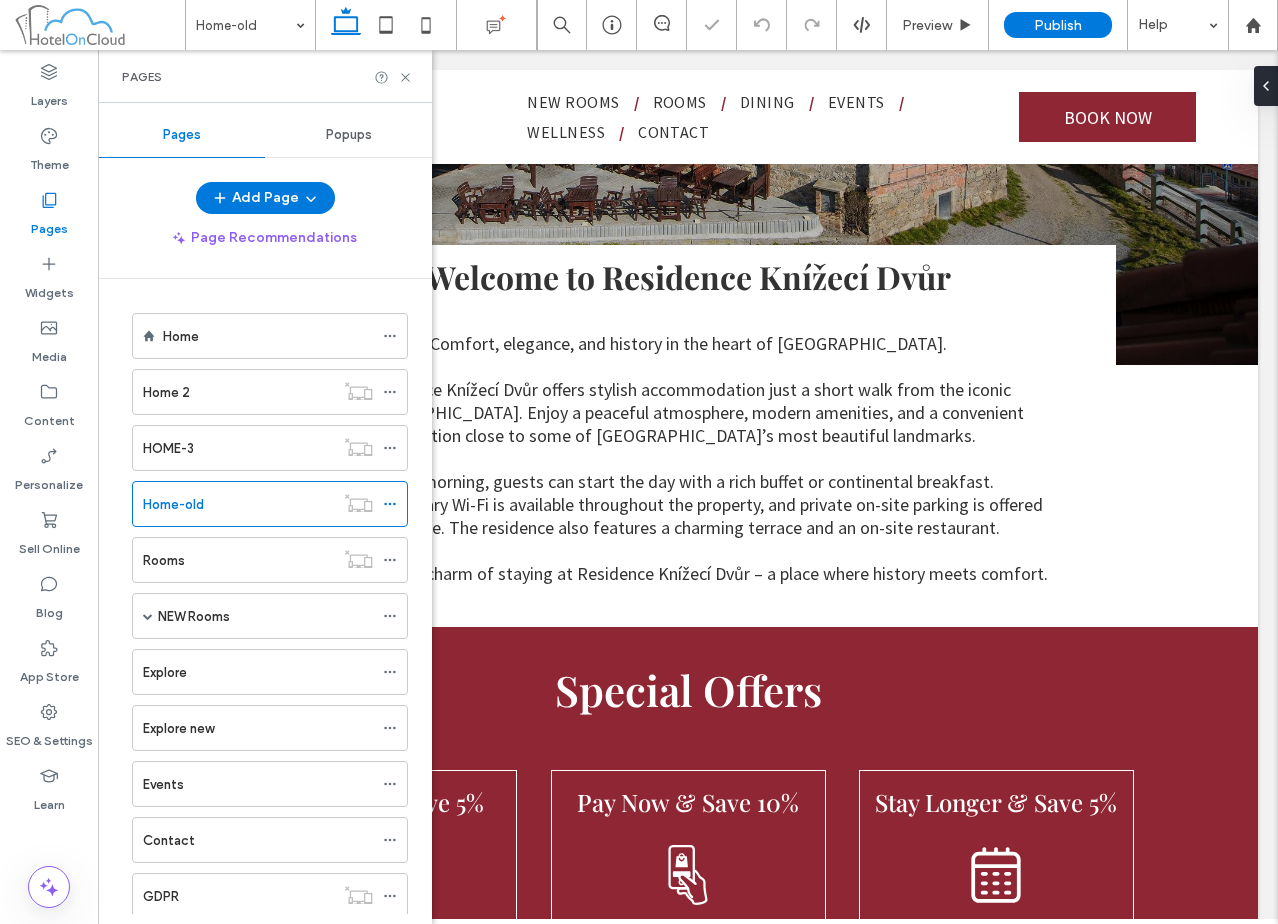click on "Preview" at bounding box center (927, 25) 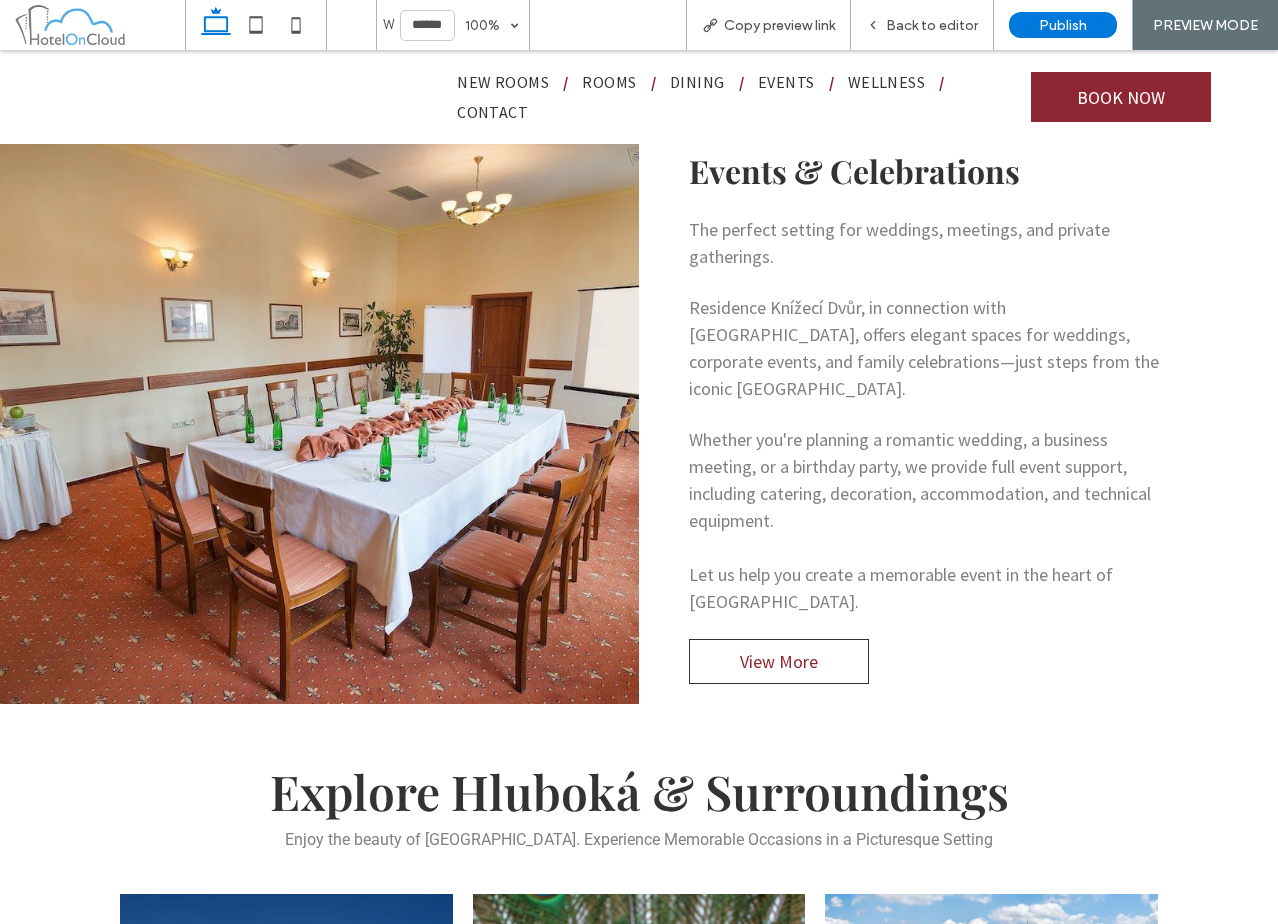 scroll, scrollTop: 3400, scrollLeft: 0, axis: vertical 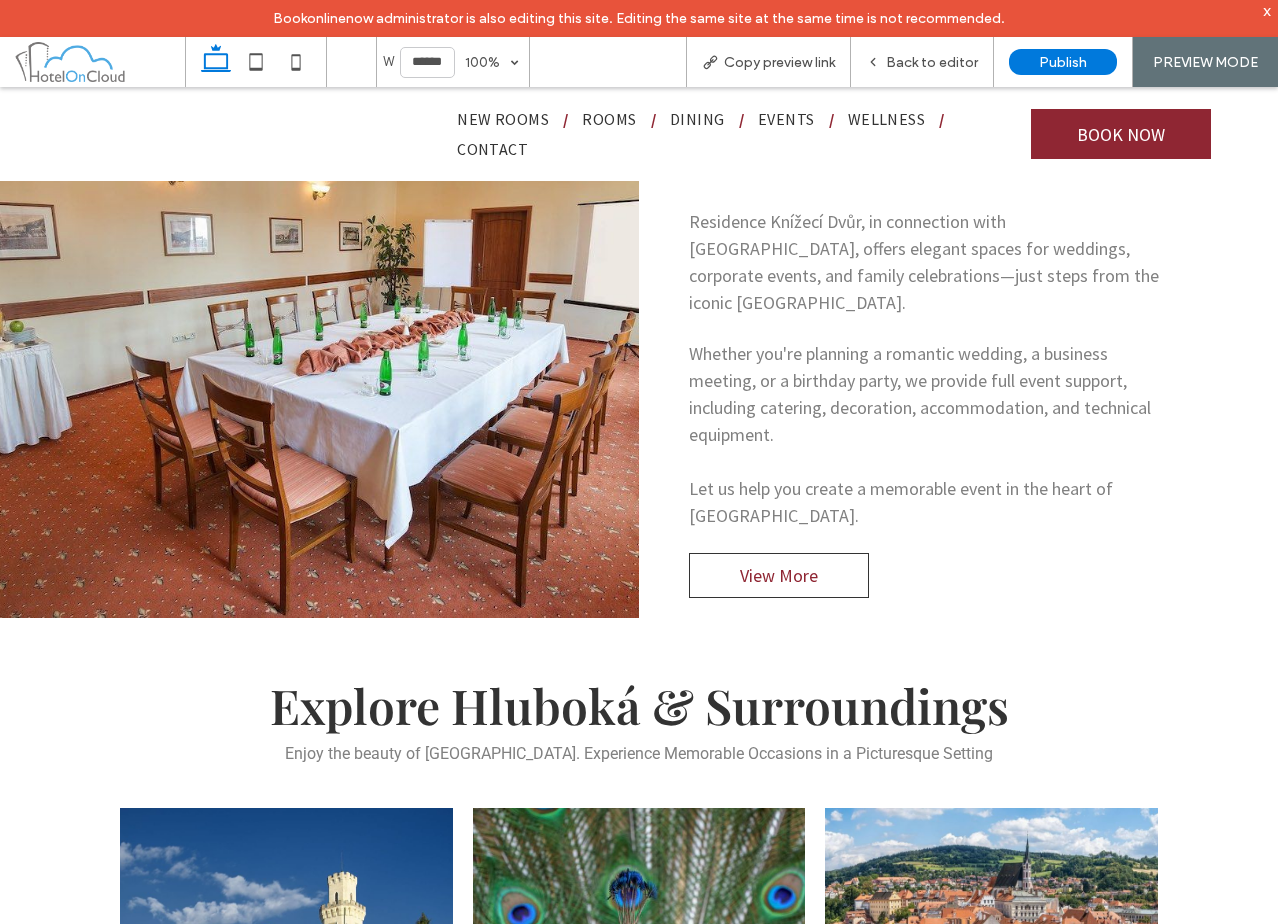 click on "Explore Hluboká & Surroundings
Enjoy the beauty of South Bohemia. Experience Memorable Occasions in a Picturesque Setting" at bounding box center (639, 718) 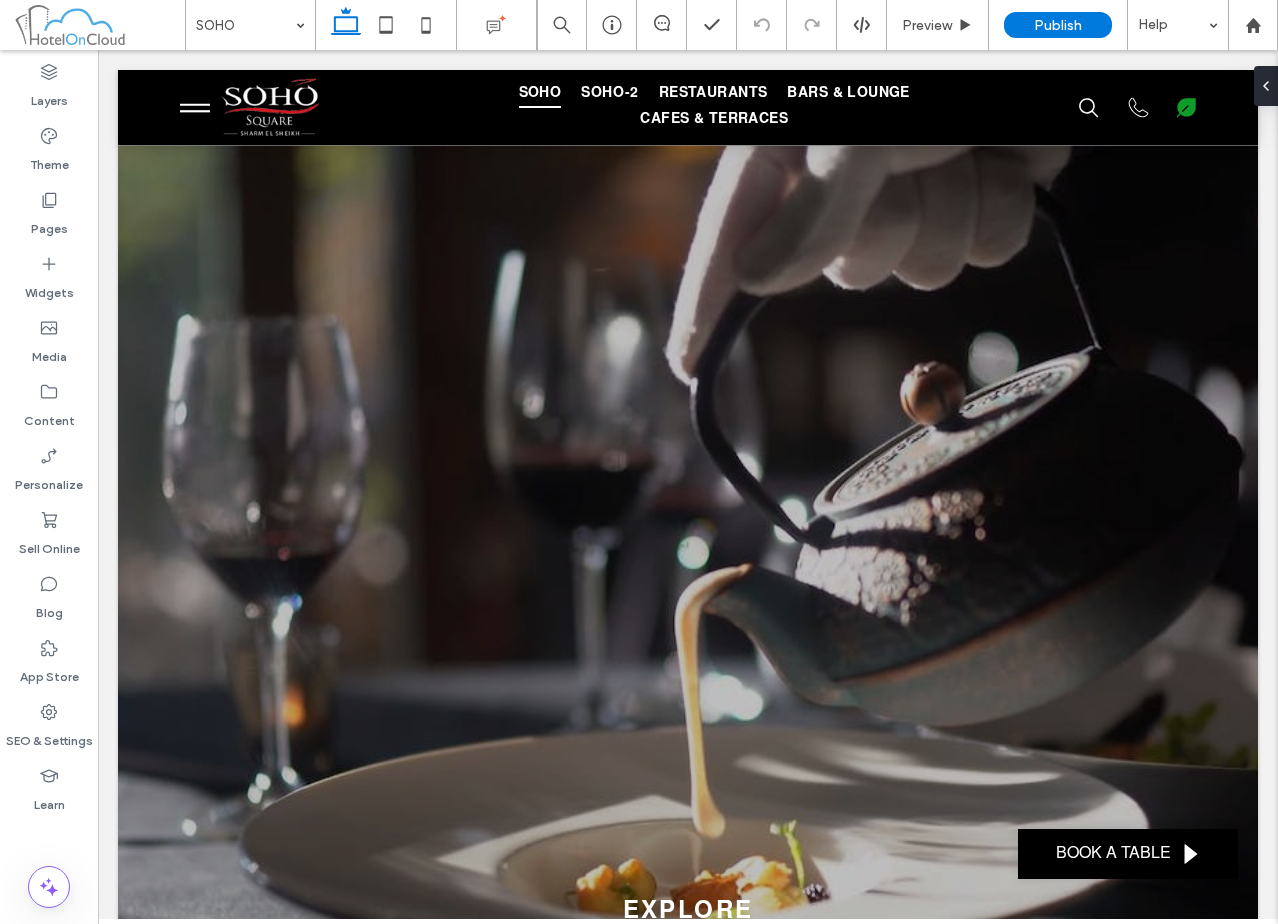 scroll, scrollTop: 0, scrollLeft: 0, axis: both 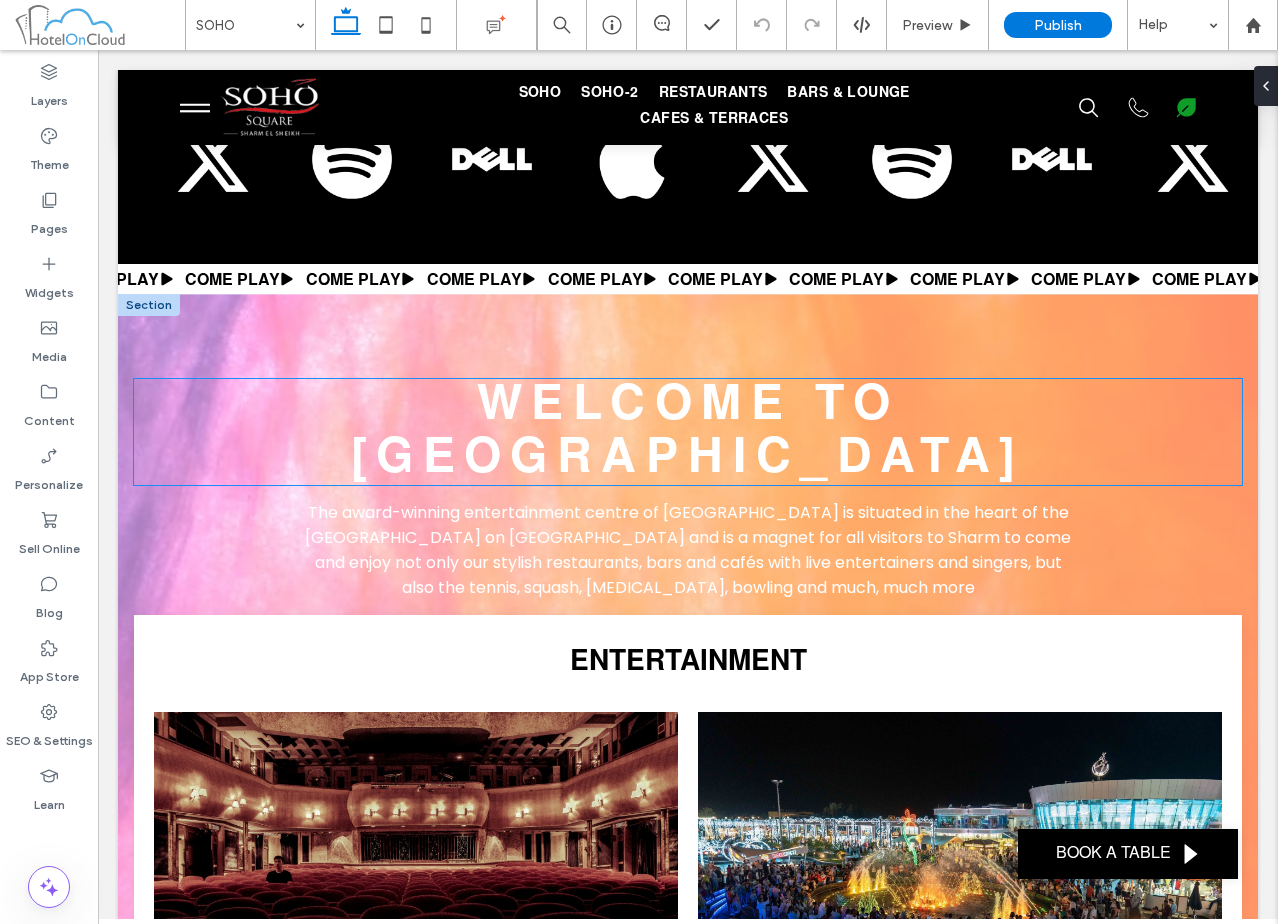 click on "Welcome to" at bounding box center (688, 408) 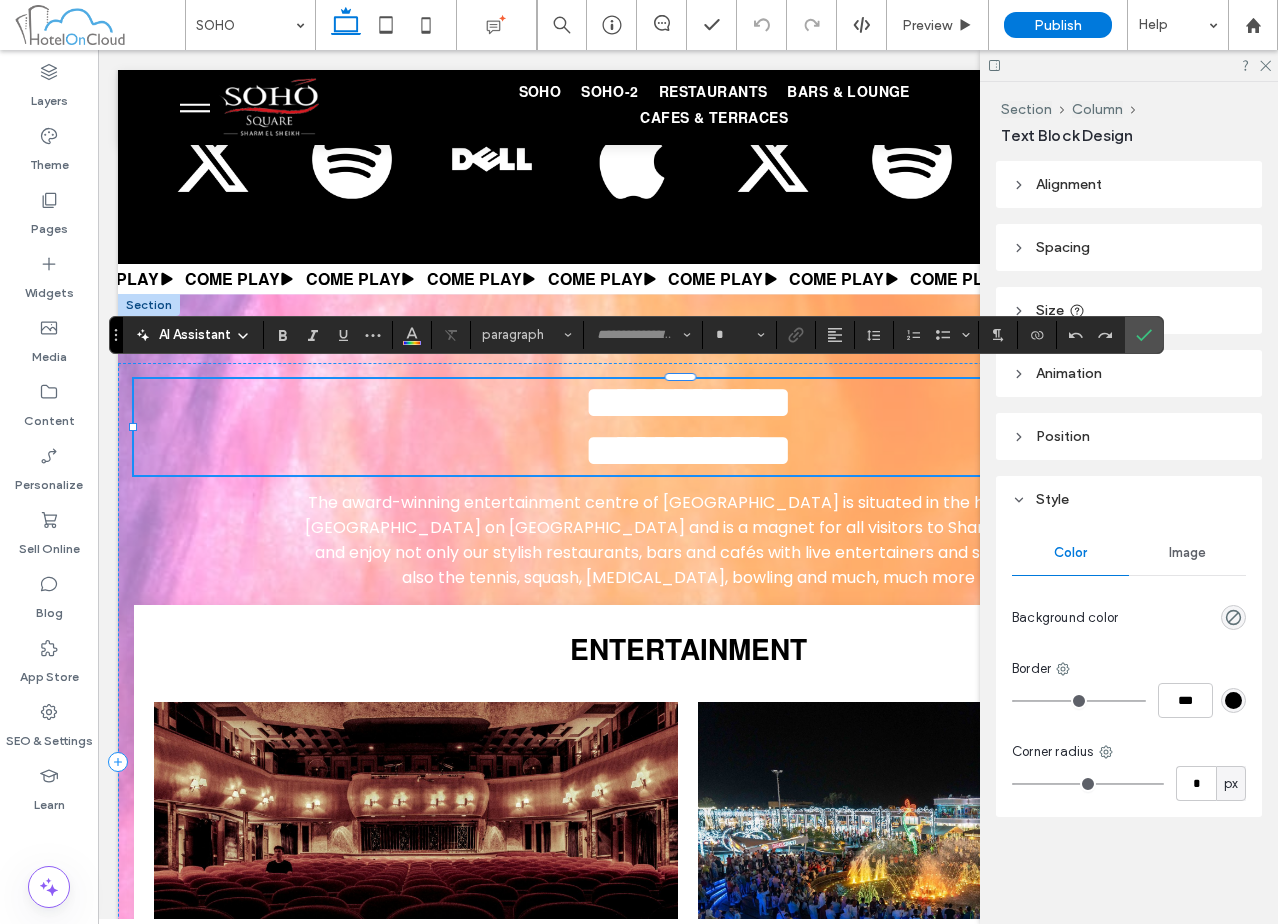 type on "**********" 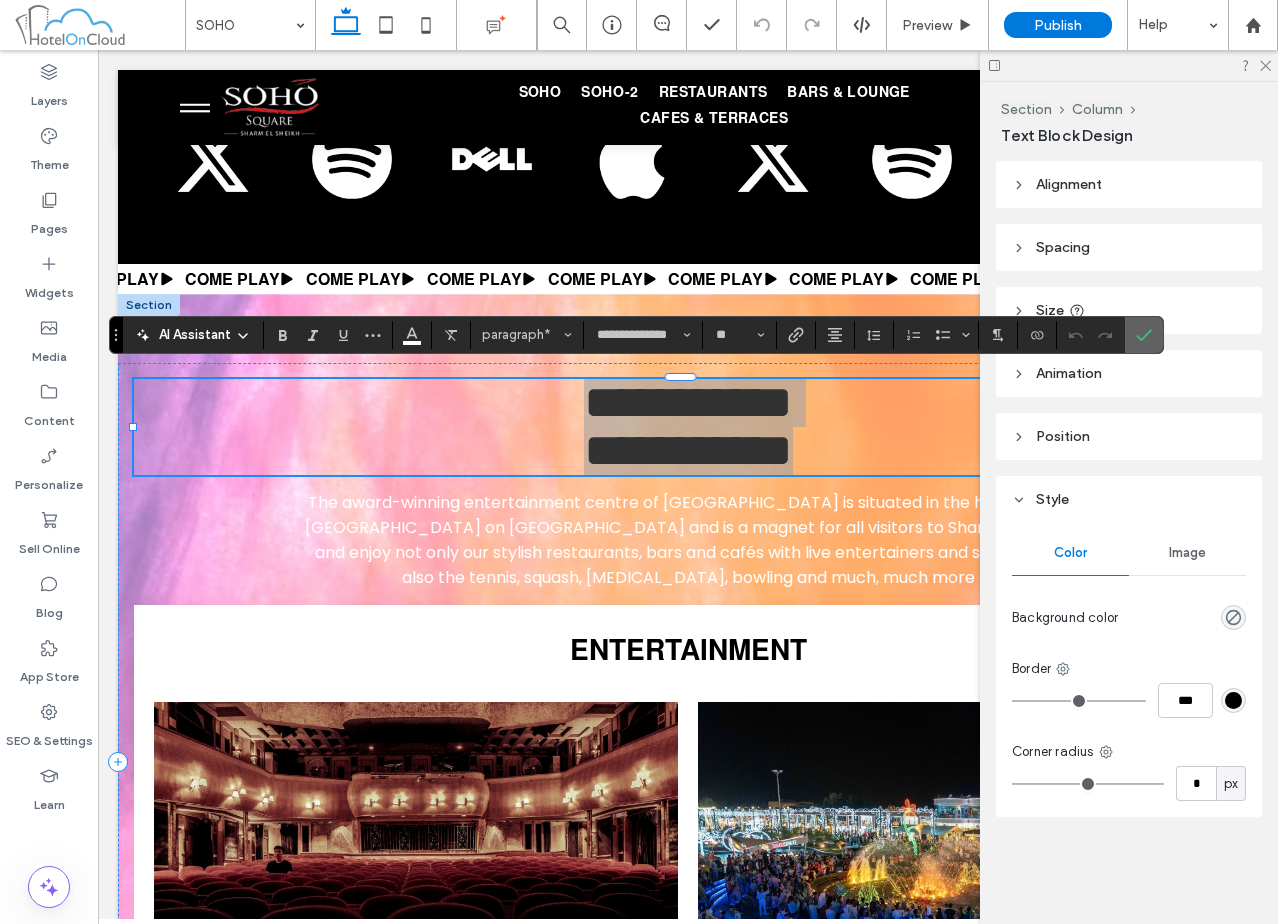 click 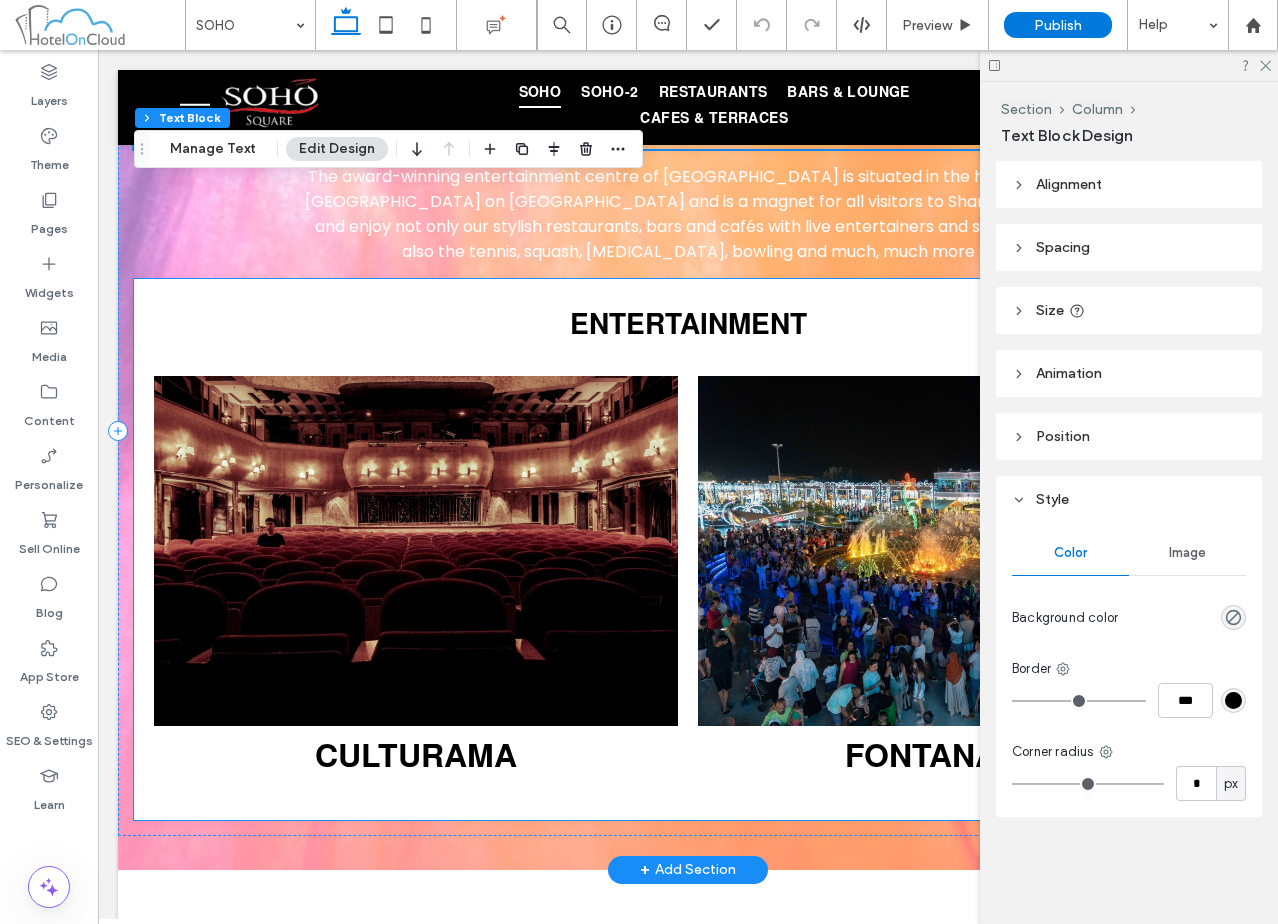 scroll, scrollTop: 1300, scrollLeft: 0, axis: vertical 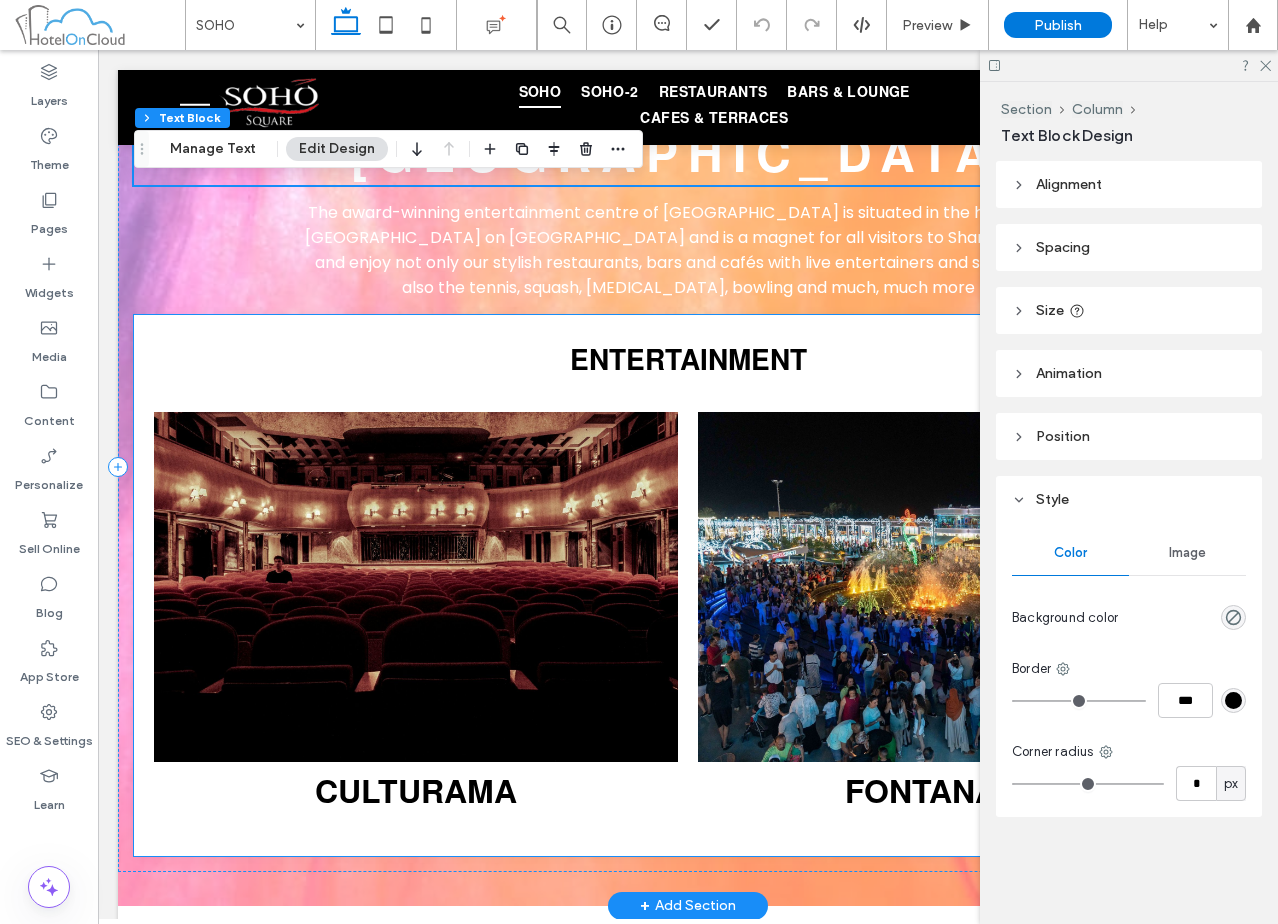 click on "ENTERTAINMENT" at bounding box center [688, 364] 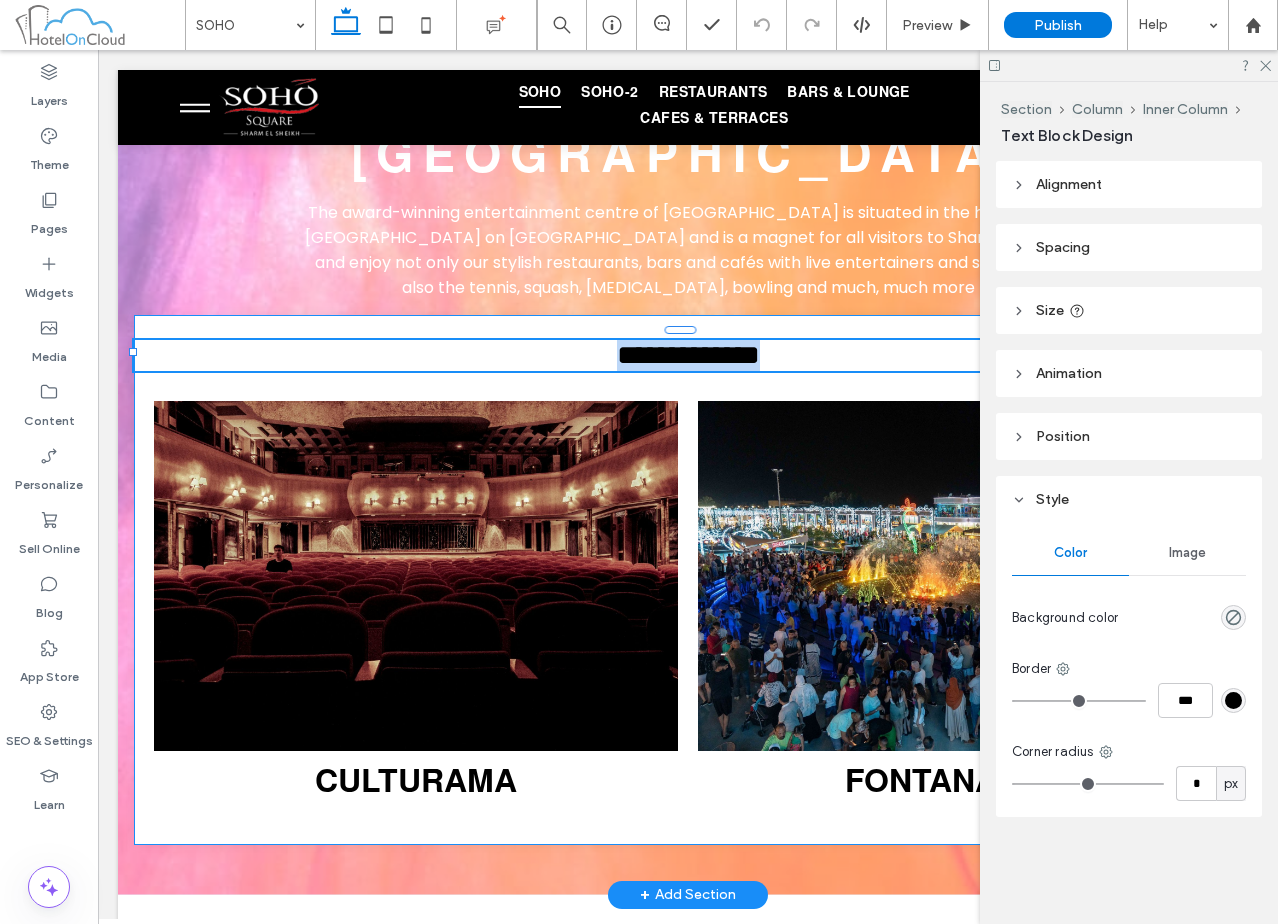 type on "**********" 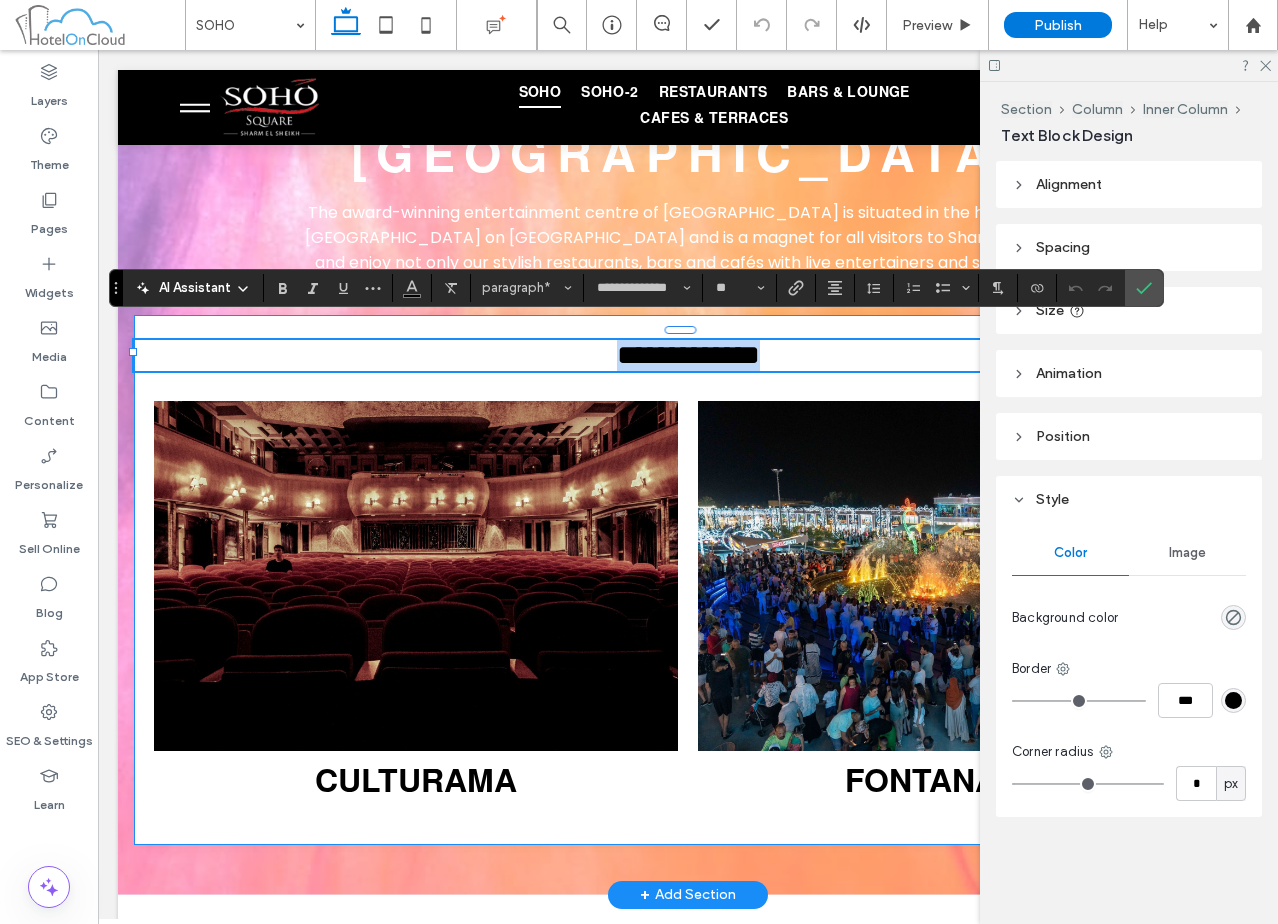 type 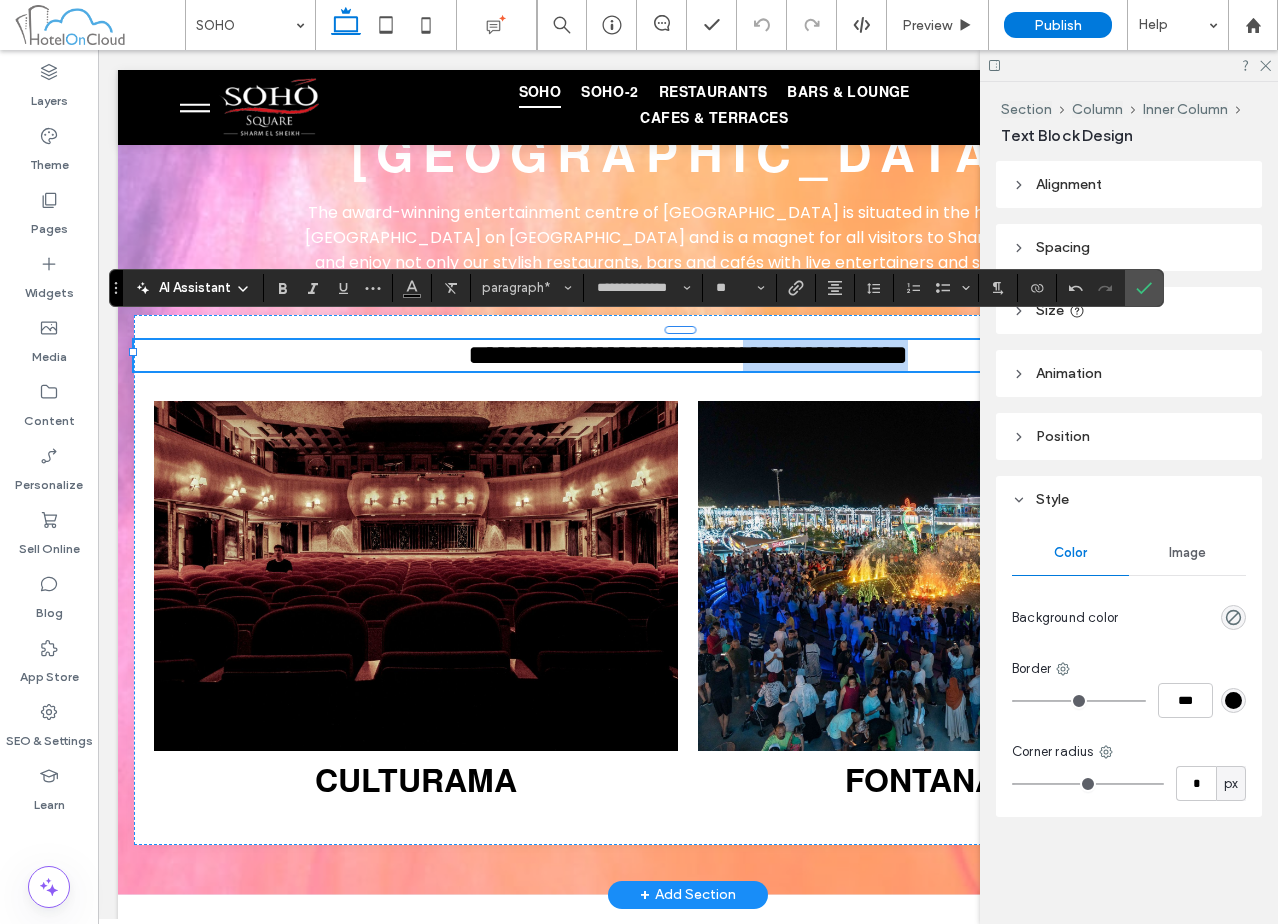 drag, startPoint x: 750, startPoint y: 343, endPoint x: 999, endPoint y: 351, distance: 249.12848 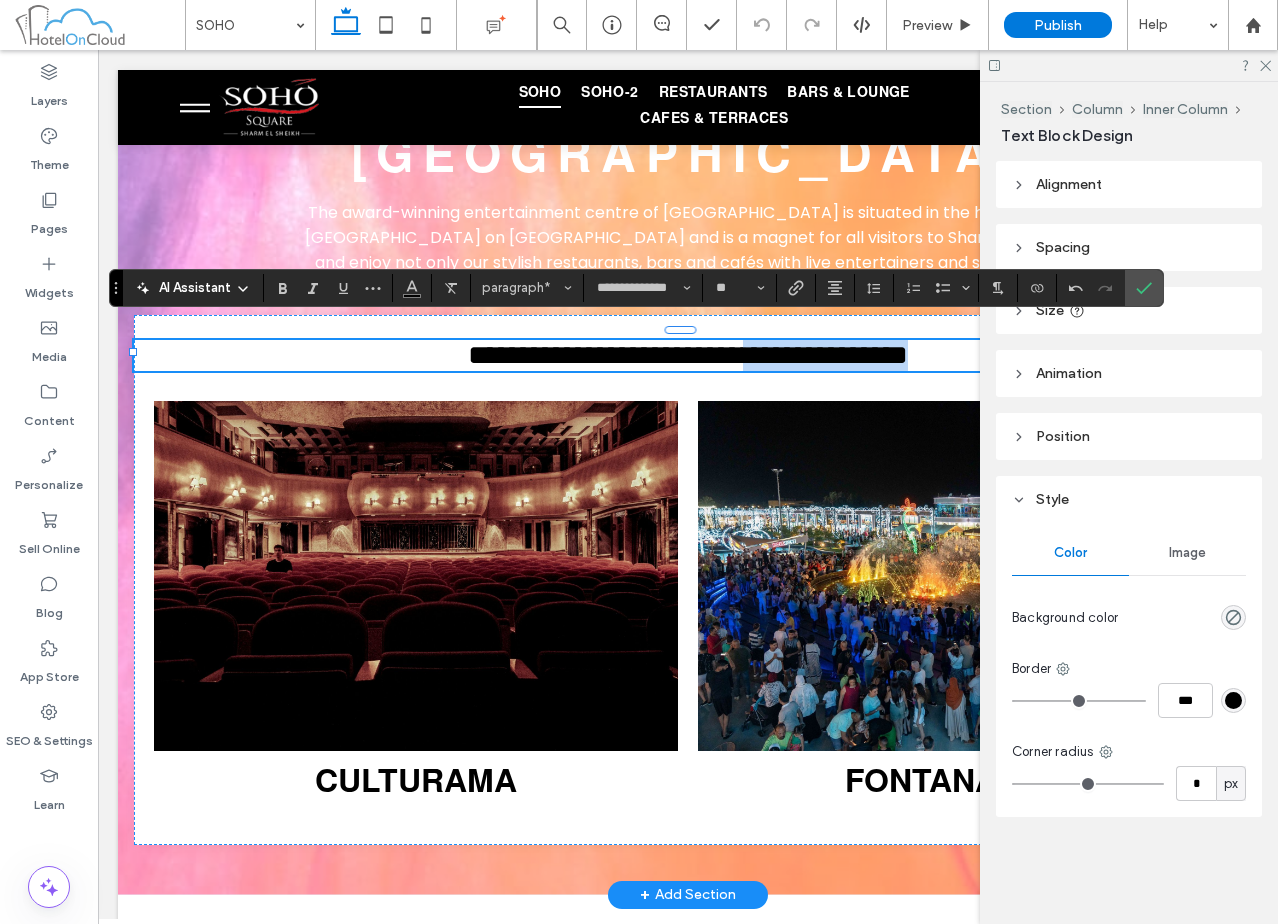 click on "**********" at bounding box center [688, 355] 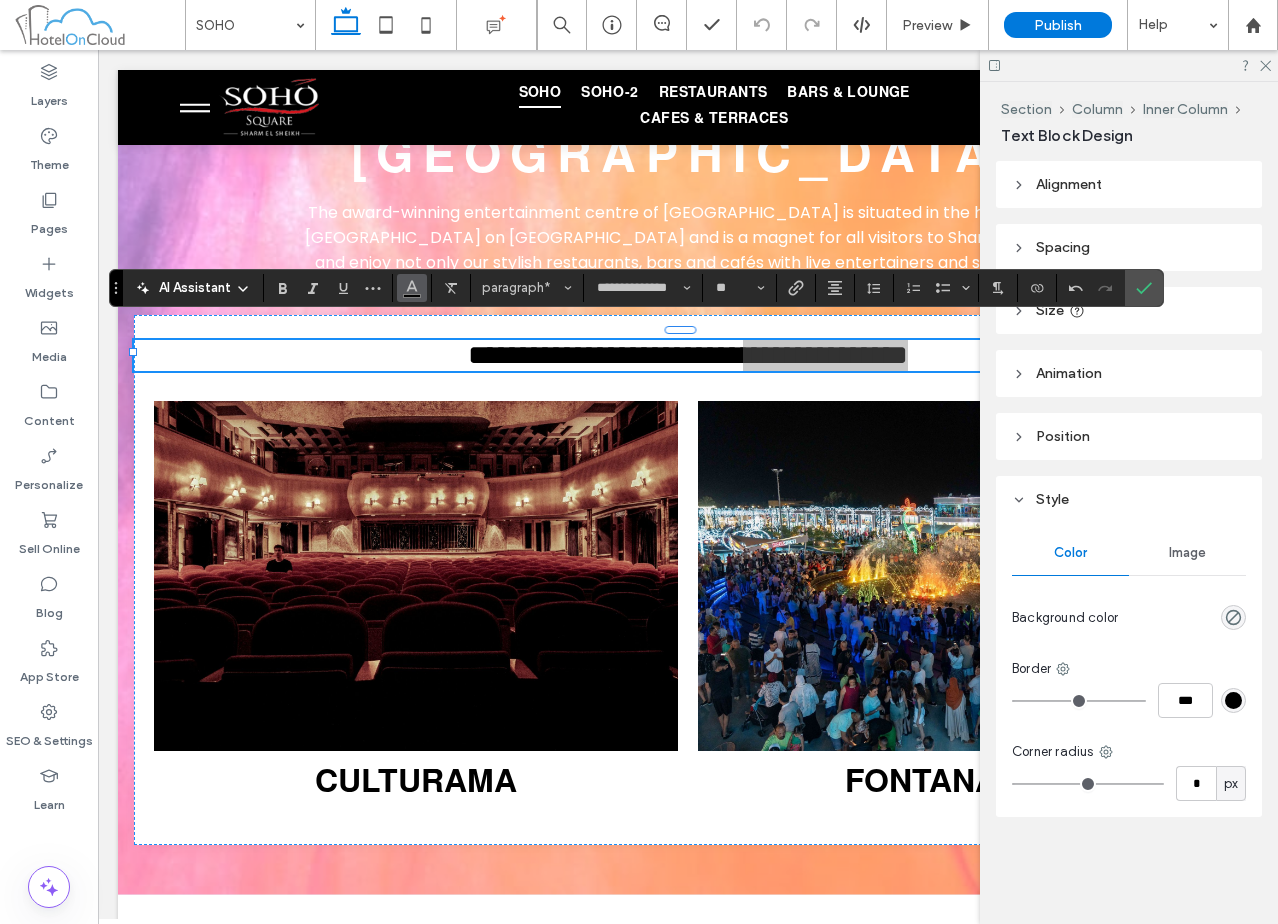click at bounding box center (412, 288) 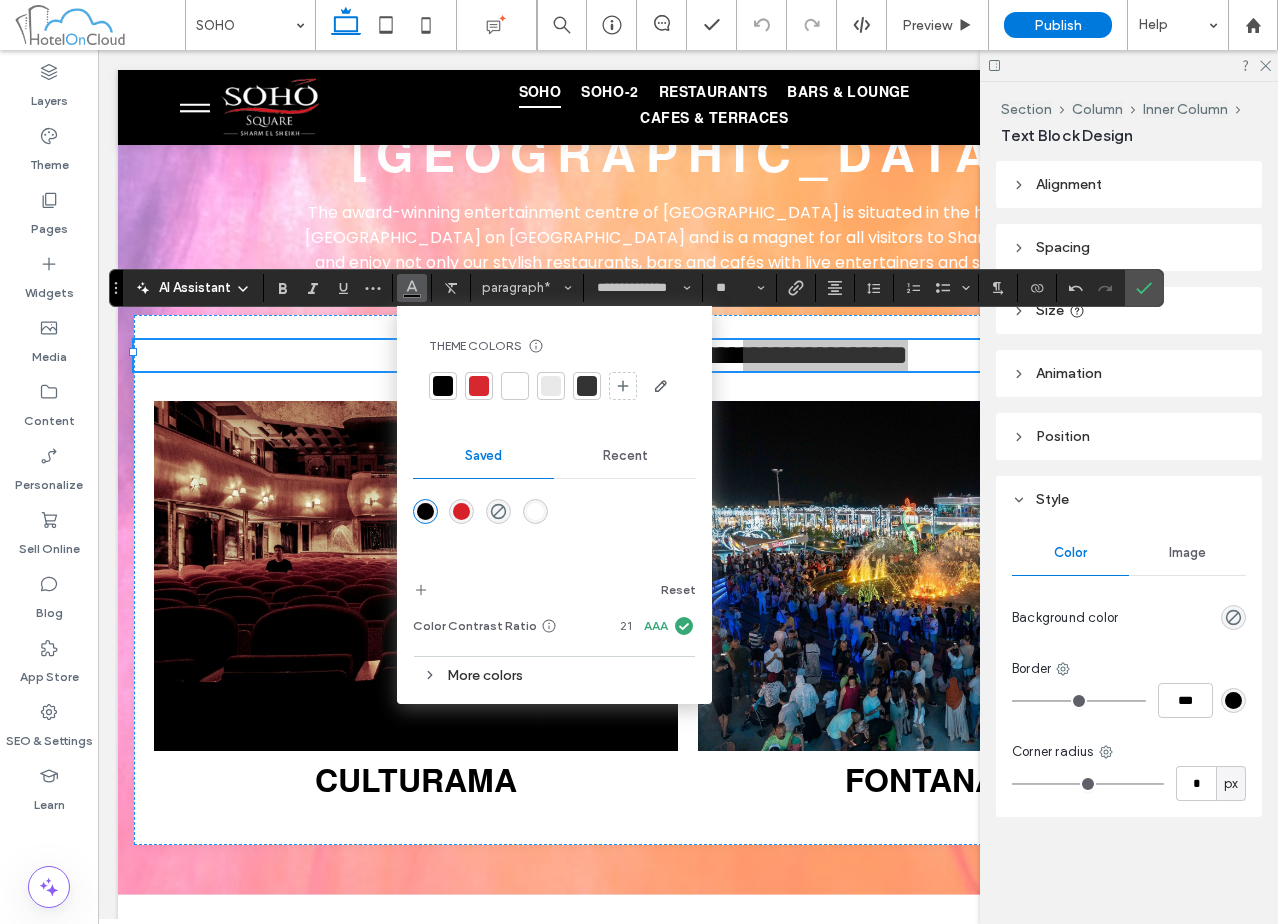 click at bounding box center (479, 386) 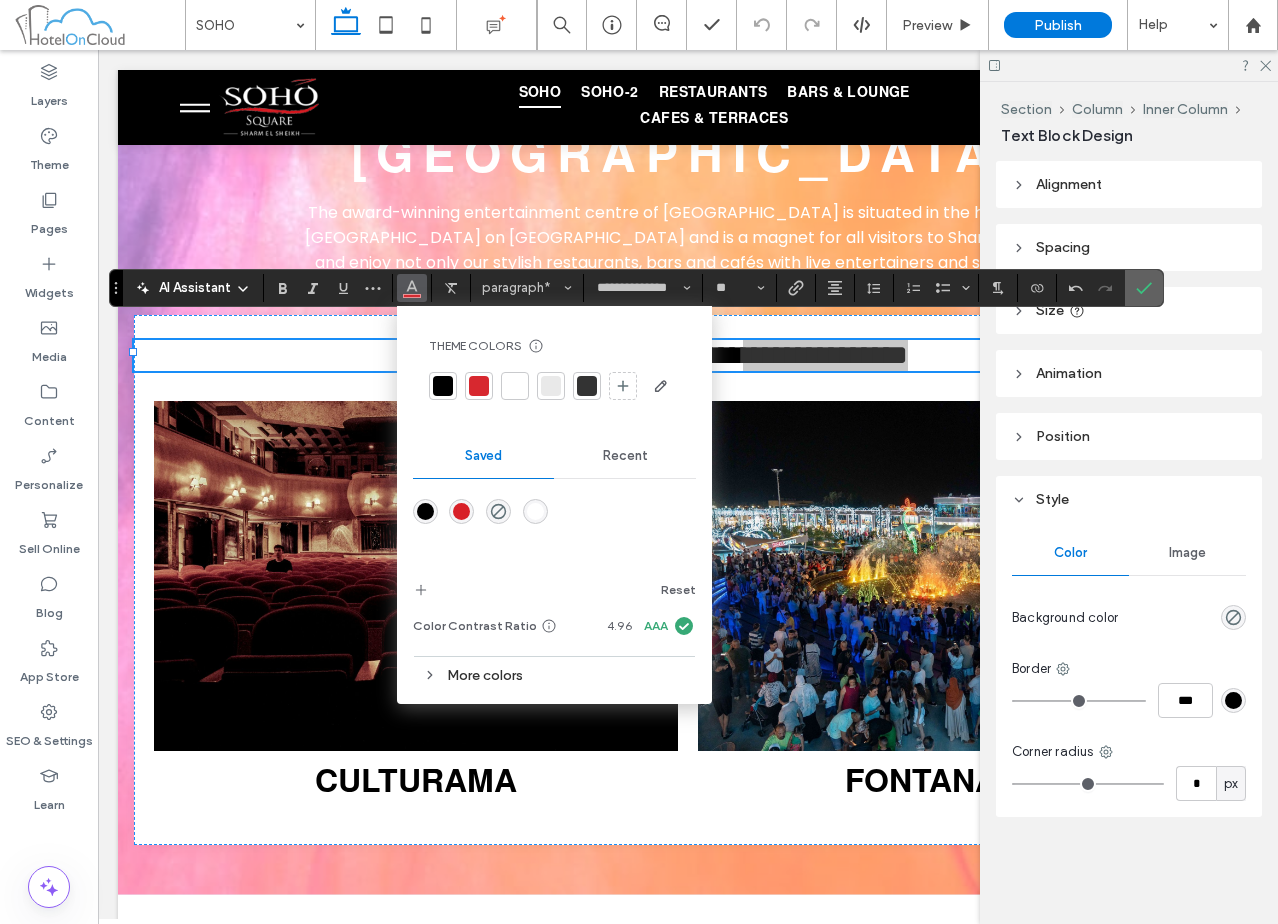 click at bounding box center [1144, 288] 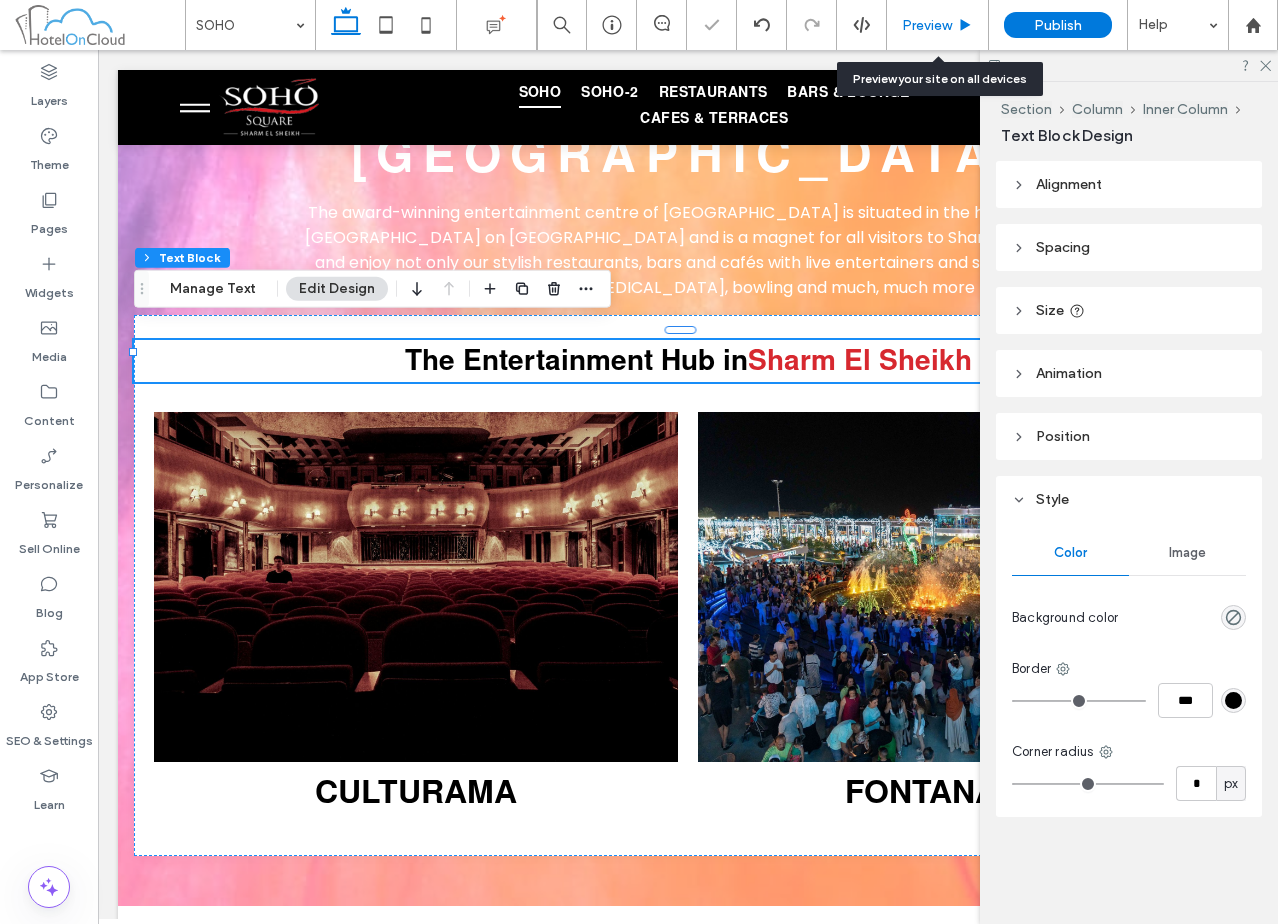 click on "Preview" at bounding box center (927, 25) 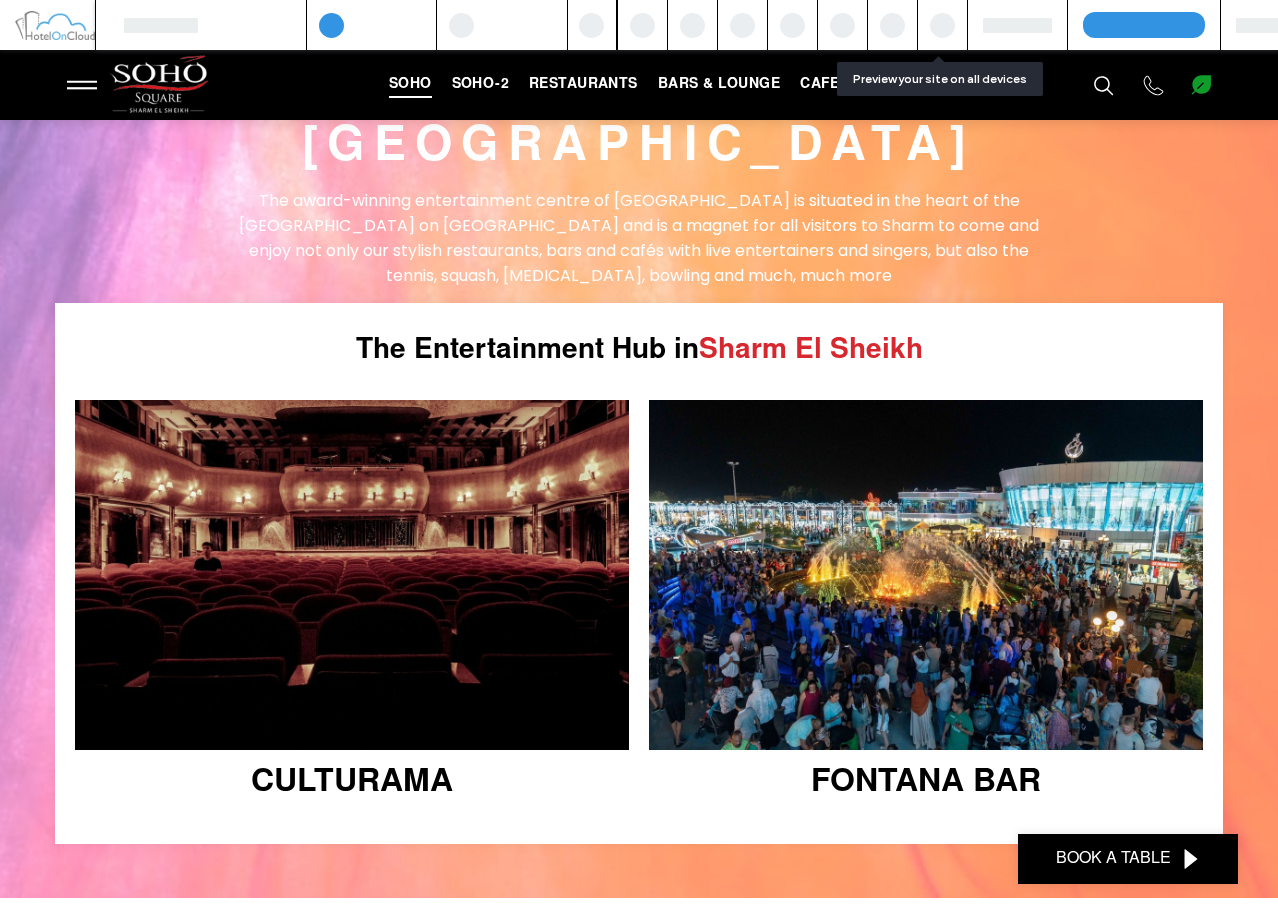 scroll, scrollTop: 1289, scrollLeft: 0, axis: vertical 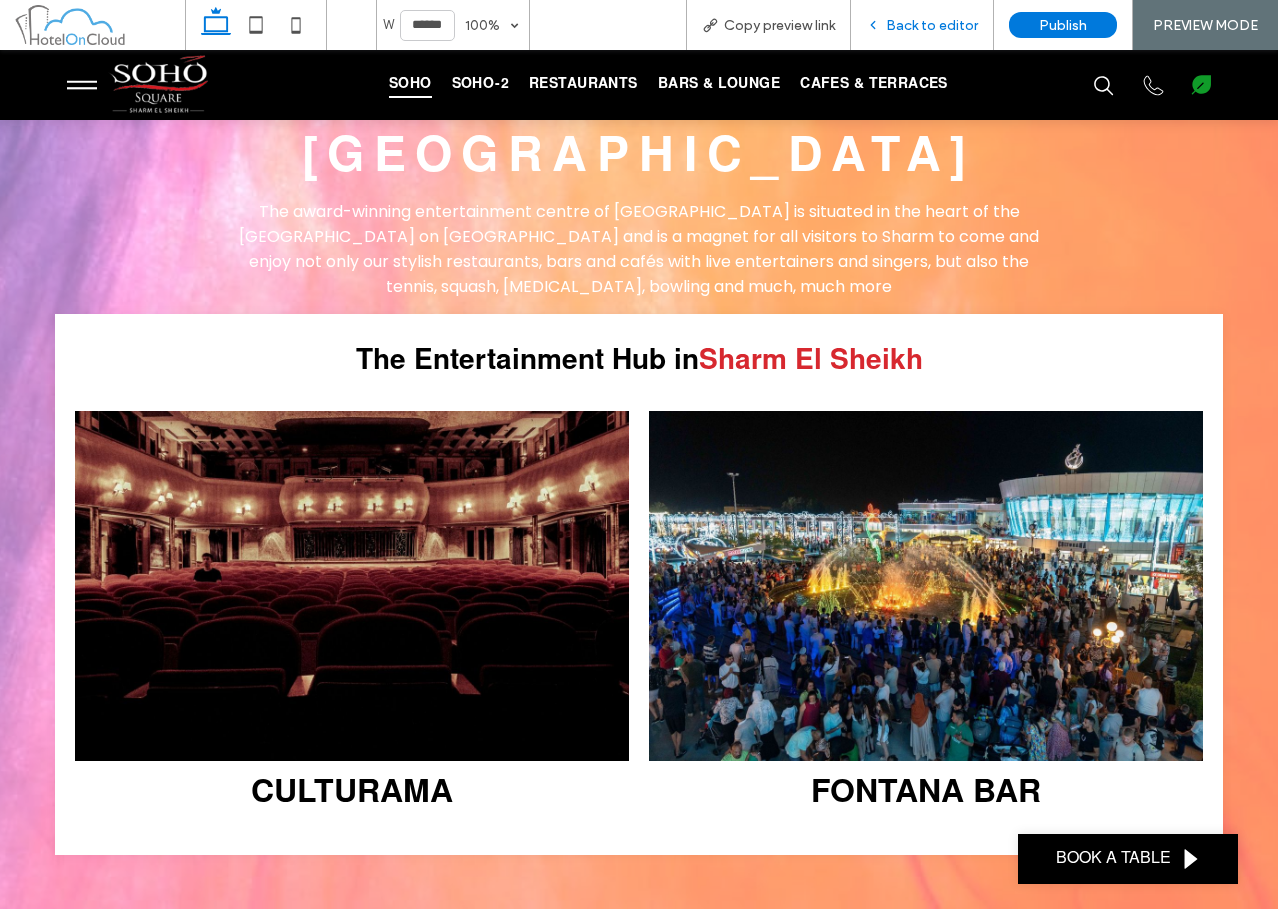 click on "Back to editor" at bounding box center [932, 25] 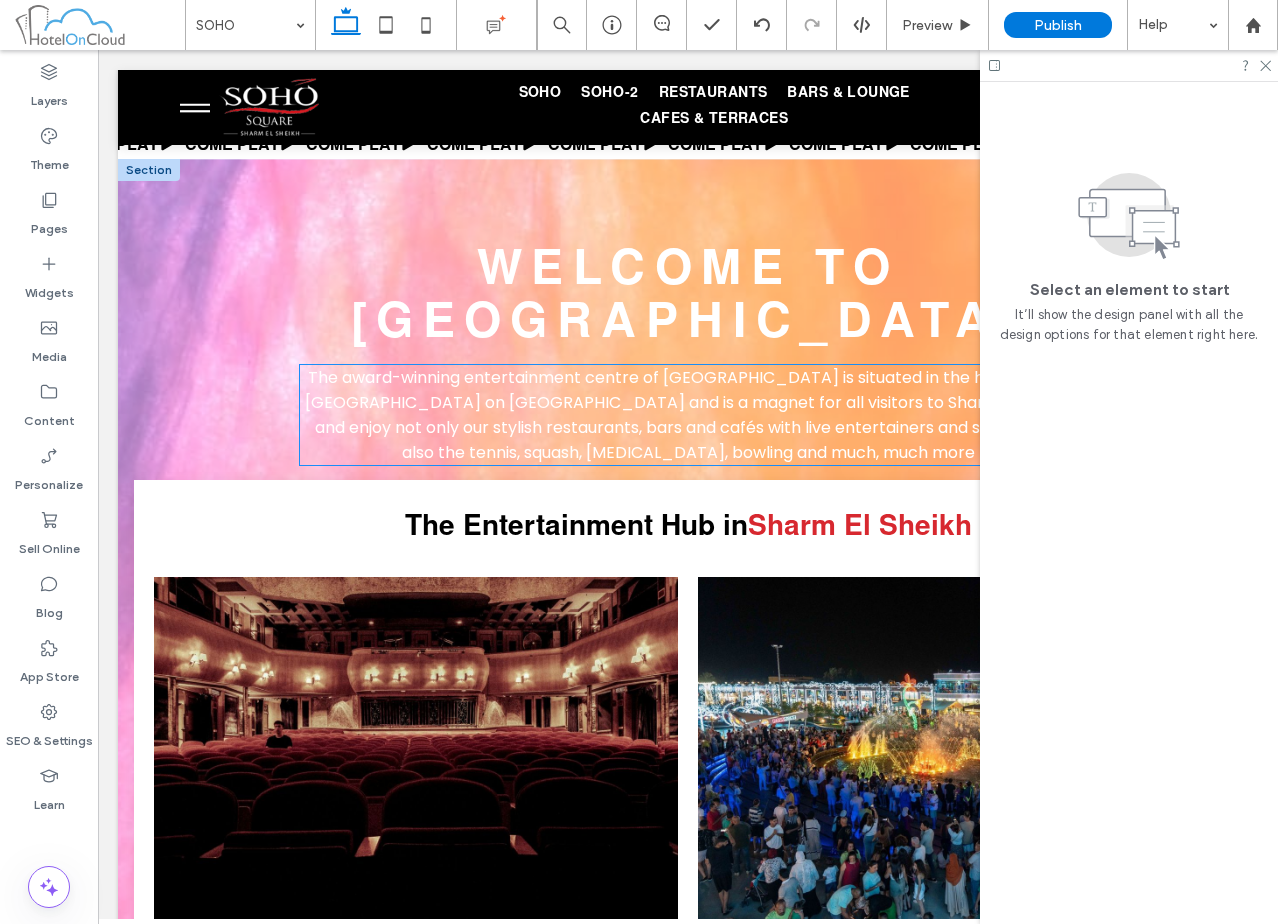 scroll, scrollTop: 1100, scrollLeft: 0, axis: vertical 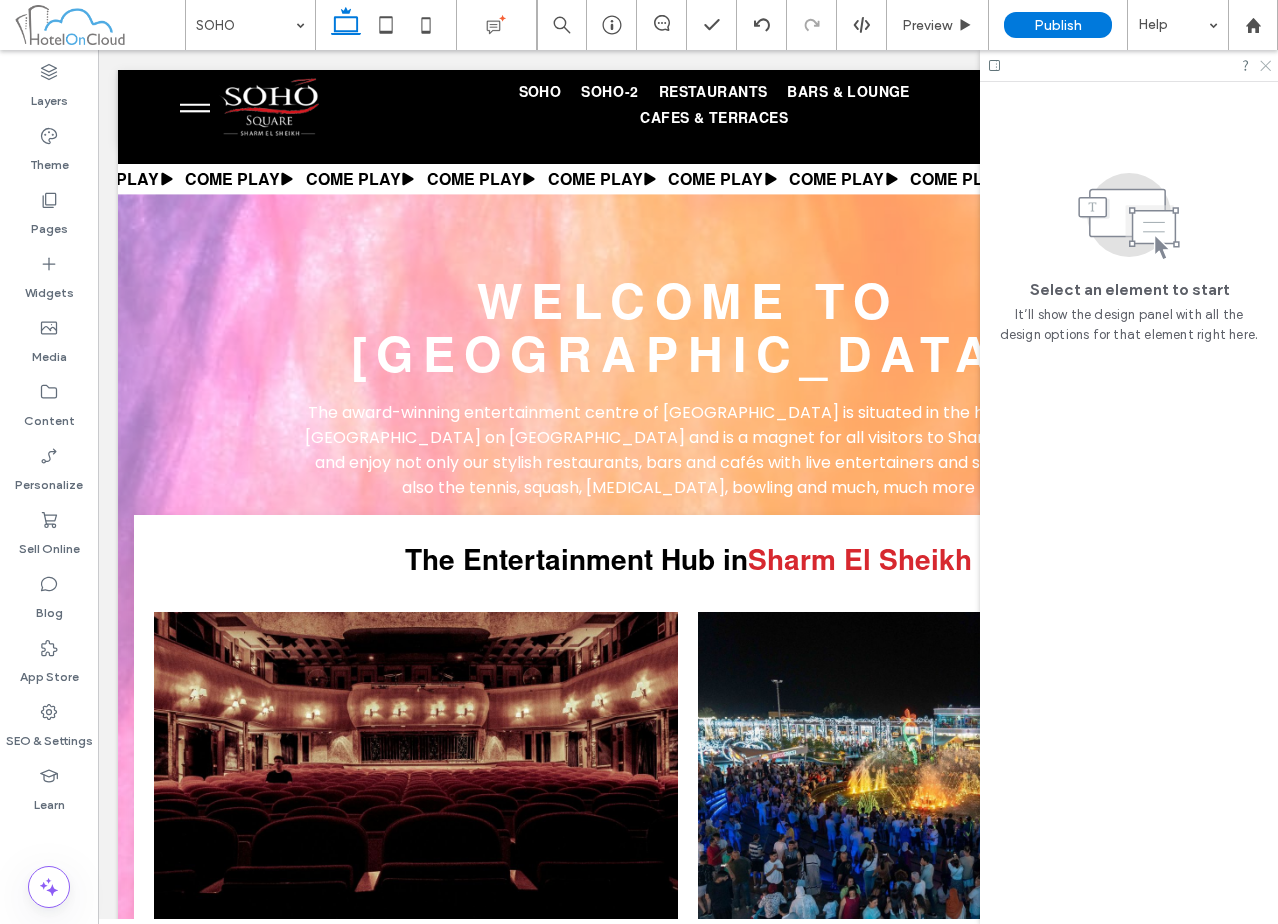 click 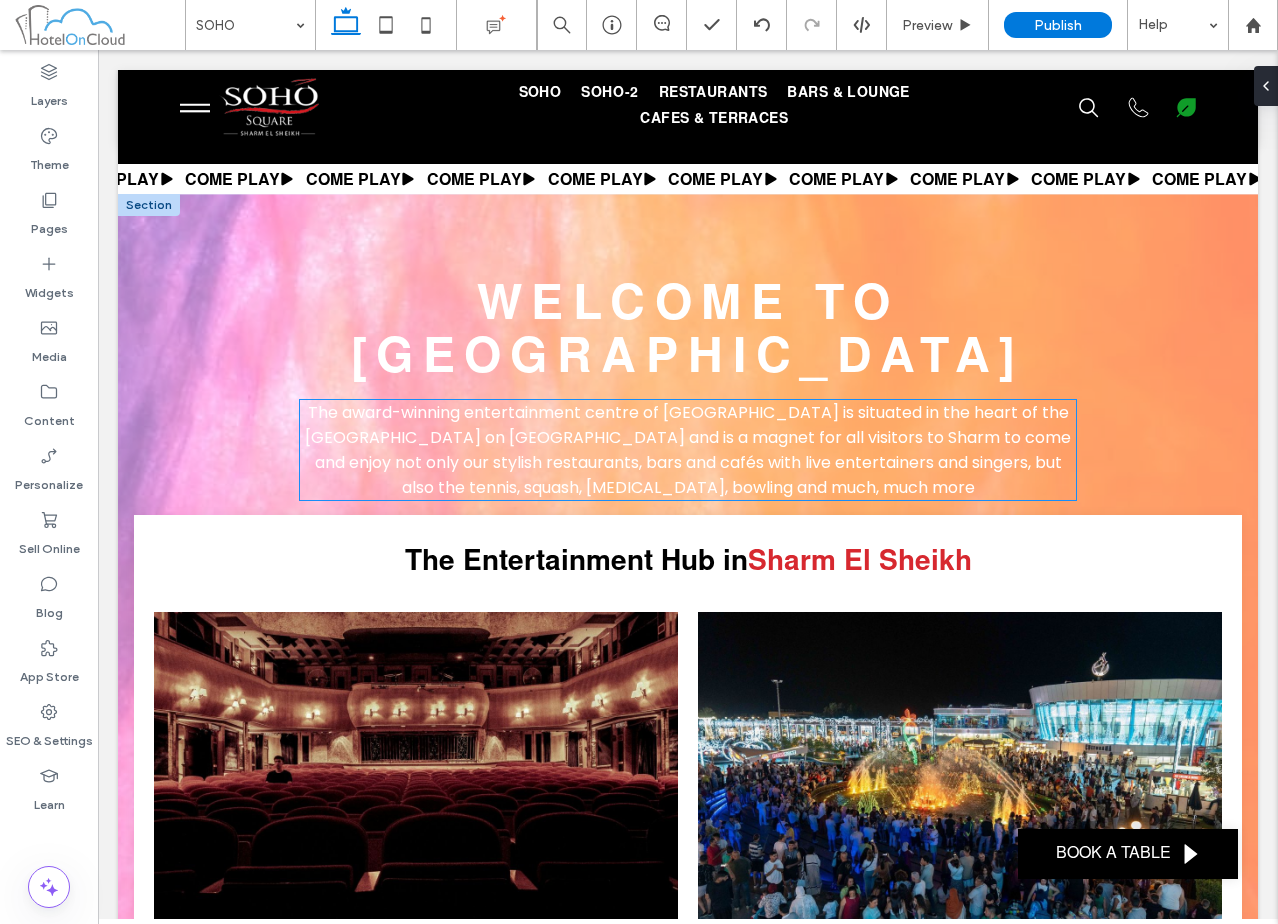 click on "The award-winning entertainment centre of Sharm El Sheikh is situated in the heart of the Savoy Resort on White Knight Beach and is a magnet for all visitors to Sharm to come and enjoy not only our stylish restaurants, bars and cafés with live entertainers and singers, but also the tennis, squash, ice skating, bowling and much, much more" at bounding box center (688, 450) 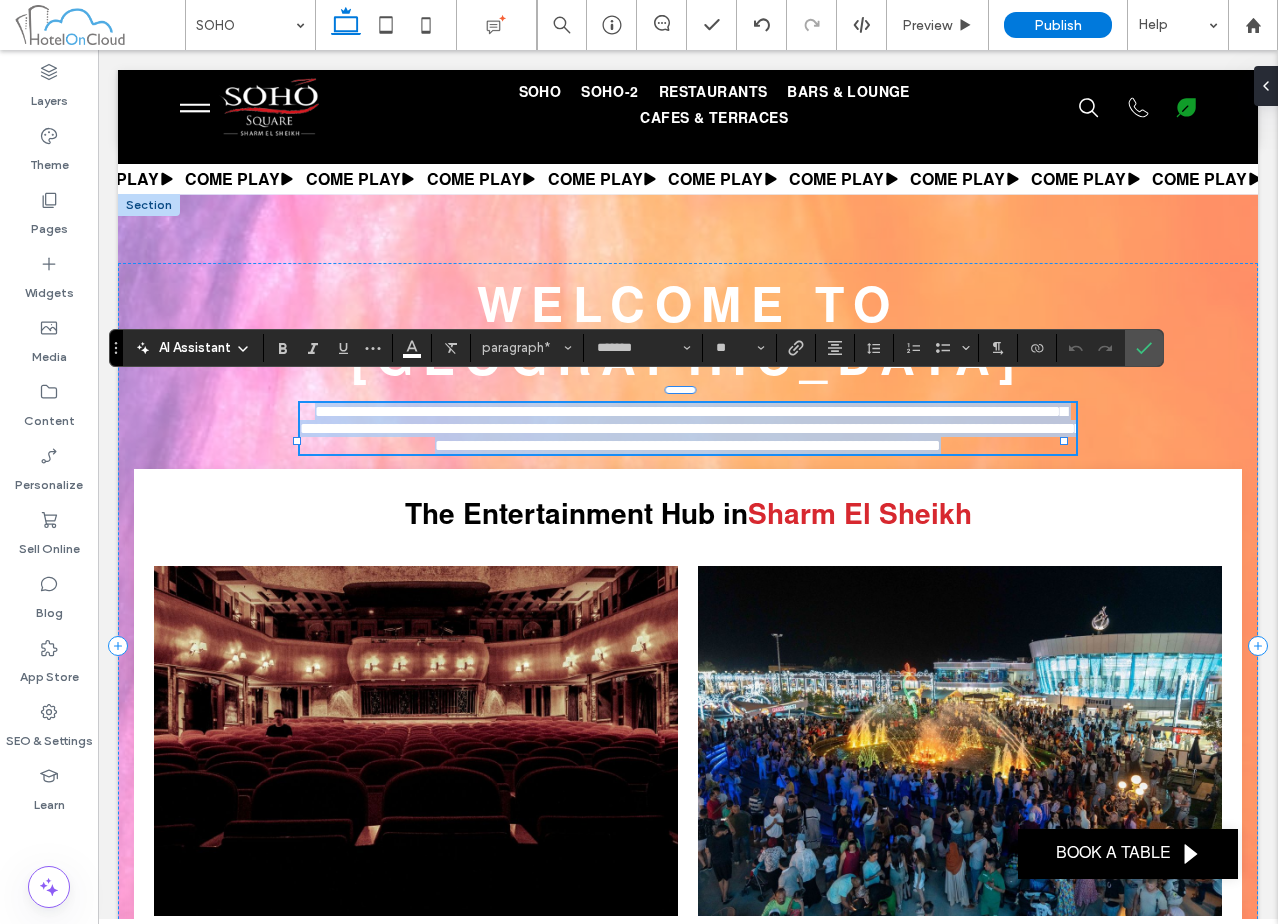 paste 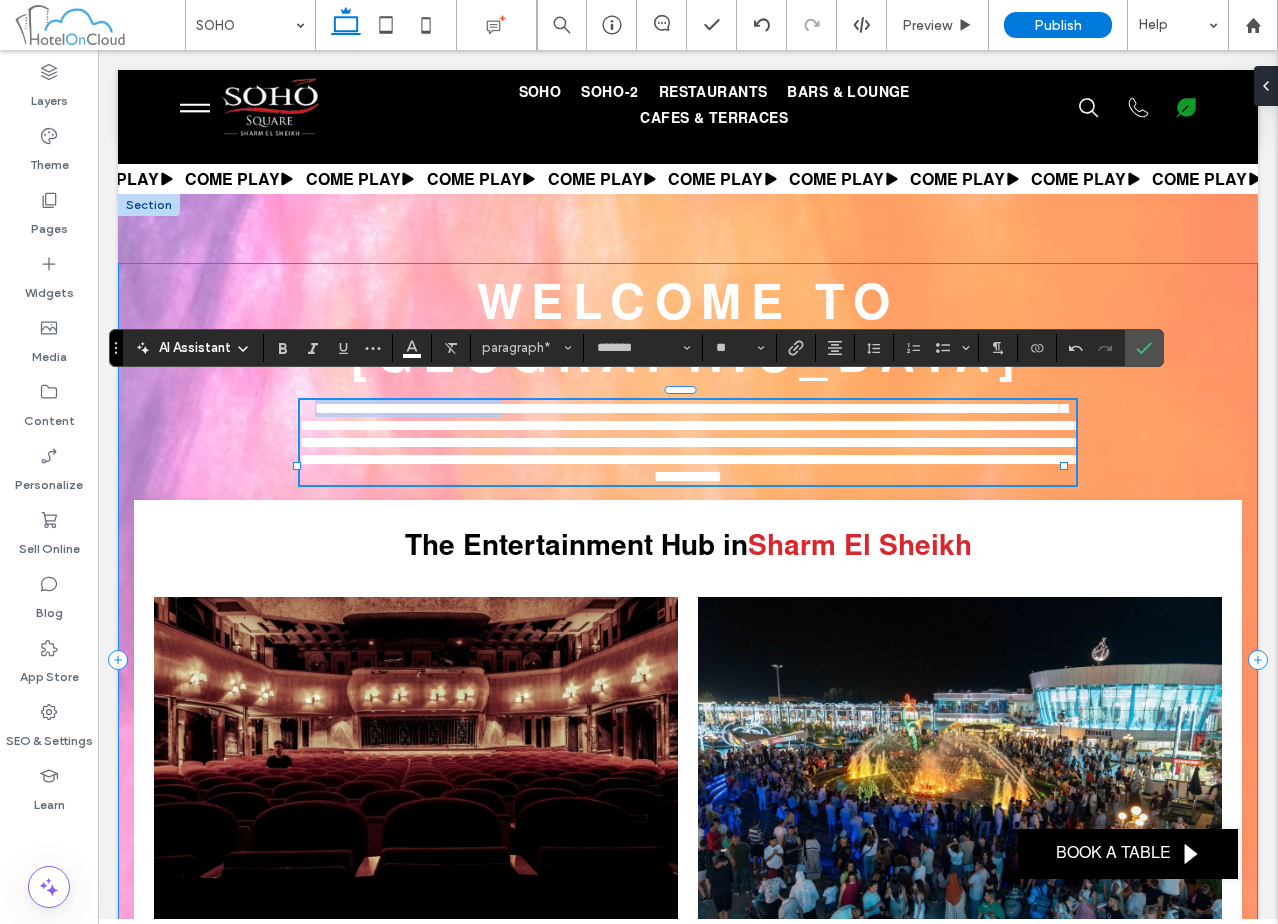 drag, startPoint x: 536, startPoint y: 392, endPoint x: 290, endPoint y: 394, distance: 246.00813 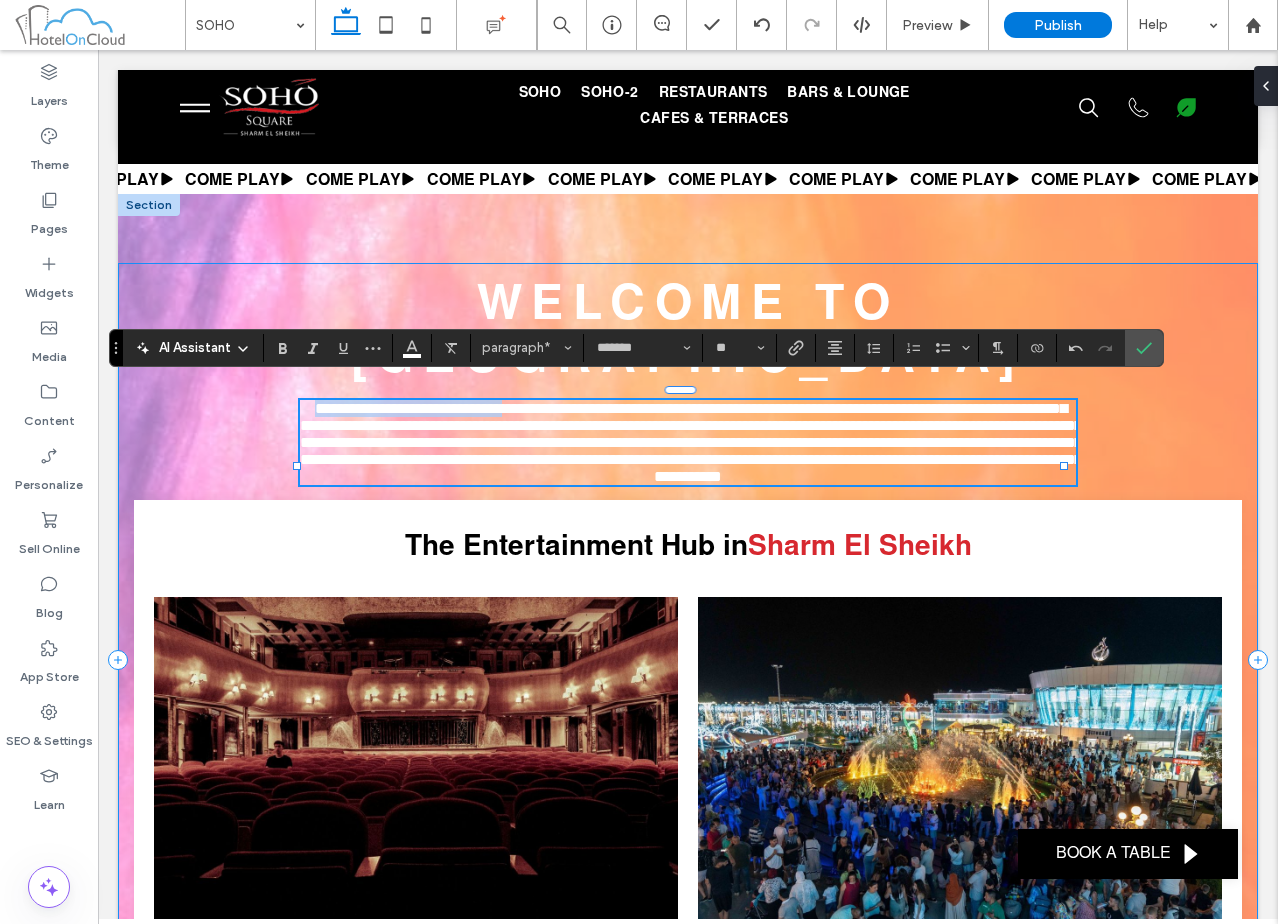 click on "**********" at bounding box center [688, 660] 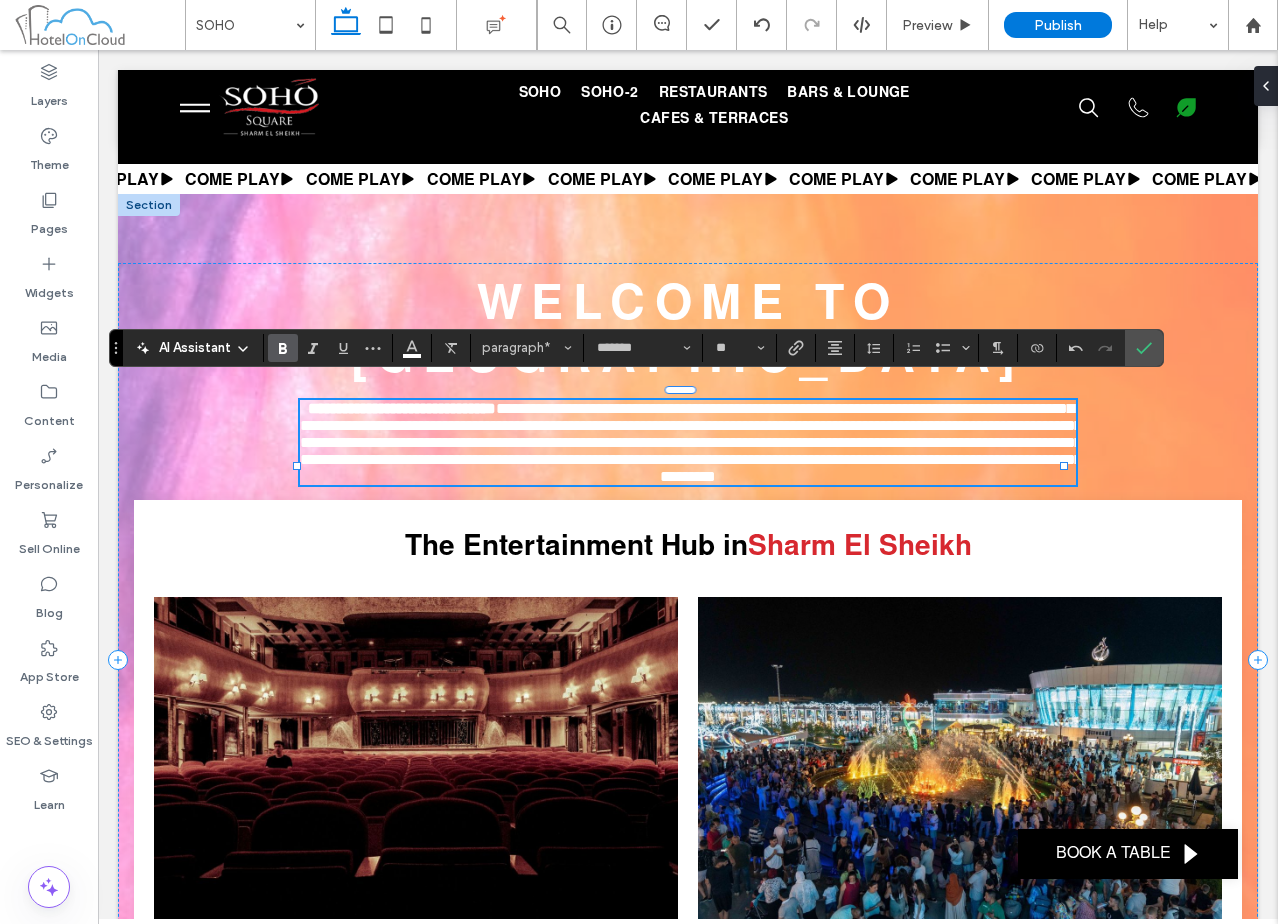 click on "**********" at bounding box center (691, 442) 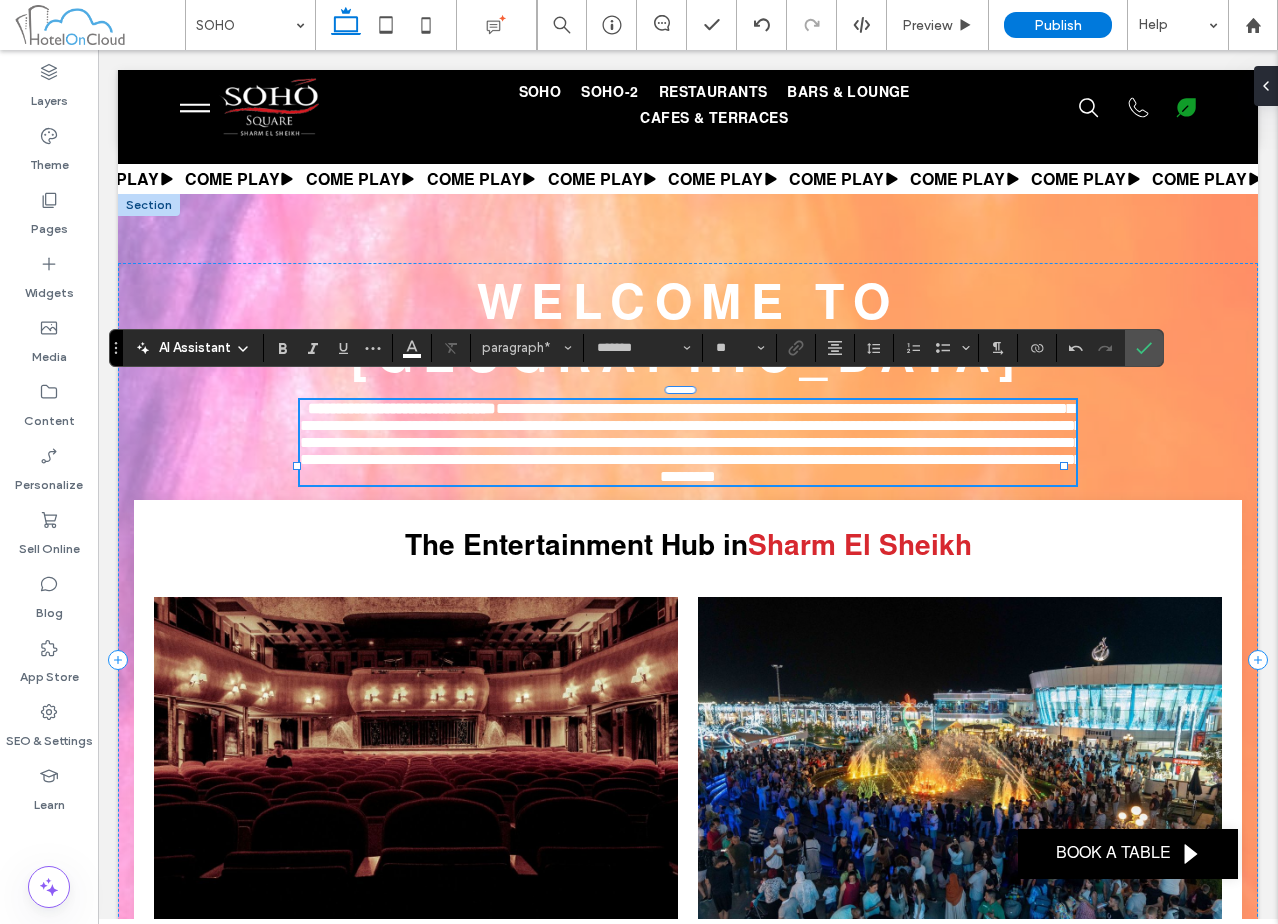click on "**********" at bounding box center [691, 442] 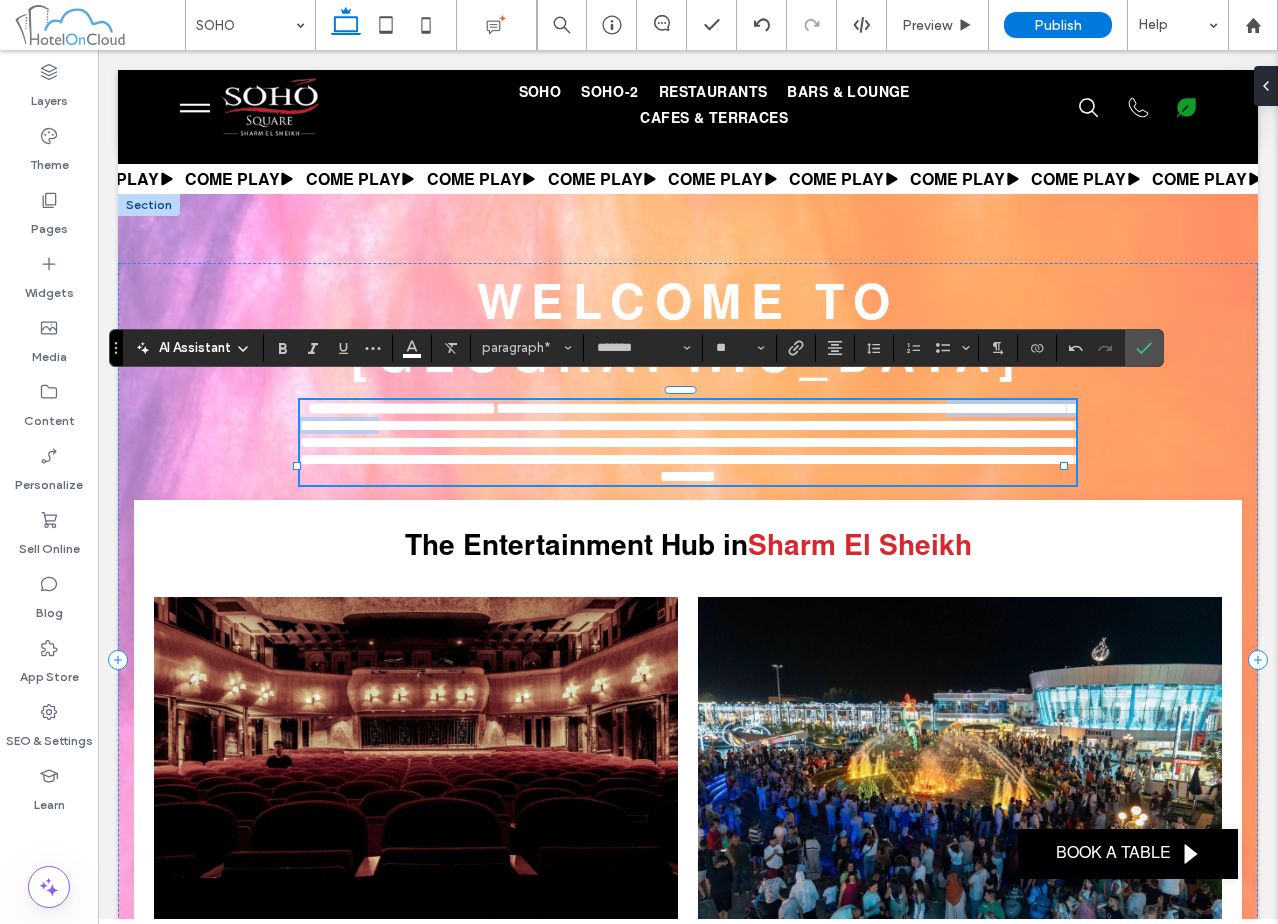 drag, startPoint x: 442, startPoint y: 417, endPoint x: 724, endPoint y: 419, distance: 282.00708 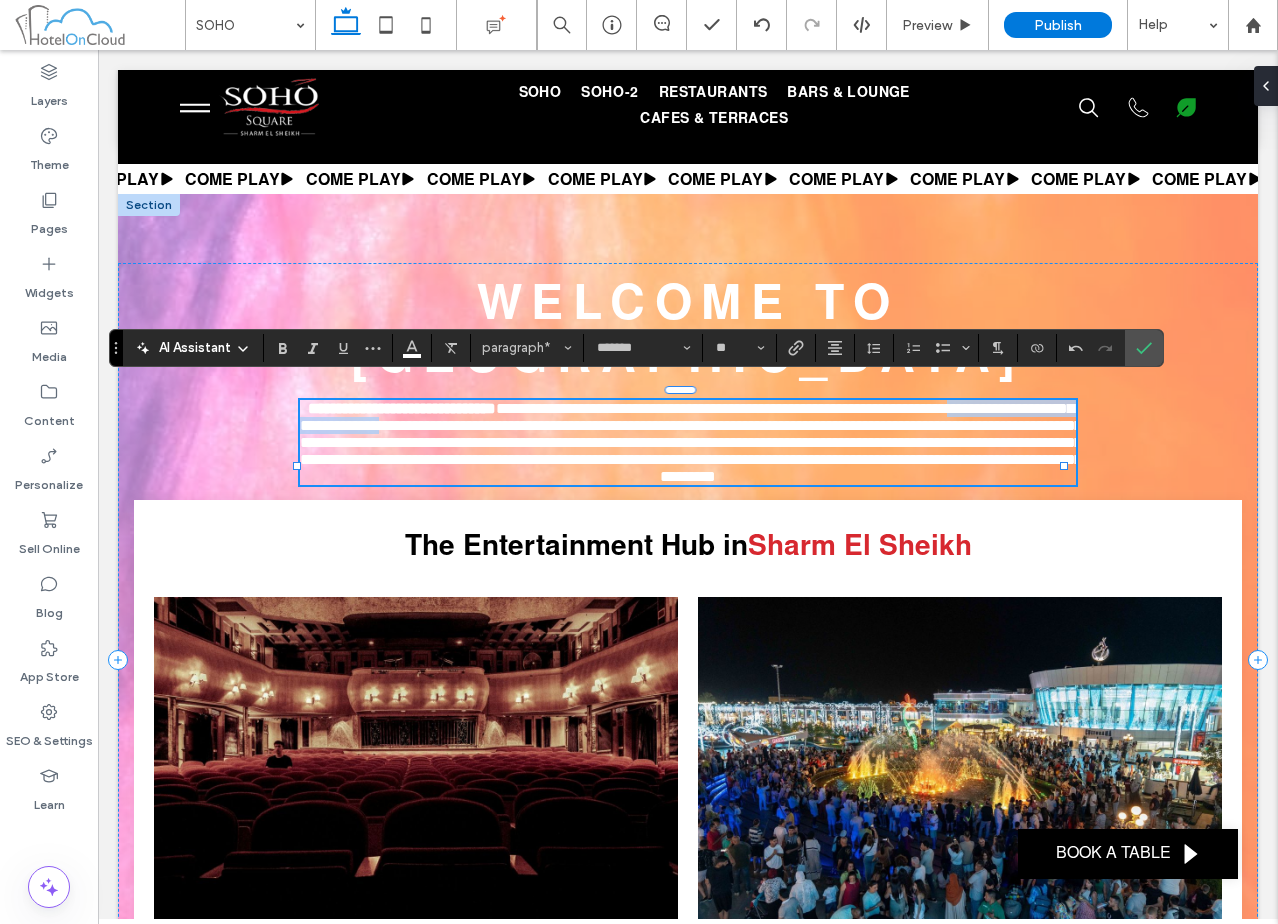 click on "**********" at bounding box center (691, 442) 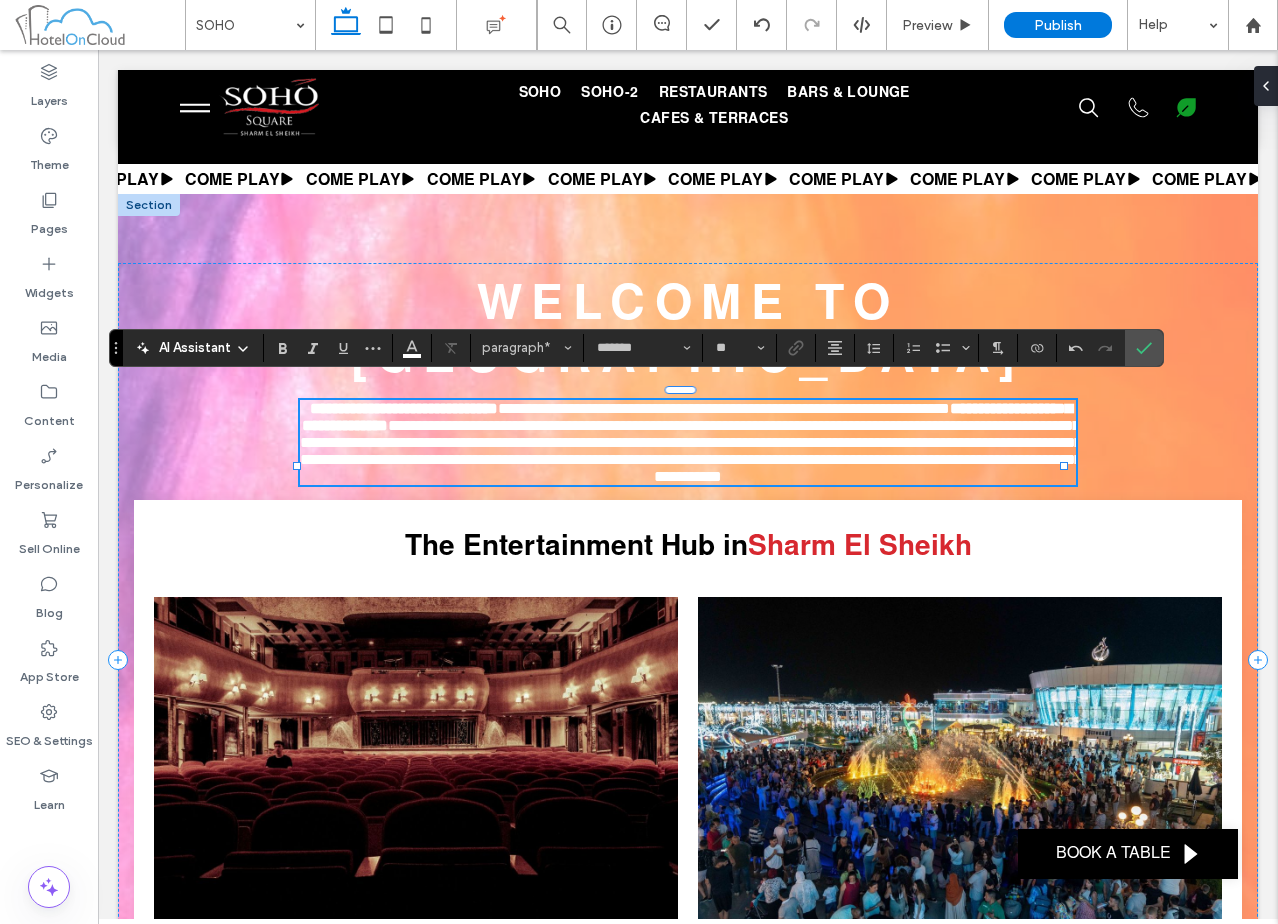 click on "**********" at bounding box center (691, 451) 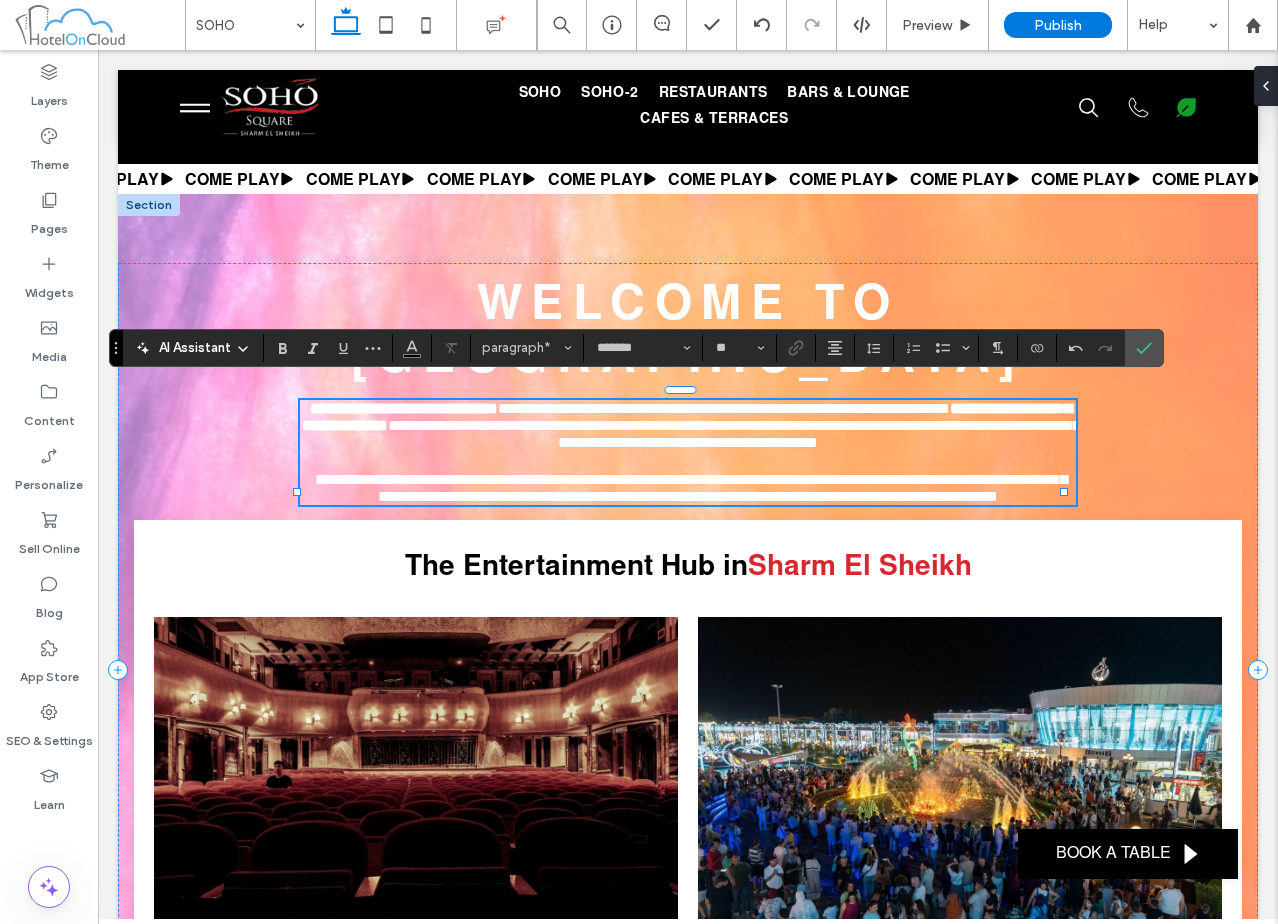 type on "**" 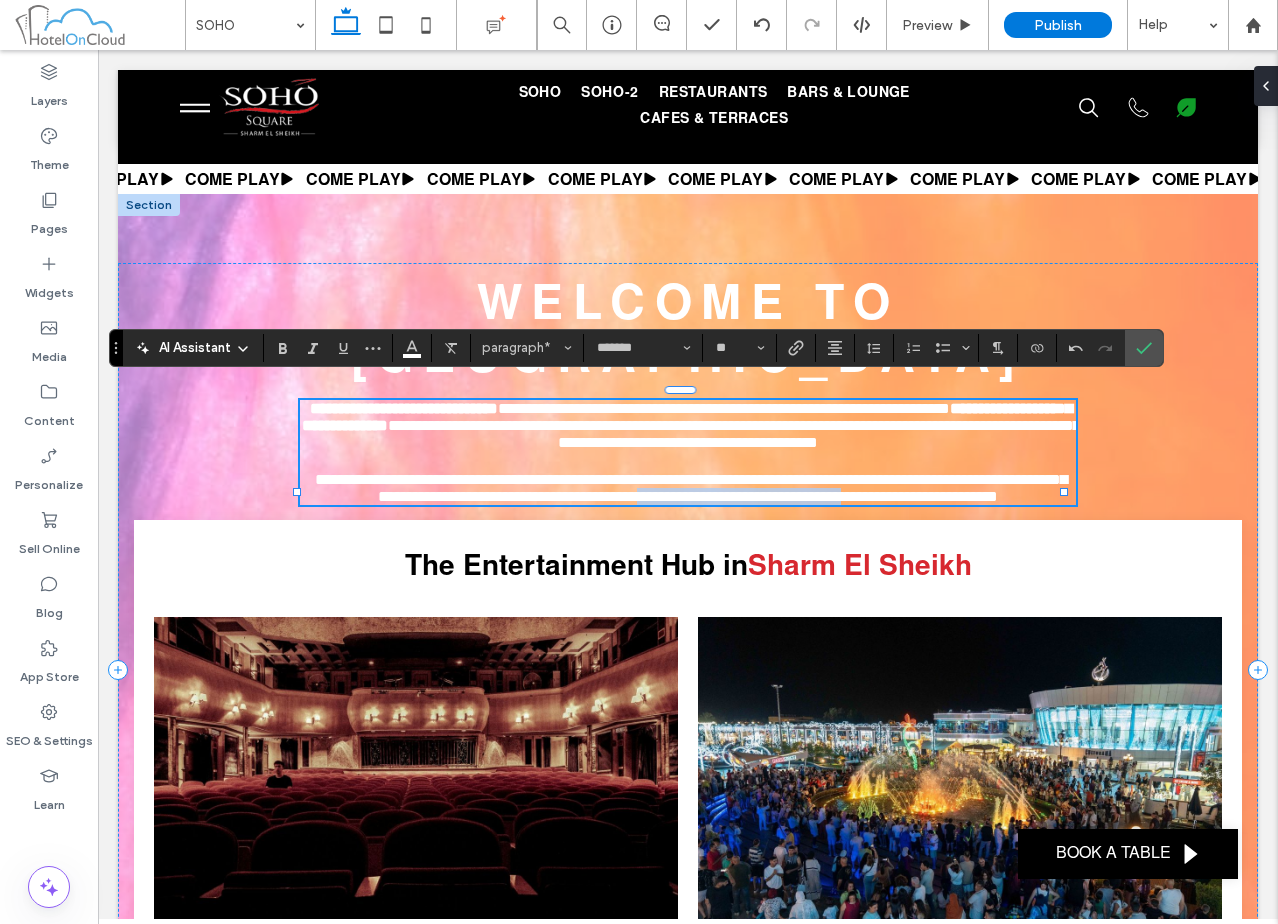 drag, startPoint x: 844, startPoint y: 545, endPoint x: 616, endPoint y: 564, distance: 228.7903 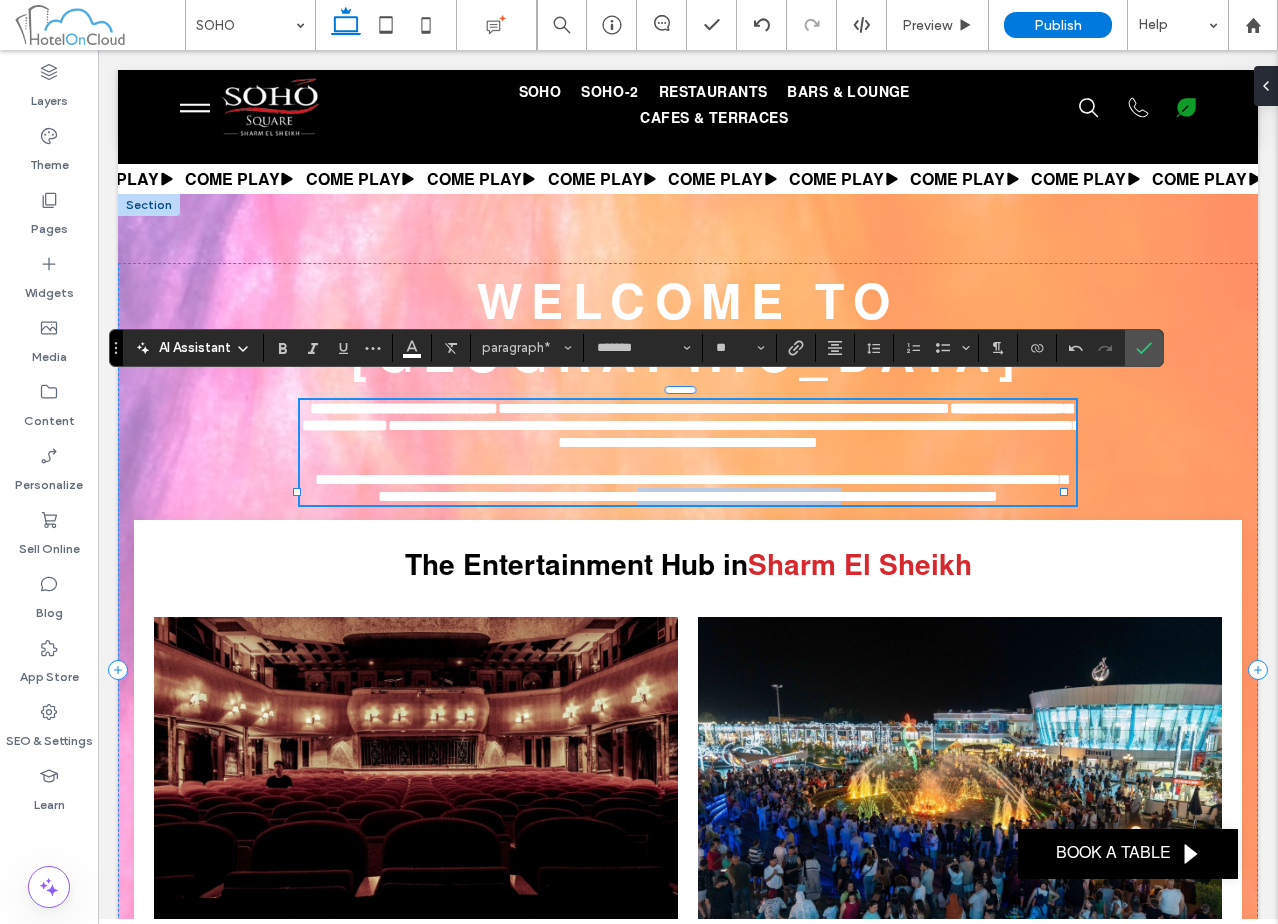 click on "**********" at bounding box center (691, 488) 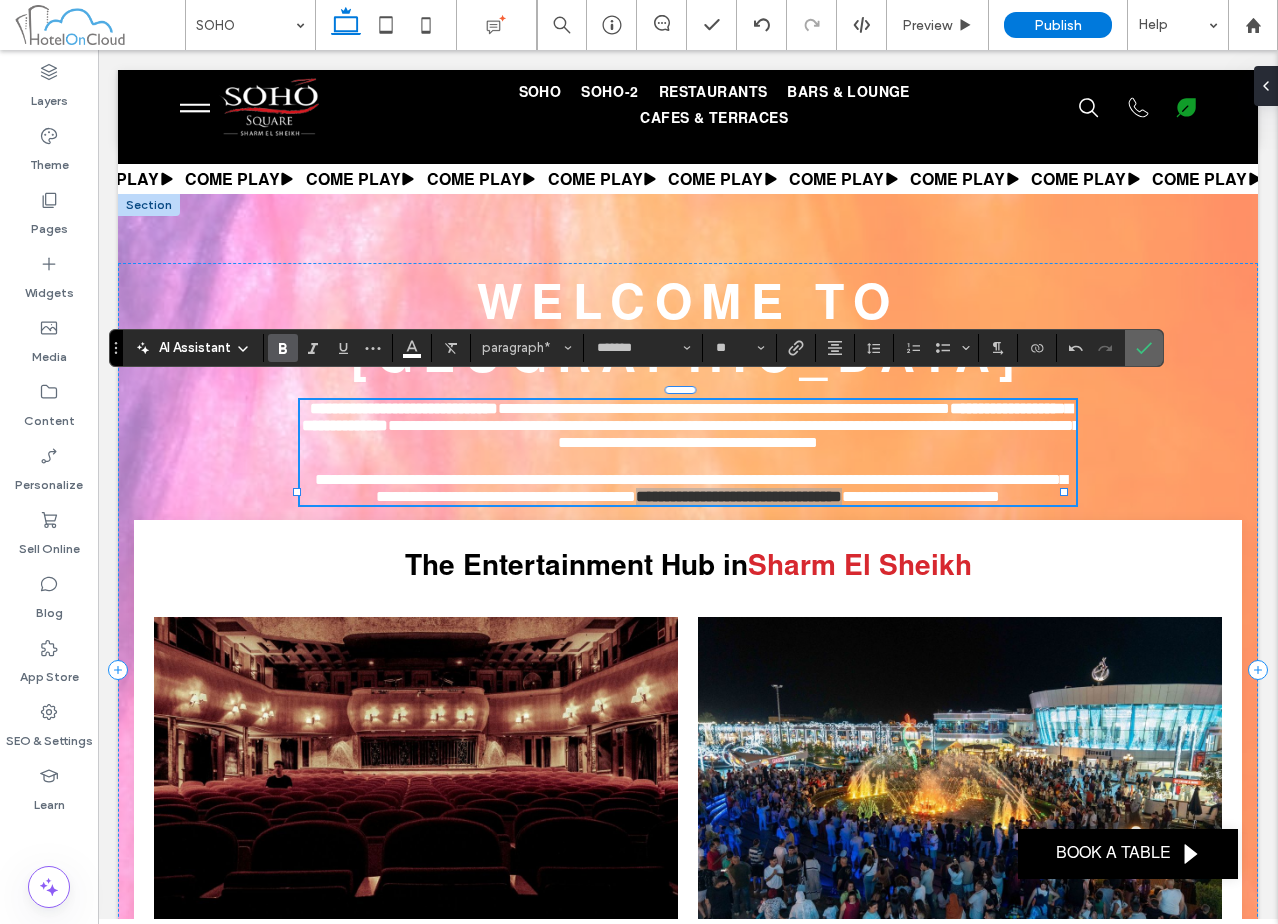 drag, startPoint x: 1147, startPoint y: 352, endPoint x: 960, endPoint y: 134, distance: 287.21594 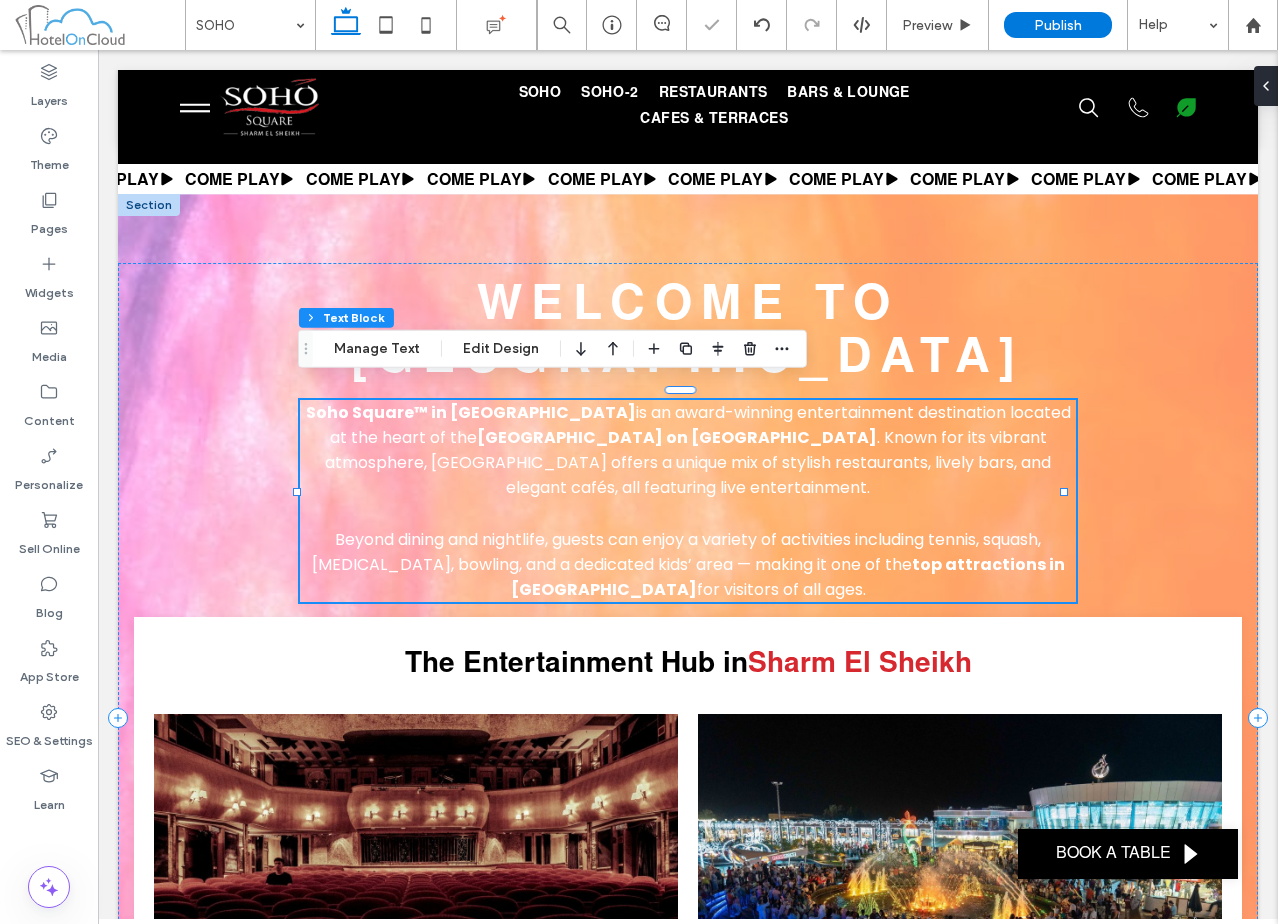 click at bounding box center (149, 205) 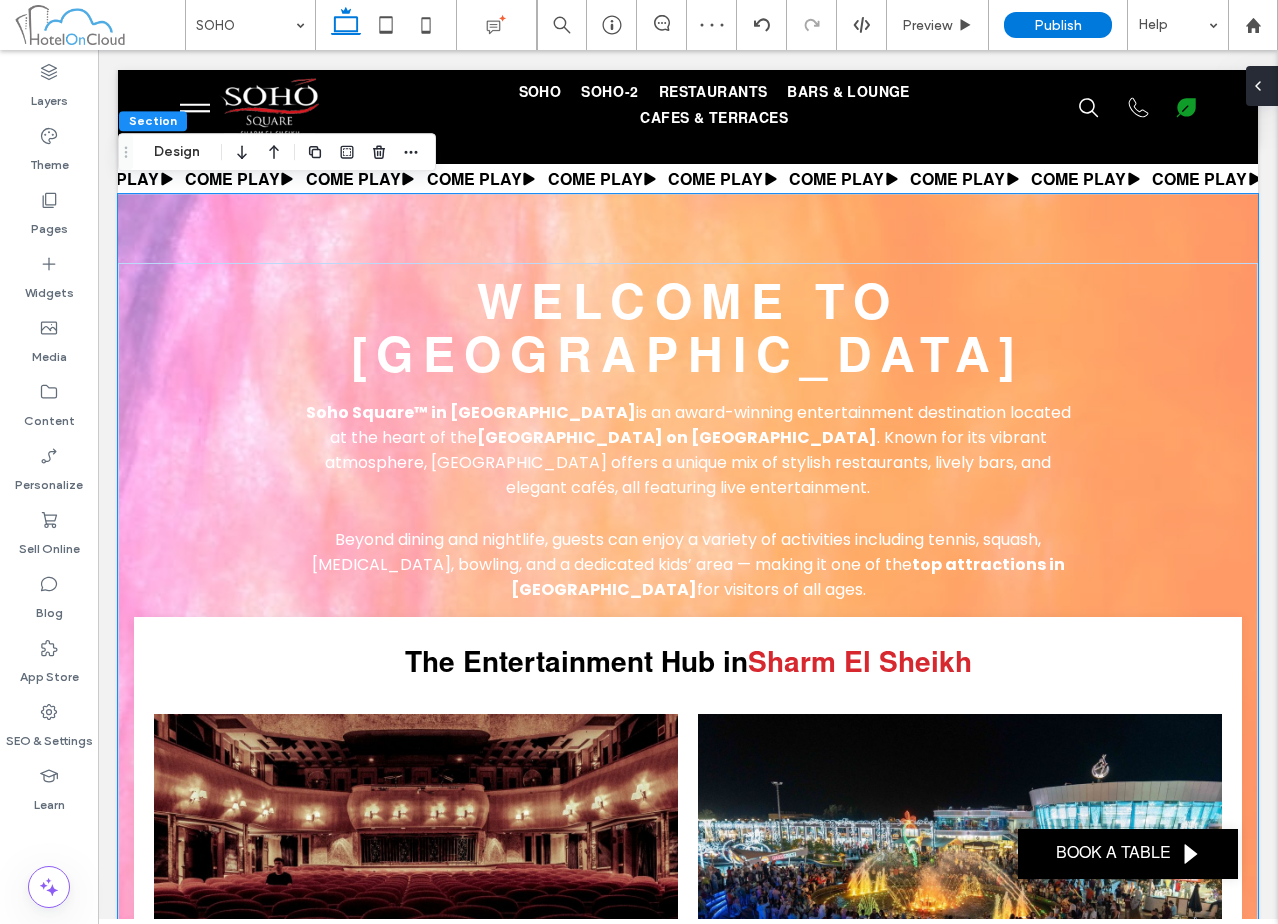 click at bounding box center [1262, 86] 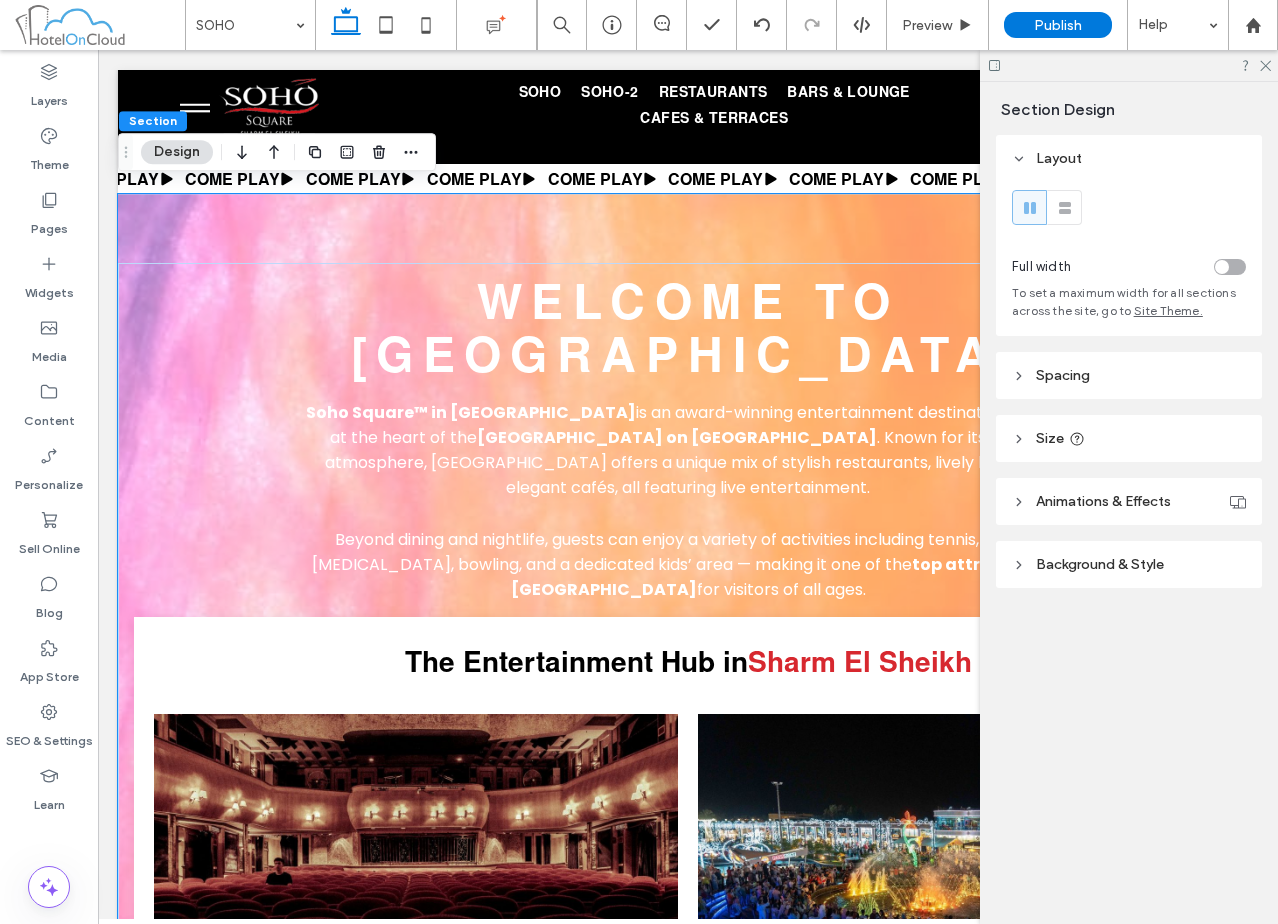 click on "Background & Style" at bounding box center [1100, 564] 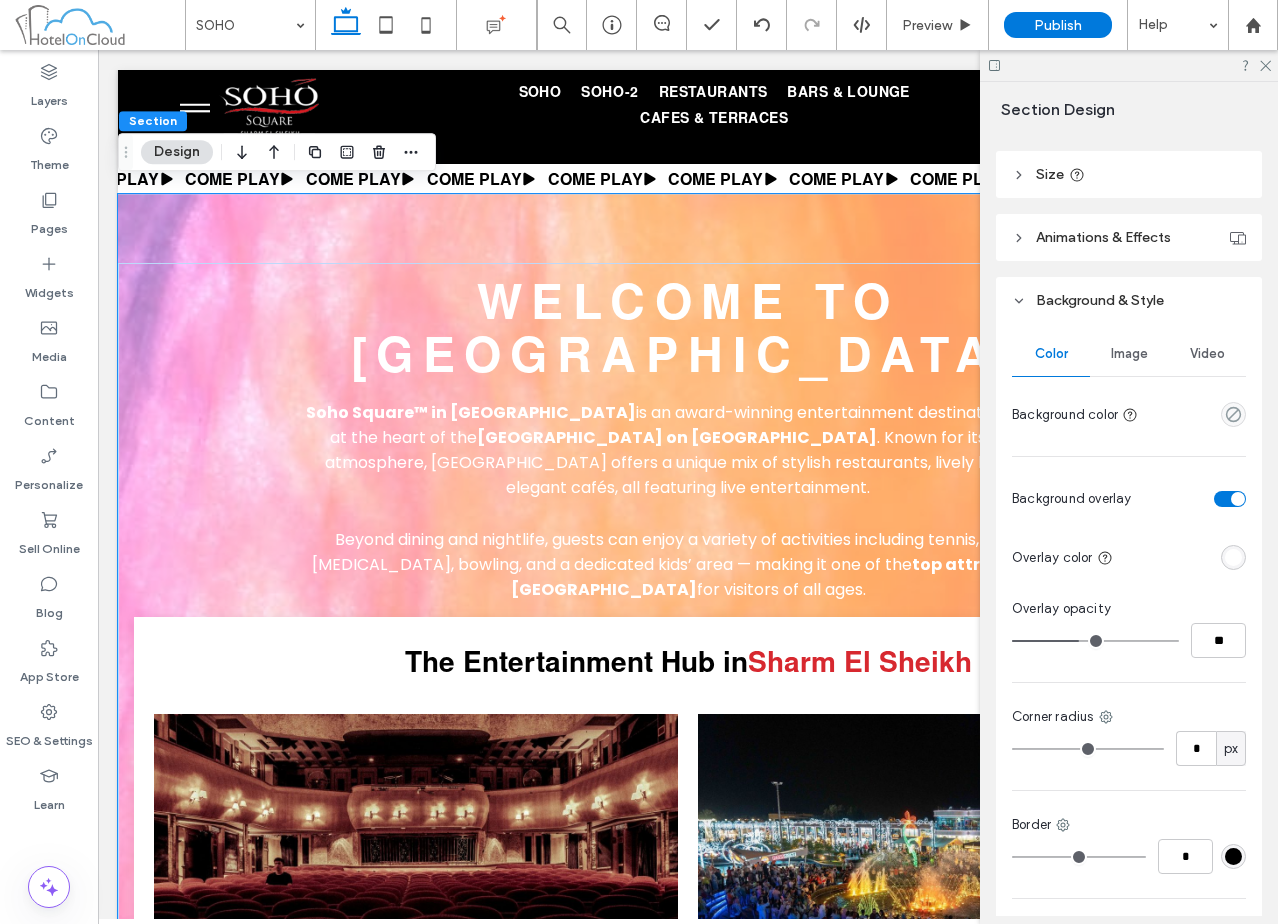scroll, scrollTop: 300, scrollLeft: 0, axis: vertical 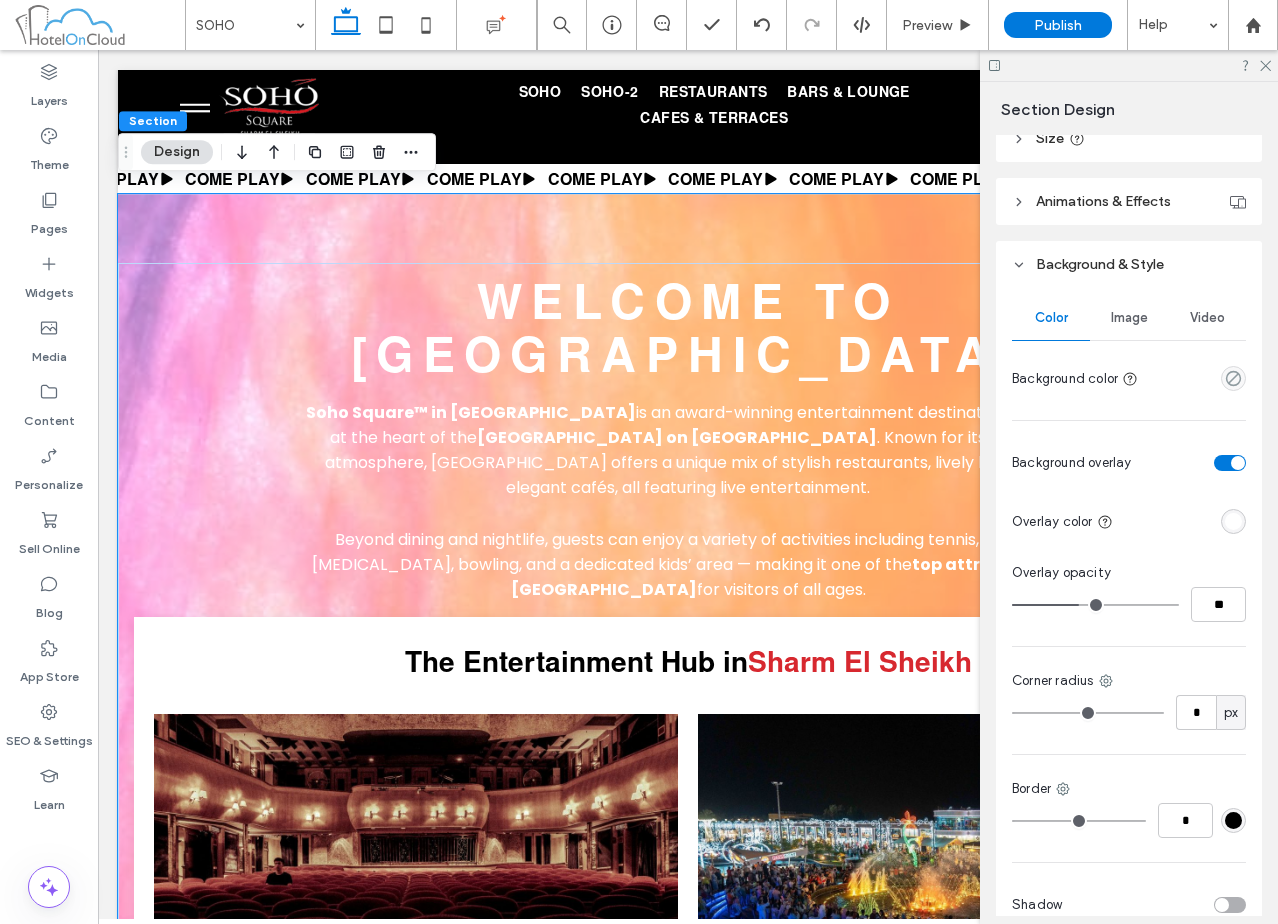 click at bounding box center [1233, 521] 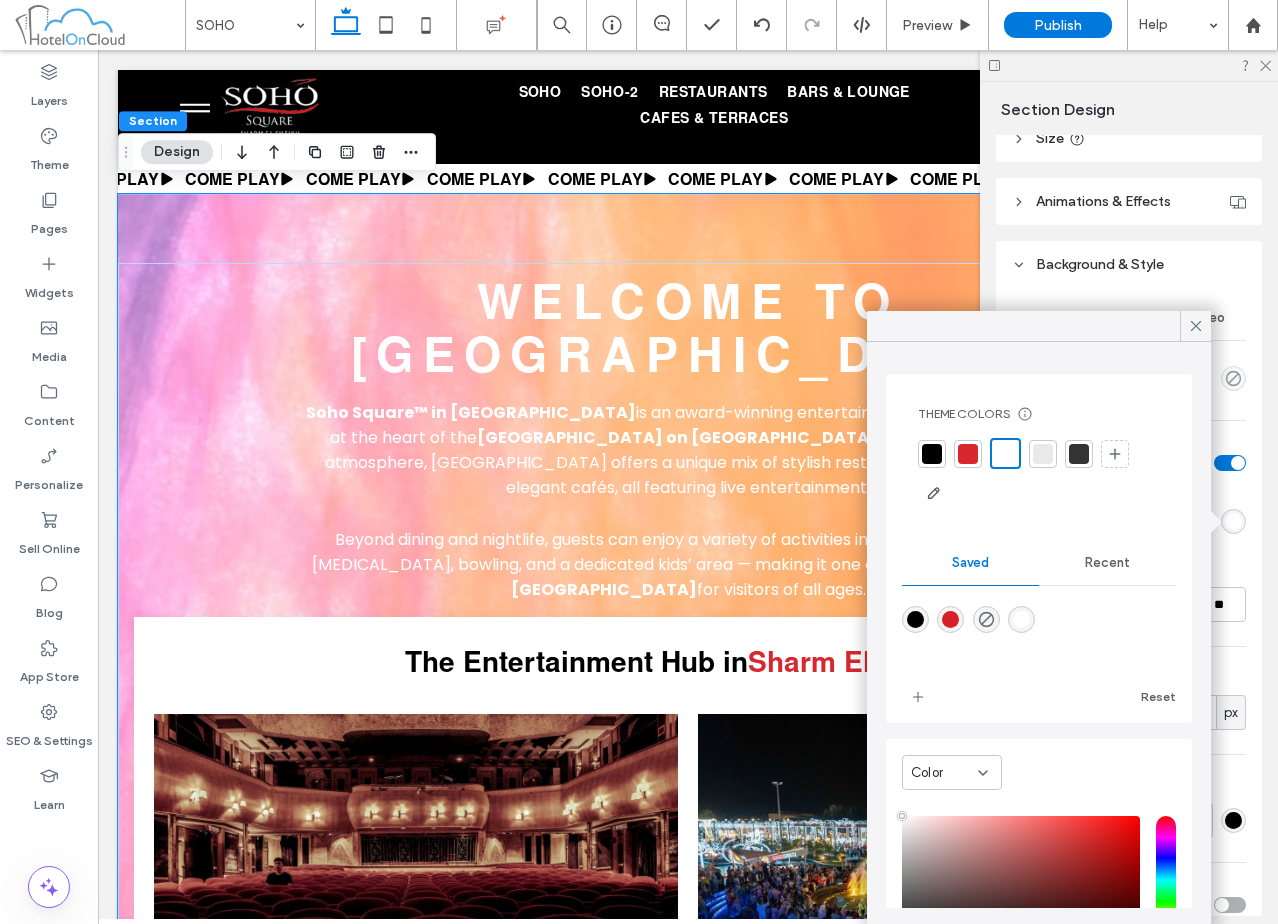 click at bounding box center [932, 454] 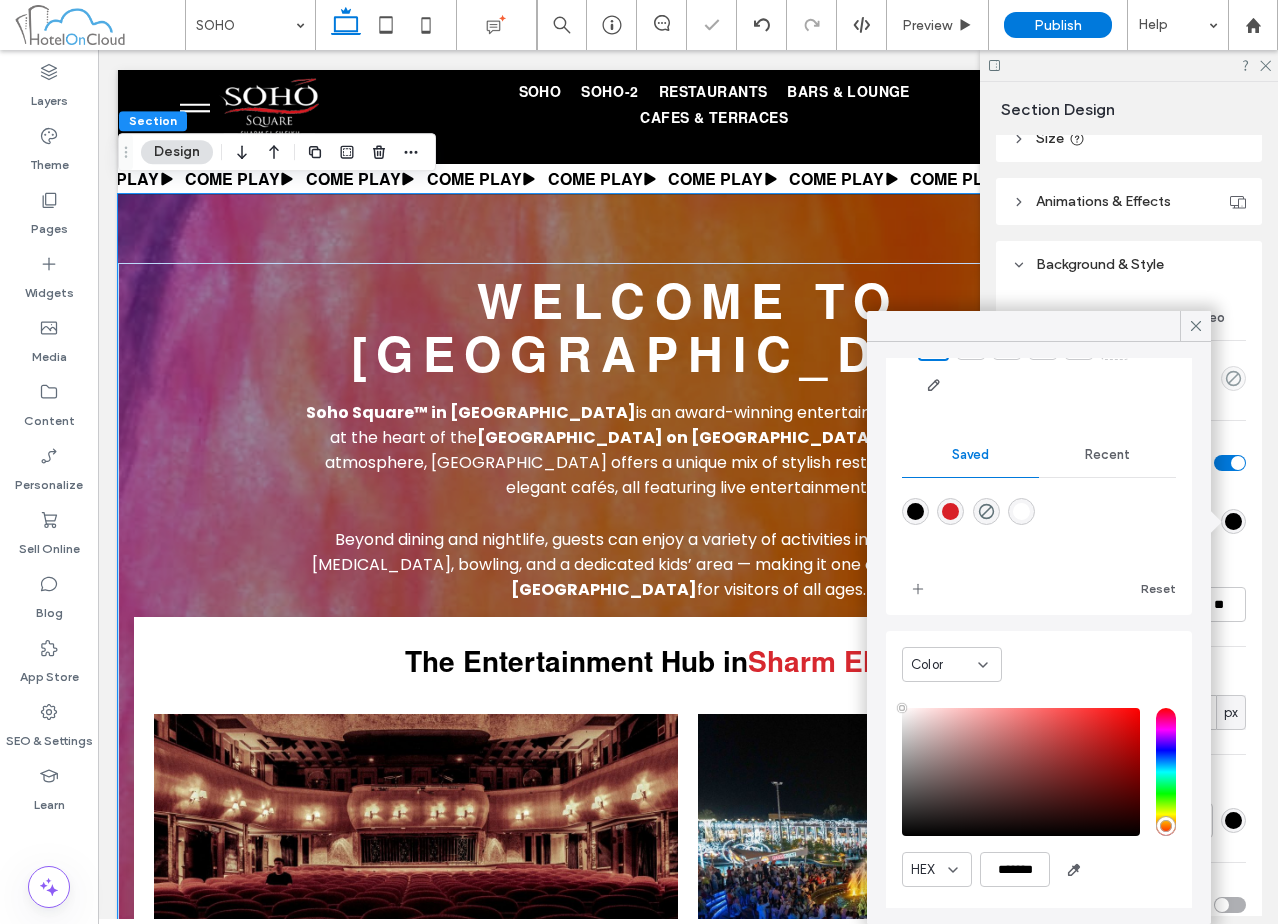scroll, scrollTop: 112, scrollLeft: 0, axis: vertical 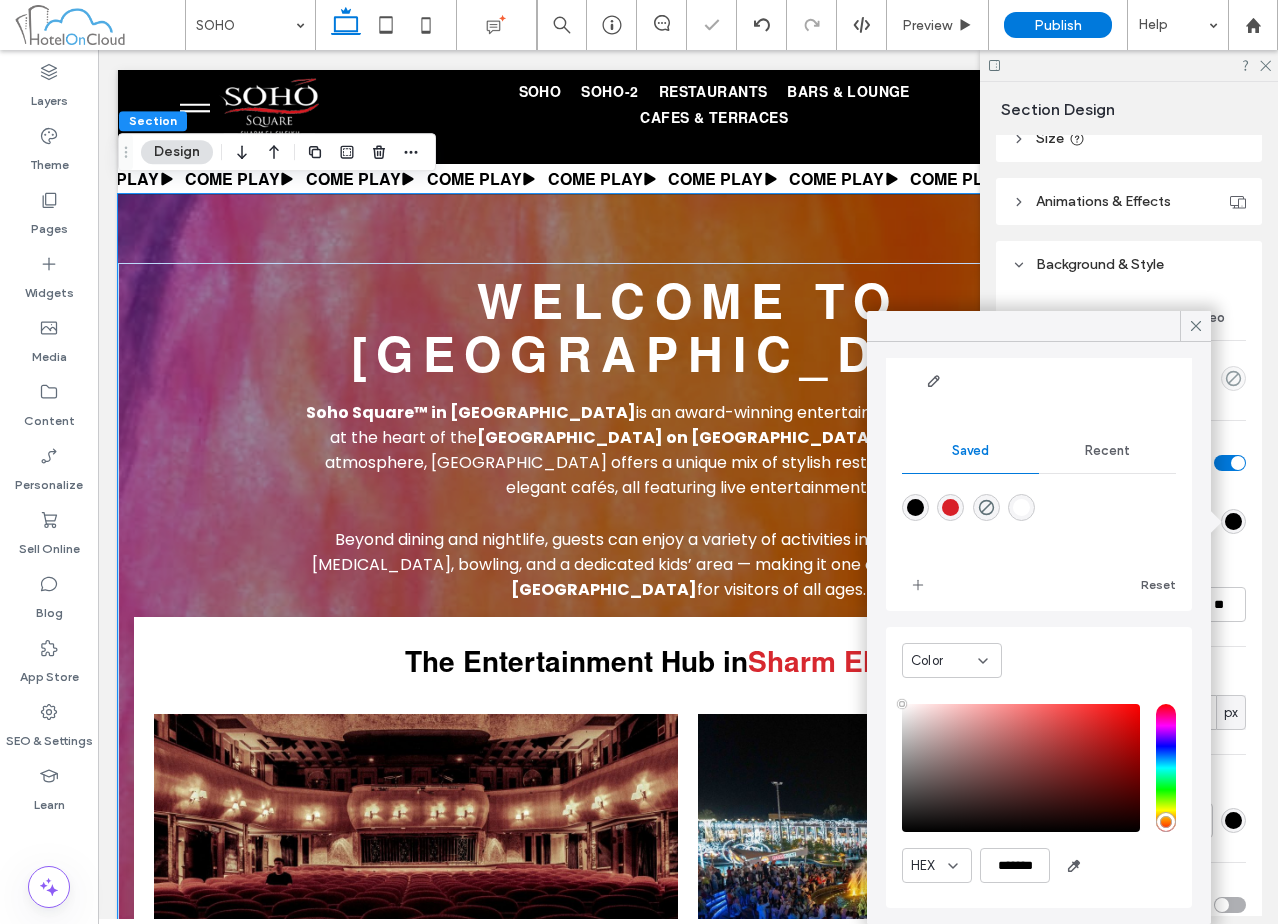 click on "Color Image Video Background color Background overlay Overlay color Overlay opacity ** Corner radius * px Border * Shadow" at bounding box center (1129, 613) 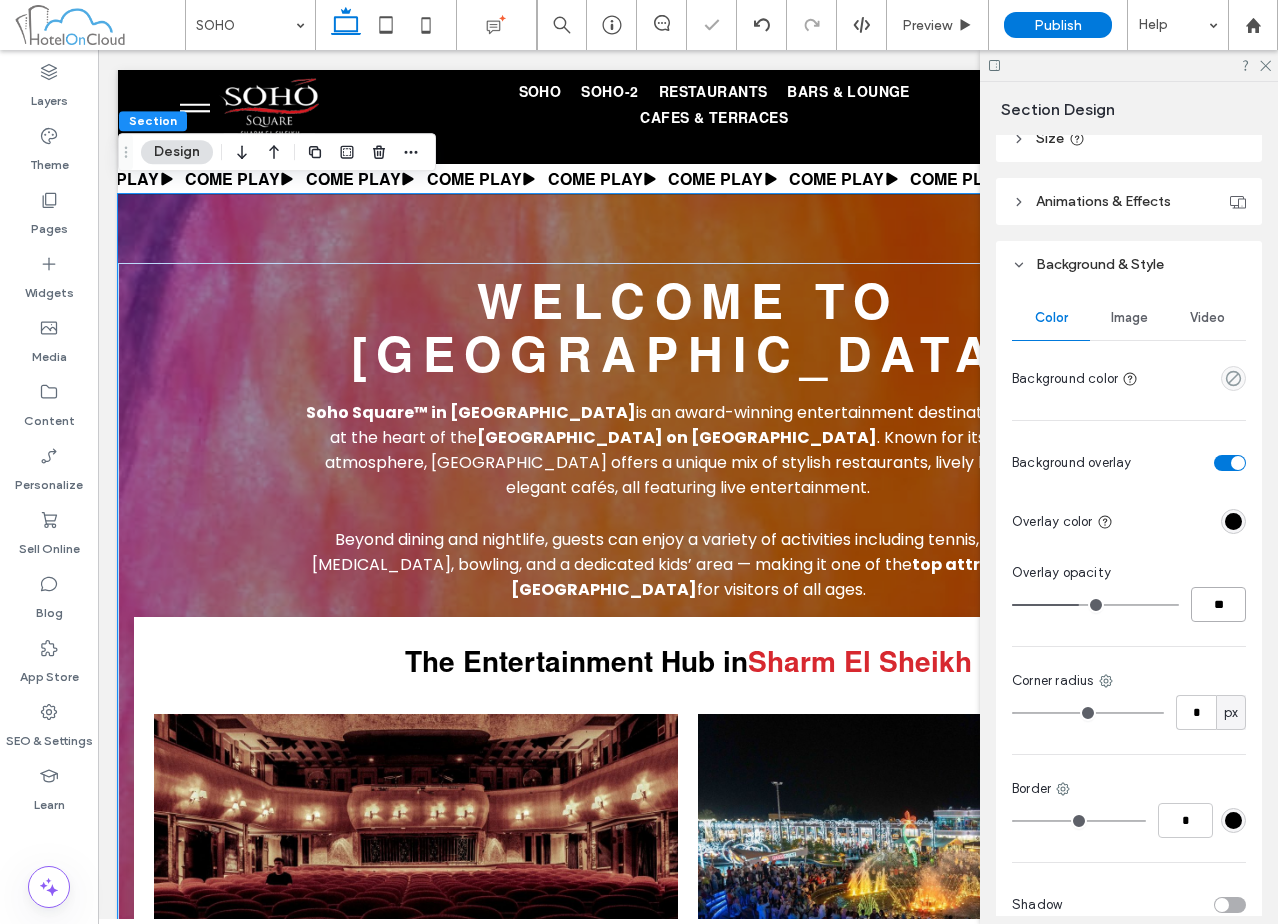 click on "**" at bounding box center [1218, 604] 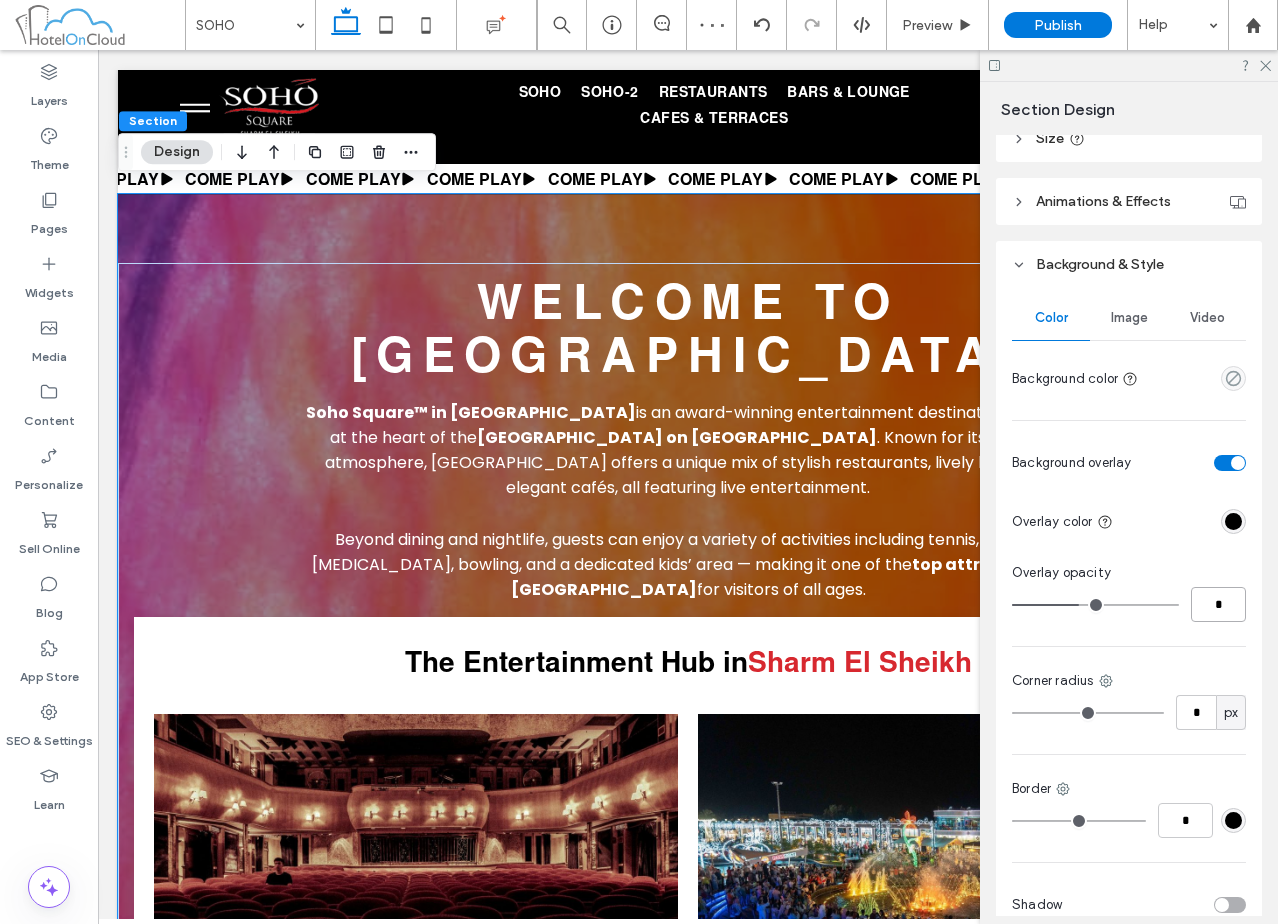 type on "*" 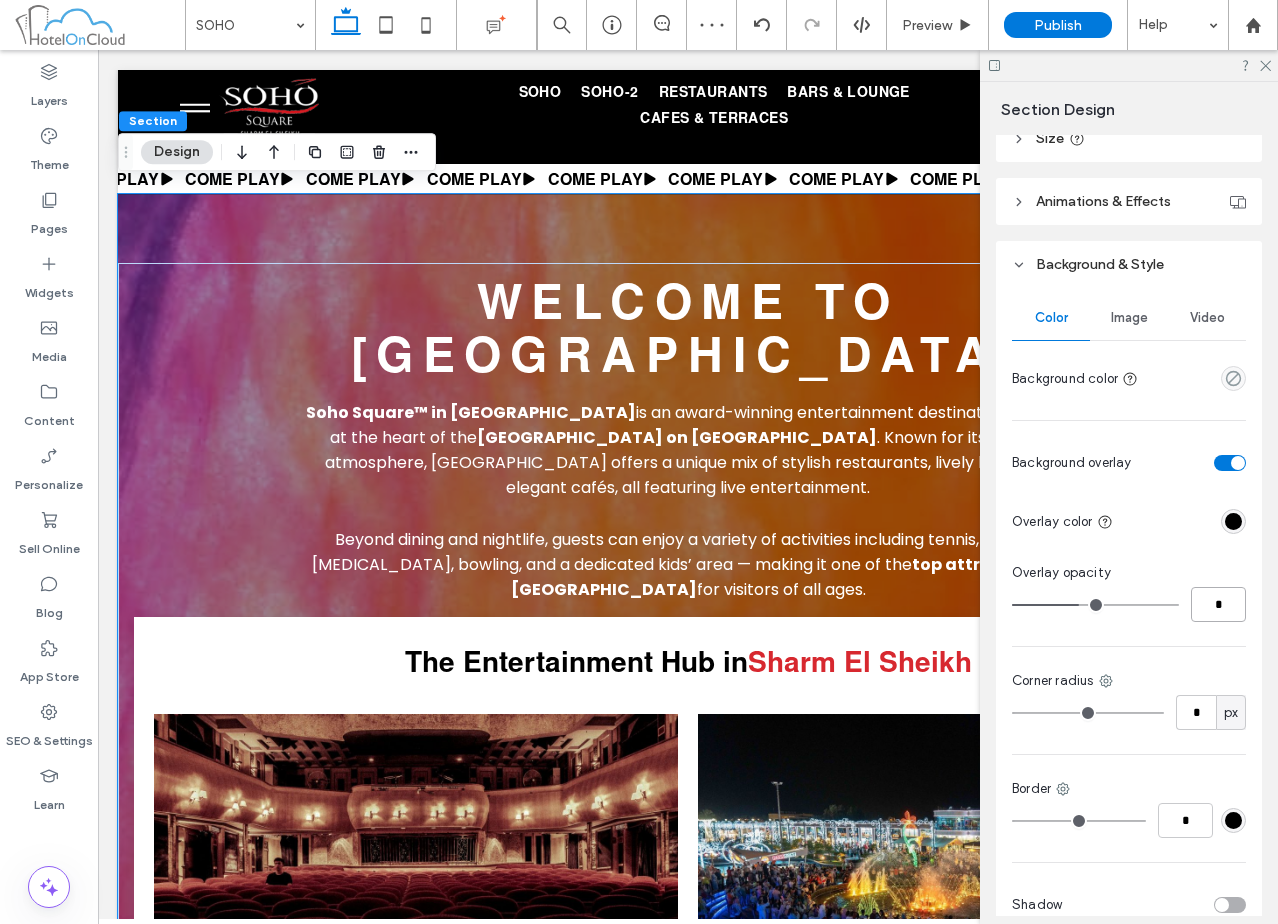 type on "*" 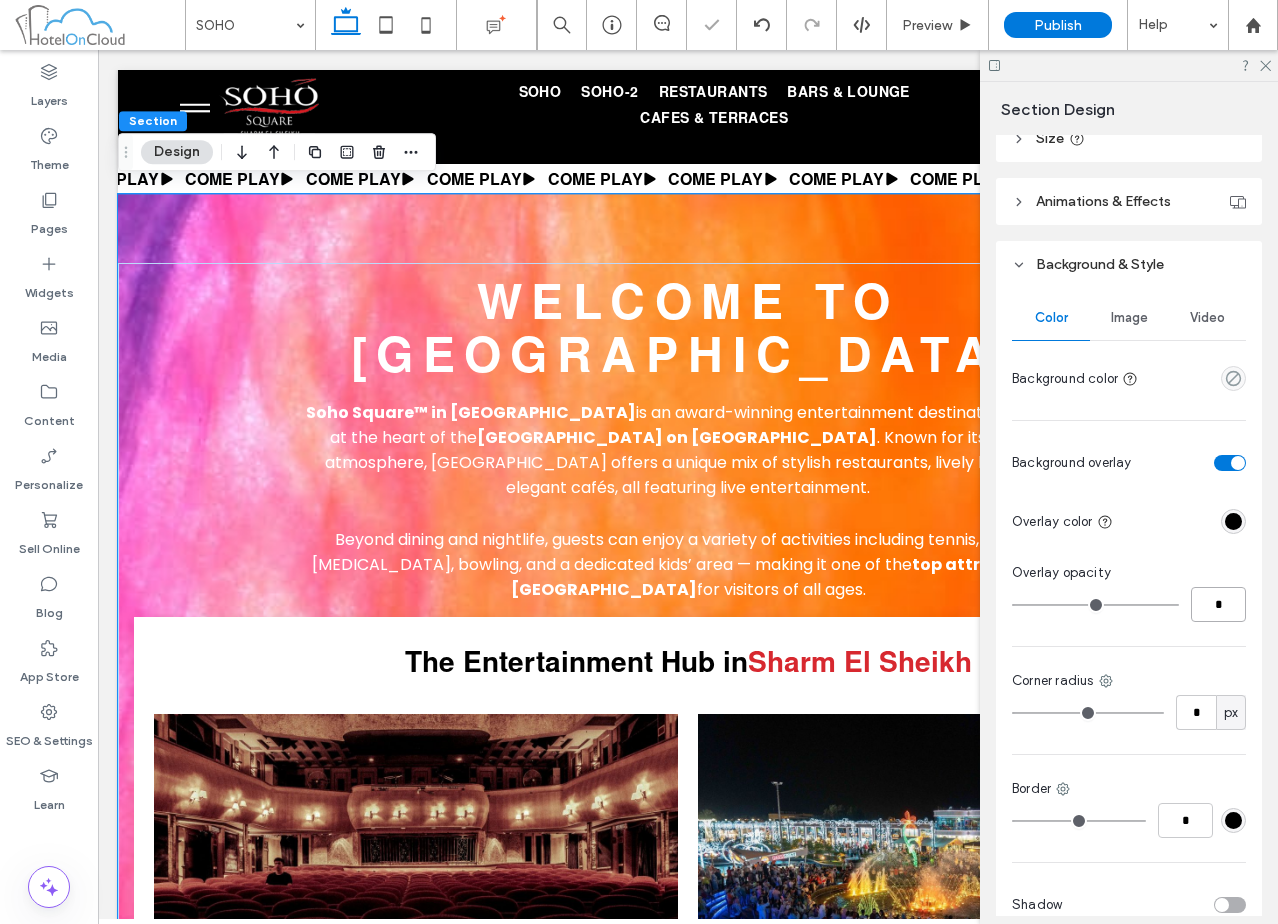drag, startPoint x: 1219, startPoint y: 606, endPoint x: 1170, endPoint y: 599, distance: 49.497475 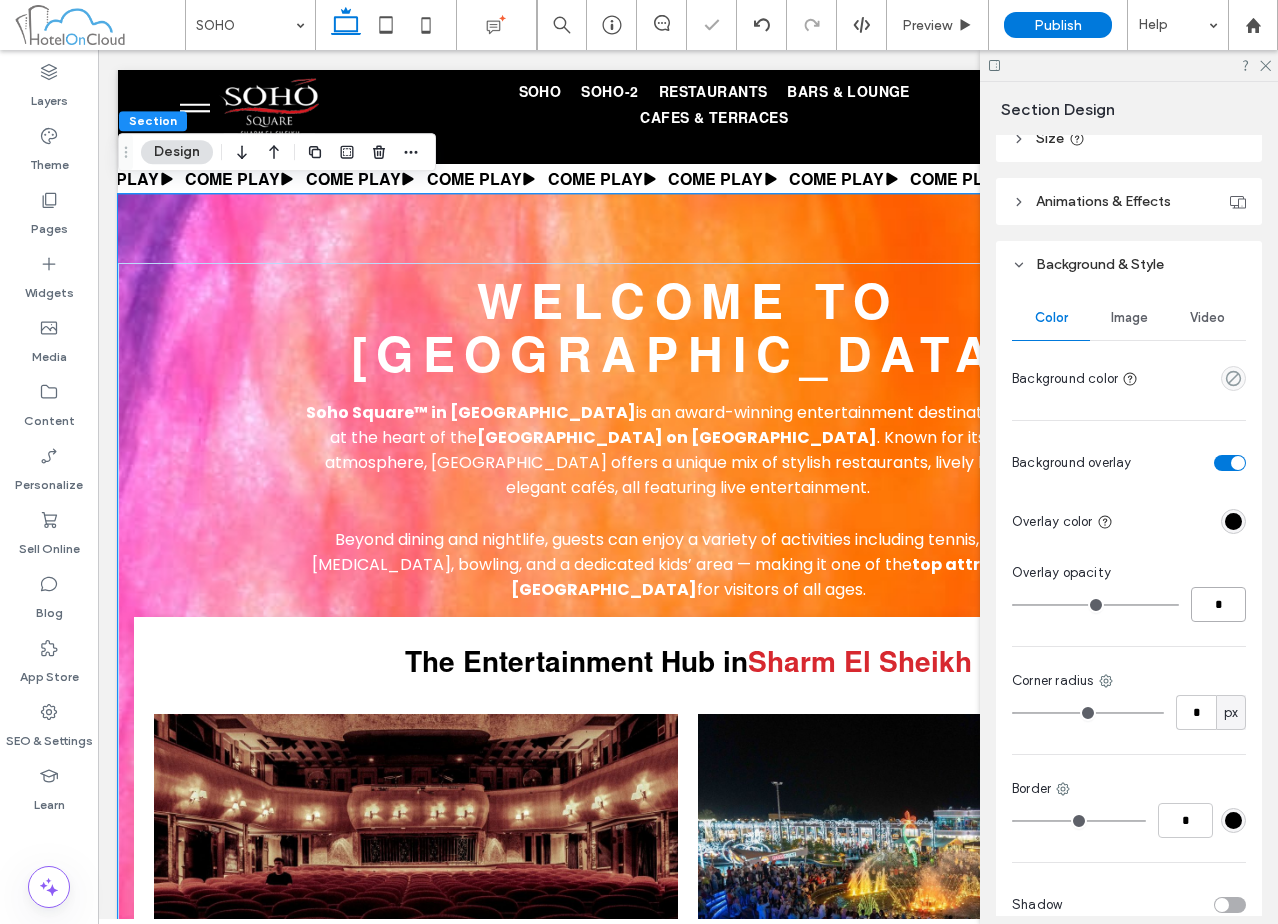 click on "*" at bounding box center (1129, 604) 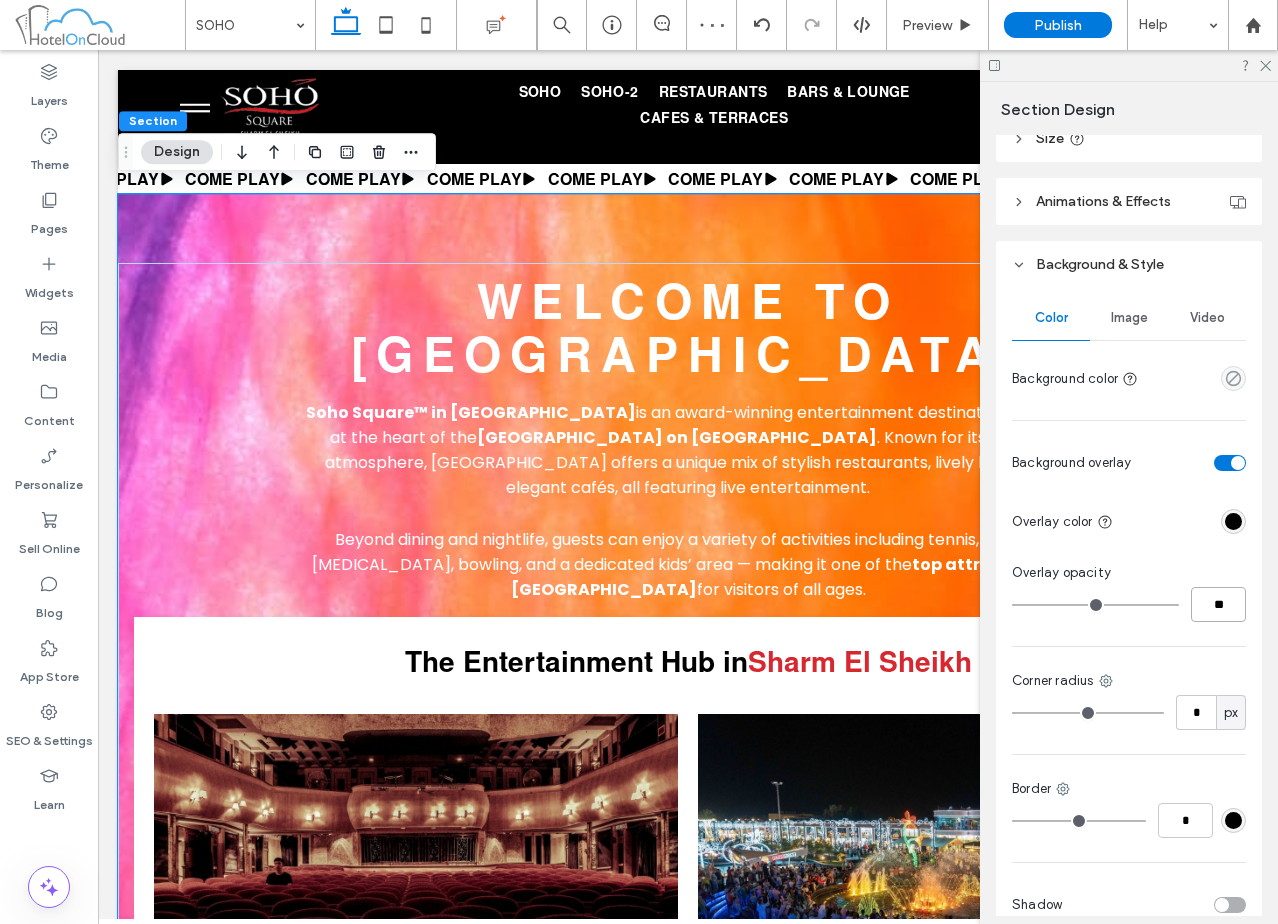 type on "**" 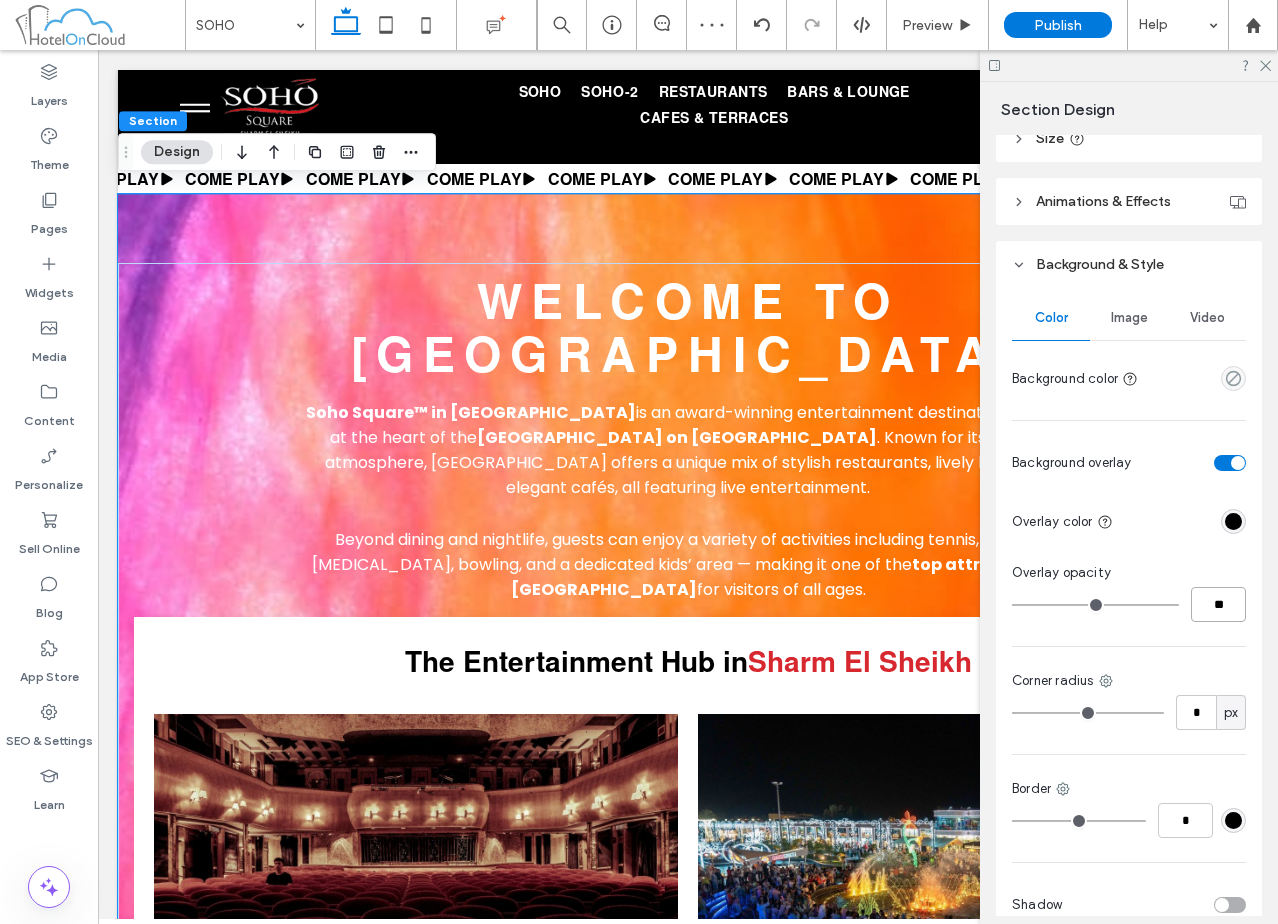 type on "**" 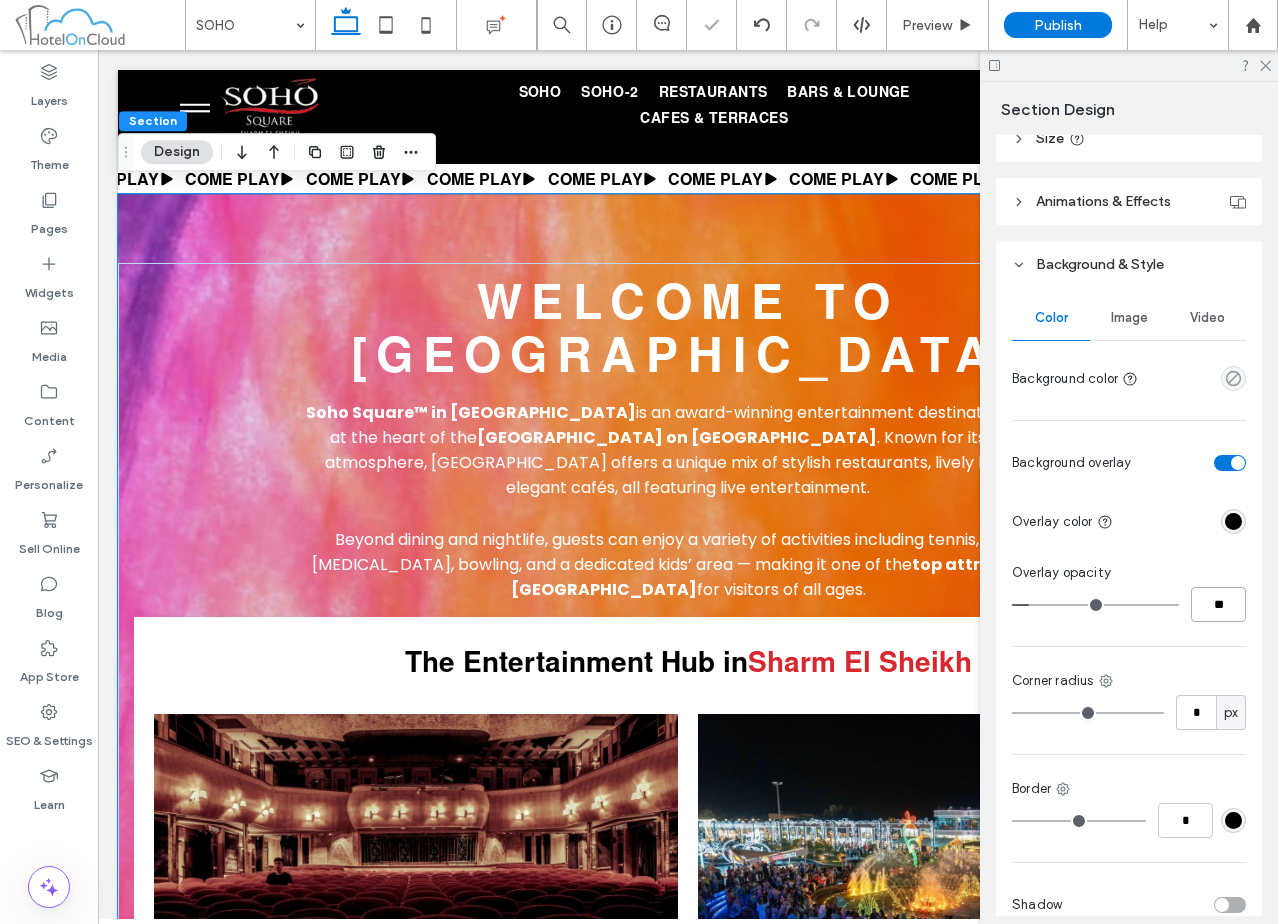 drag, startPoint x: 1217, startPoint y: 606, endPoint x: 1165, endPoint y: 600, distance: 52.34501 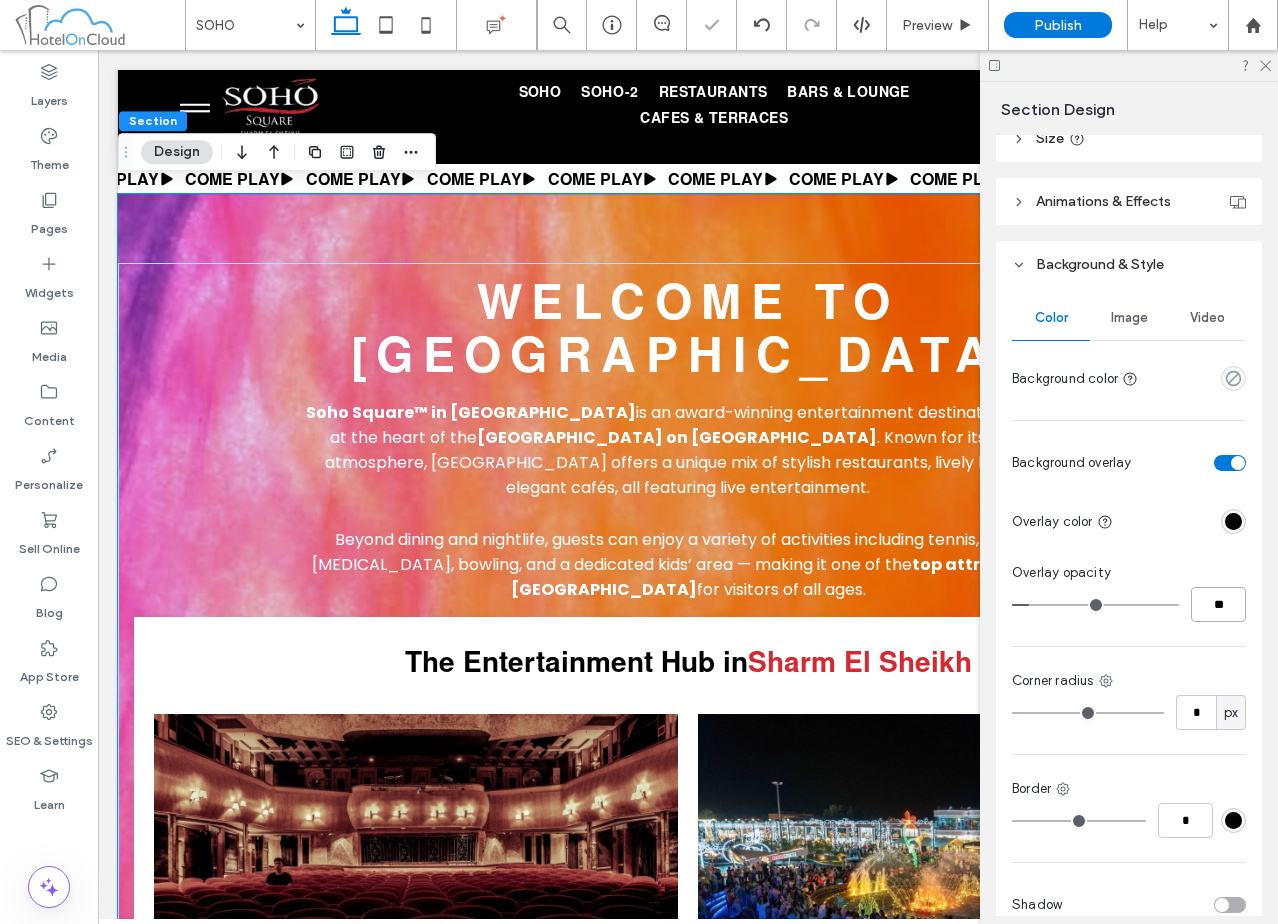 click on "**" at bounding box center (1129, 604) 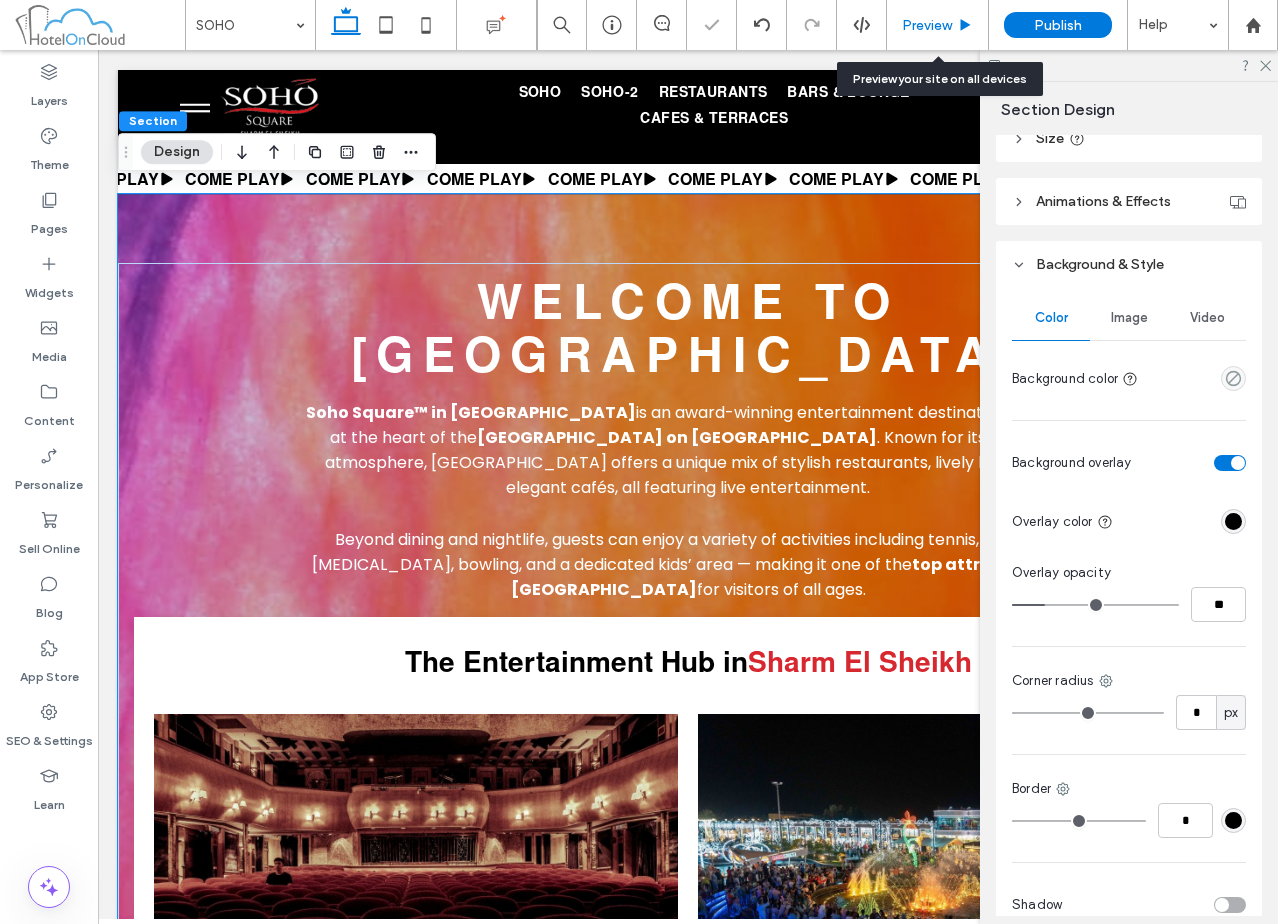 drag, startPoint x: 945, startPoint y: 27, endPoint x: 866, endPoint y: 14, distance: 80.06248 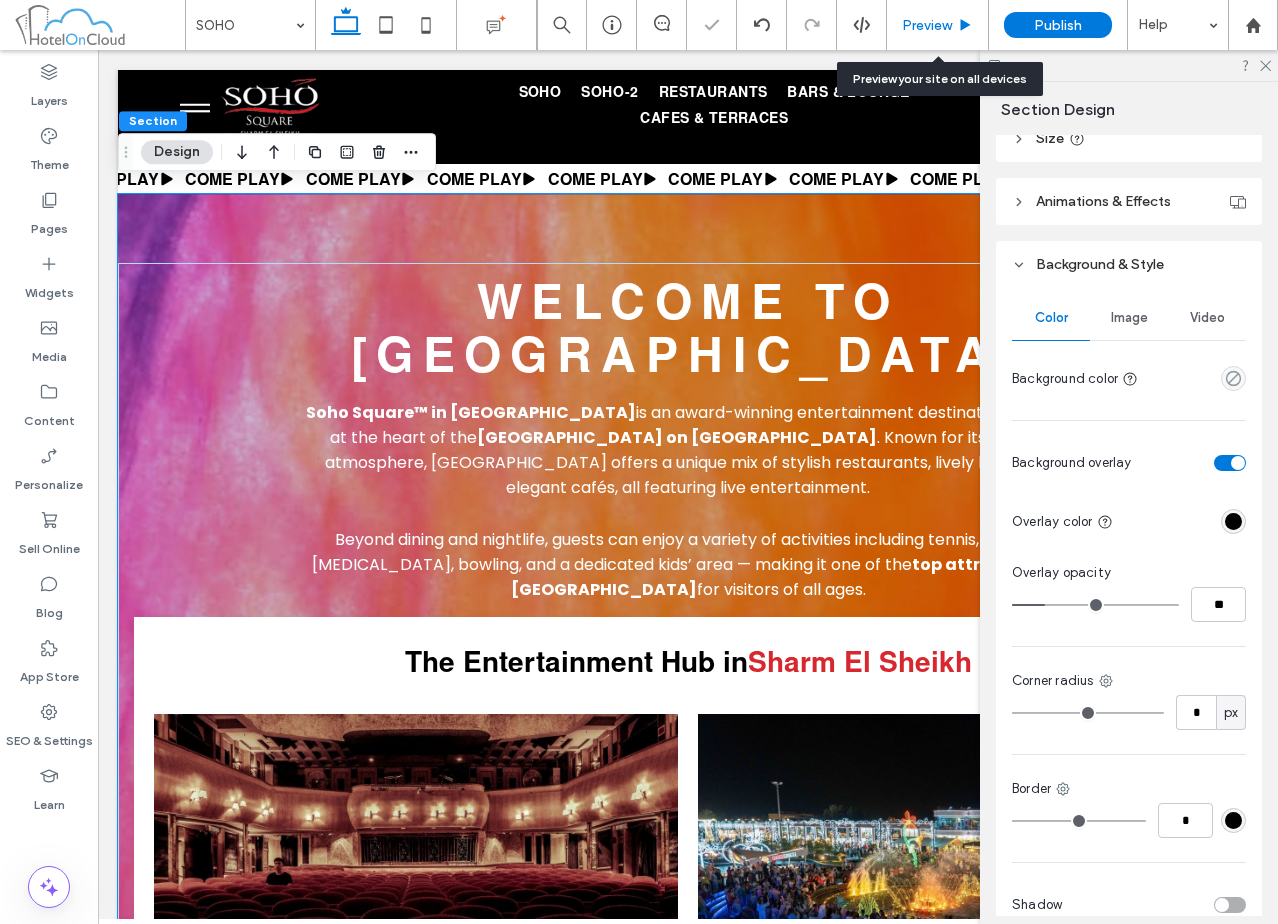 click on "Preview" at bounding box center [927, 25] 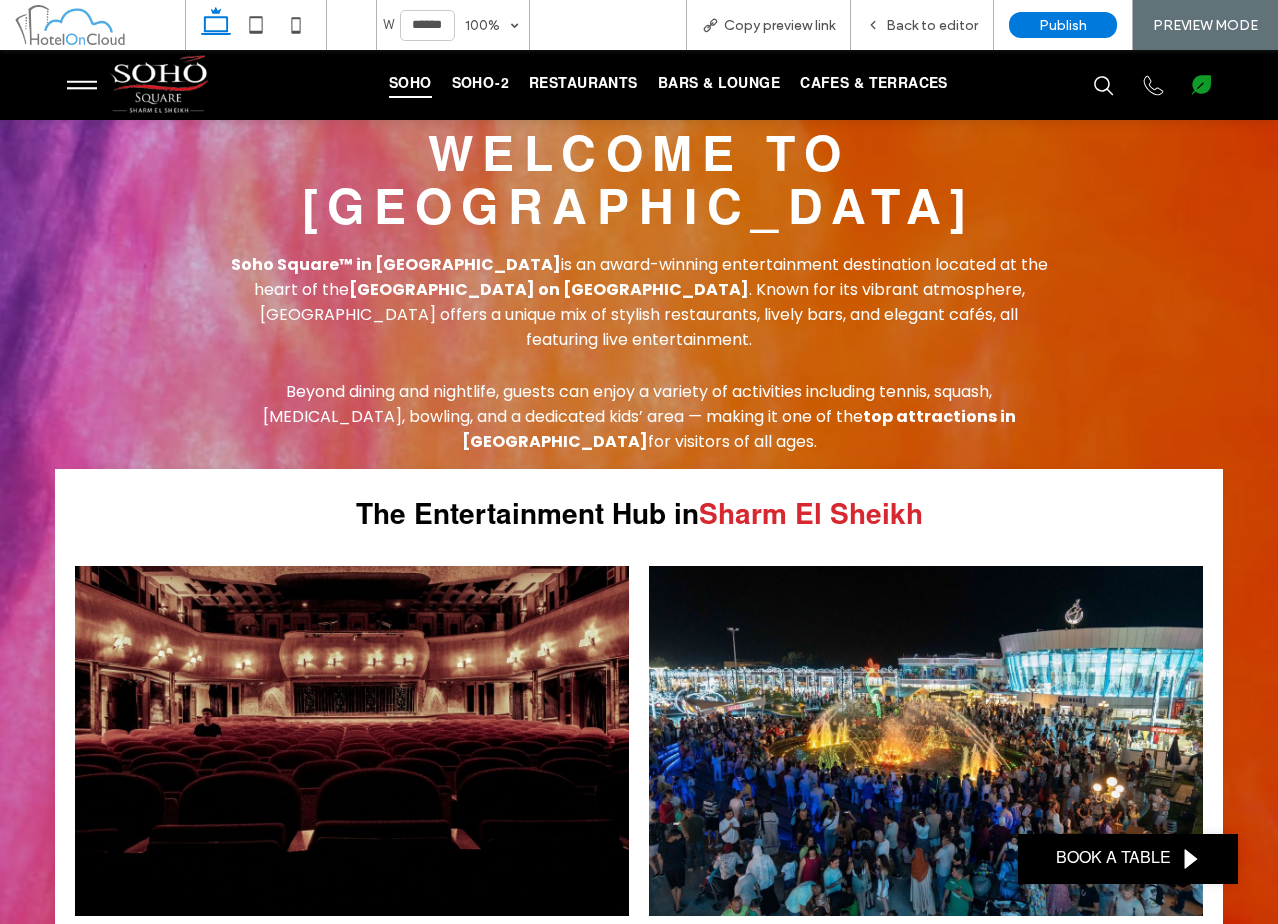 scroll, scrollTop: 1189, scrollLeft: 0, axis: vertical 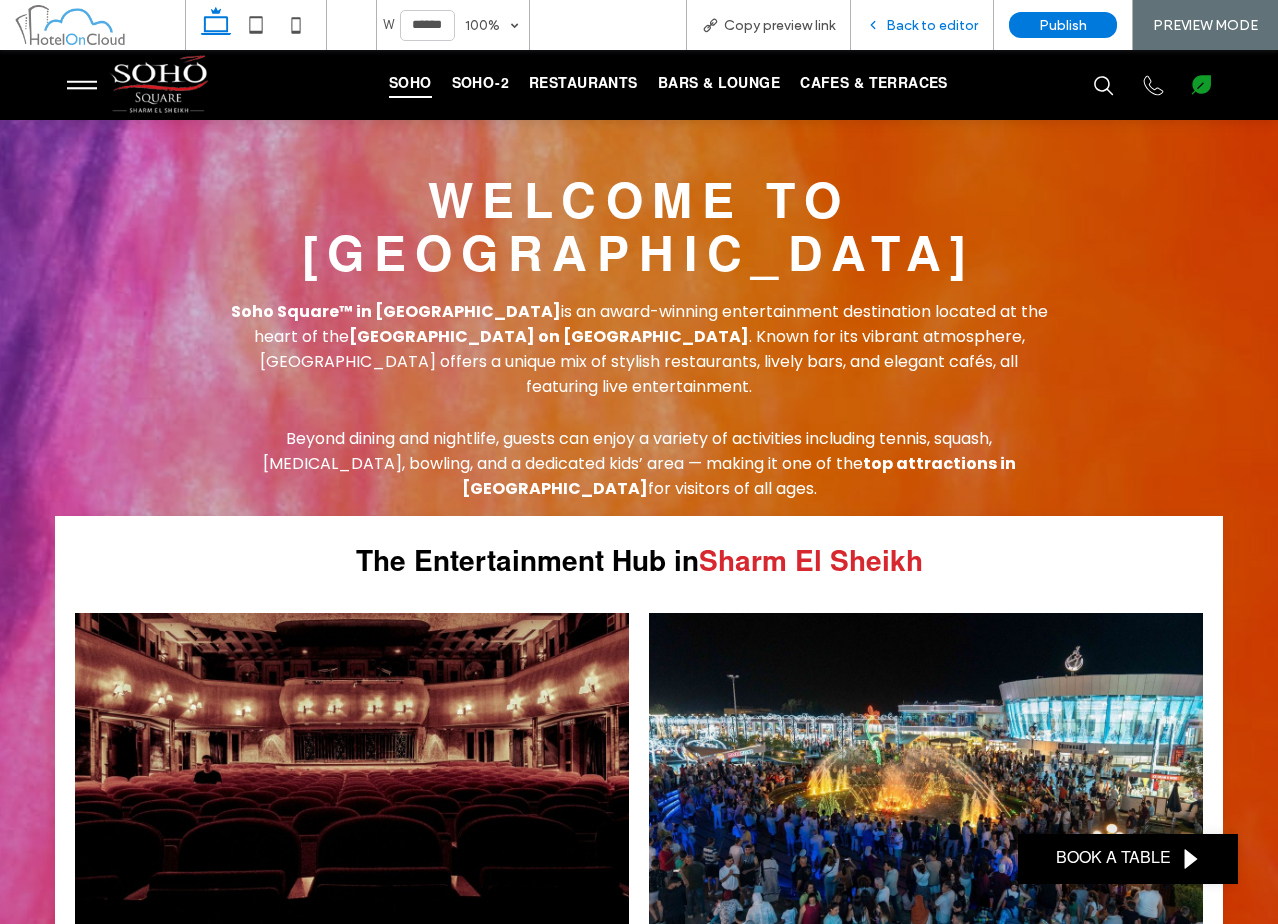 click on "Back to editor" at bounding box center (932, 25) 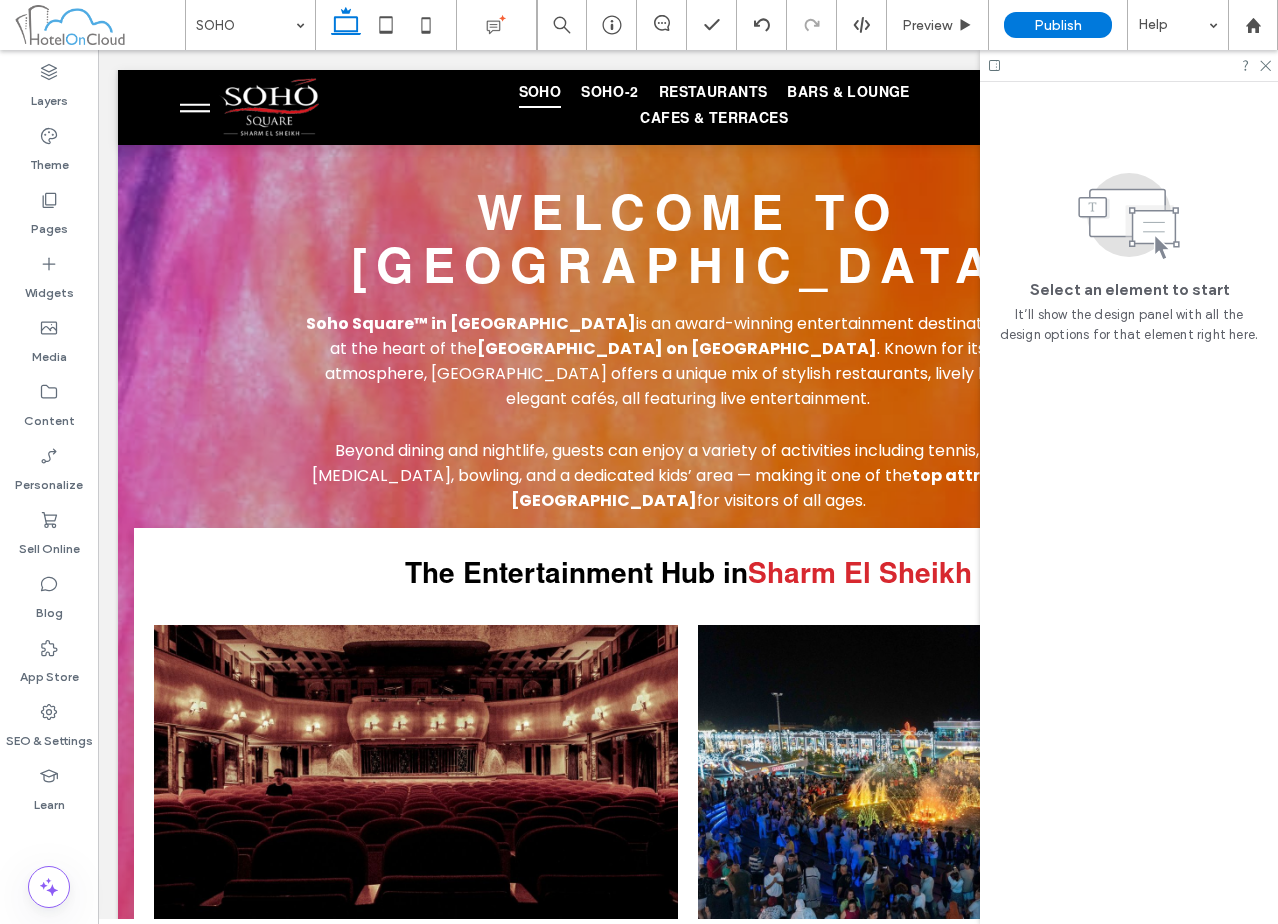 scroll, scrollTop: 1200, scrollLeft: 0, axis: vertical 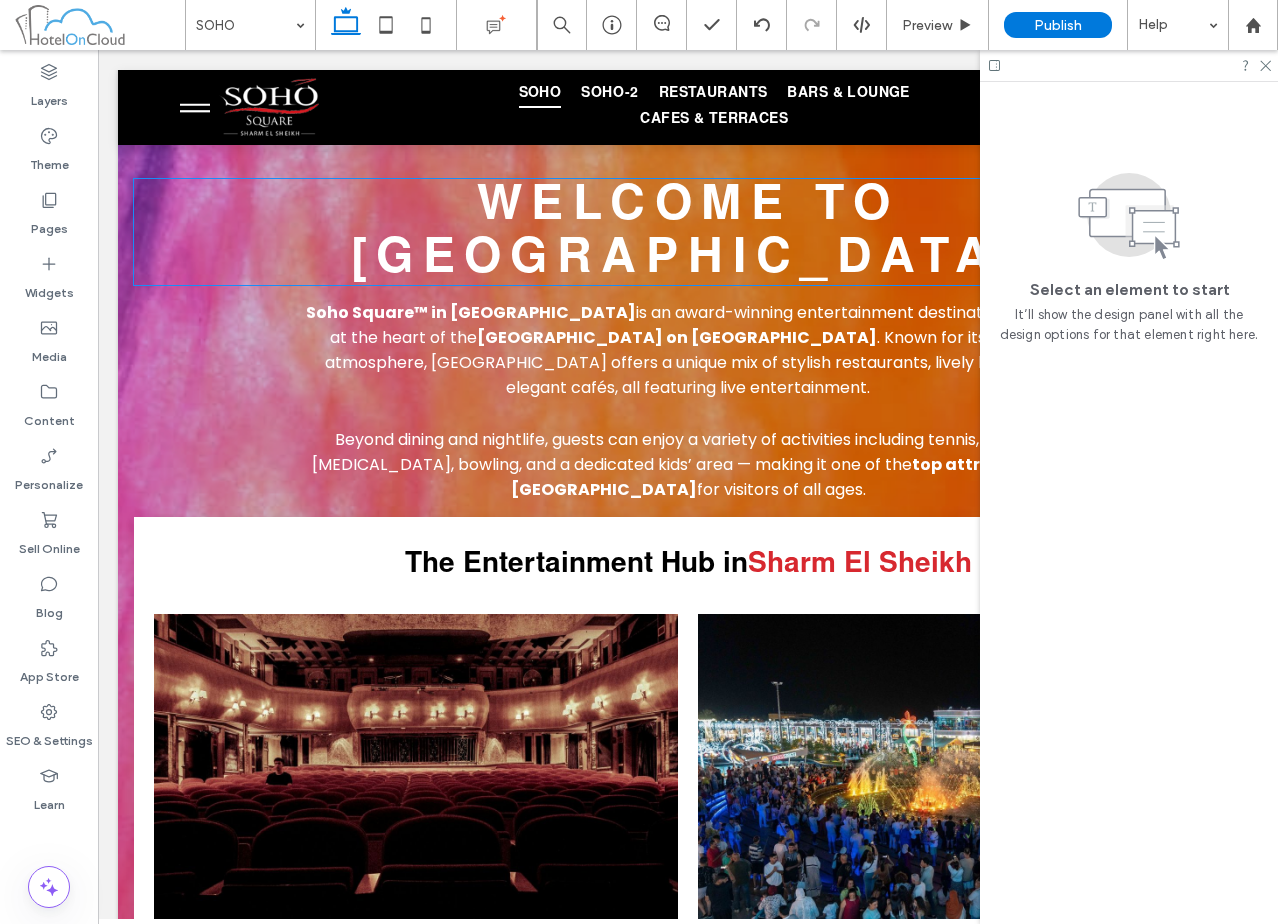click on "SOHO SQUARE" at bounding box center [688, 261] 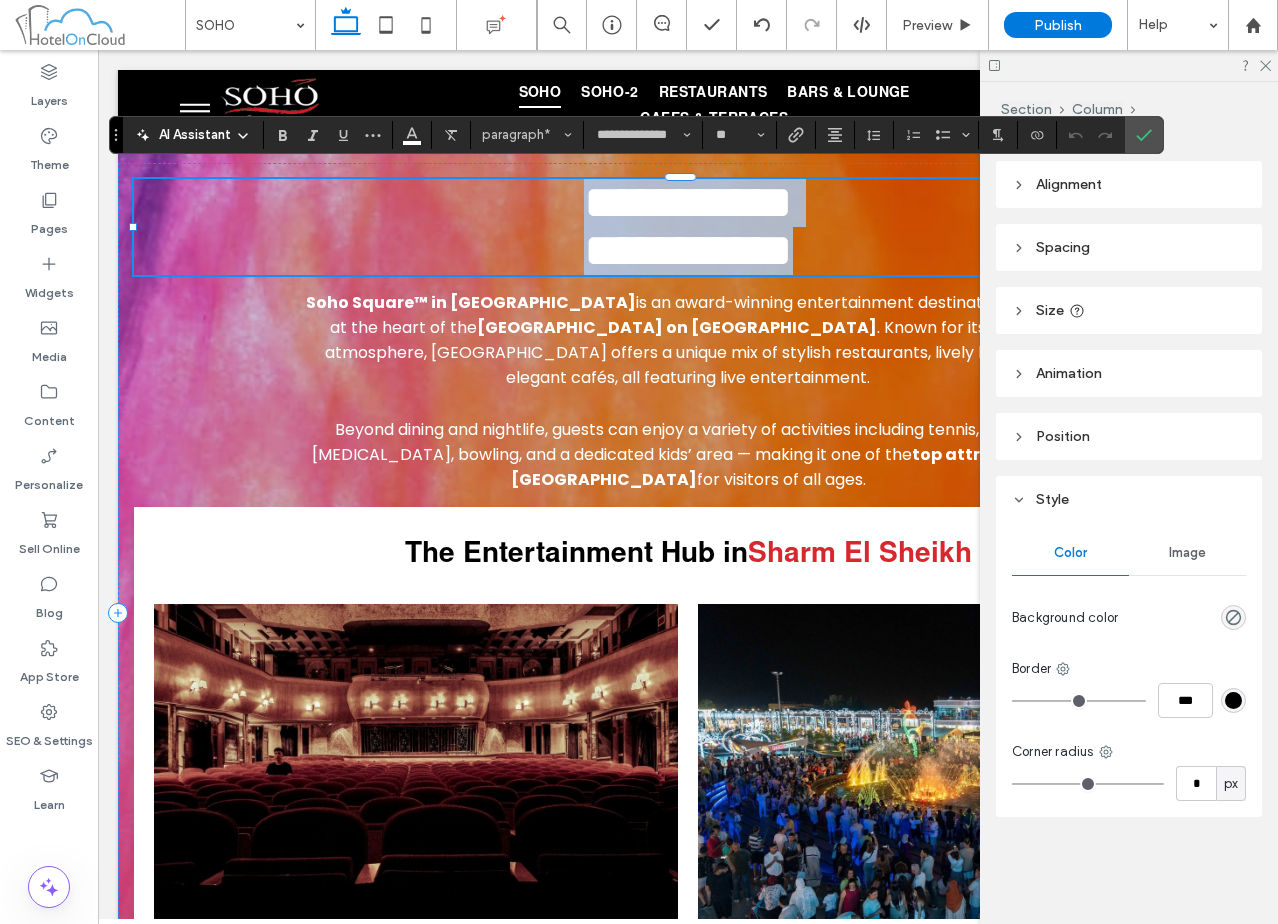 type 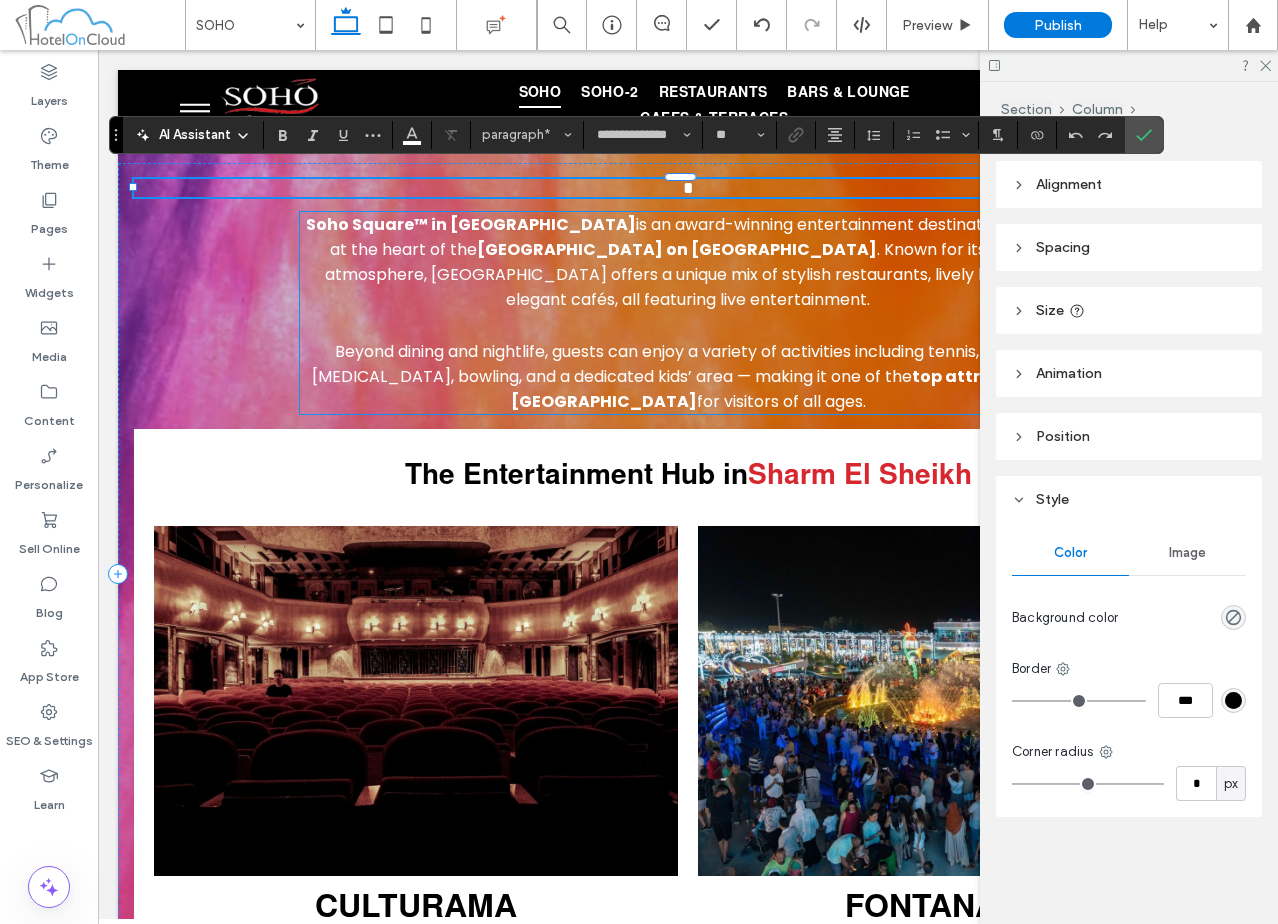 type on "**" 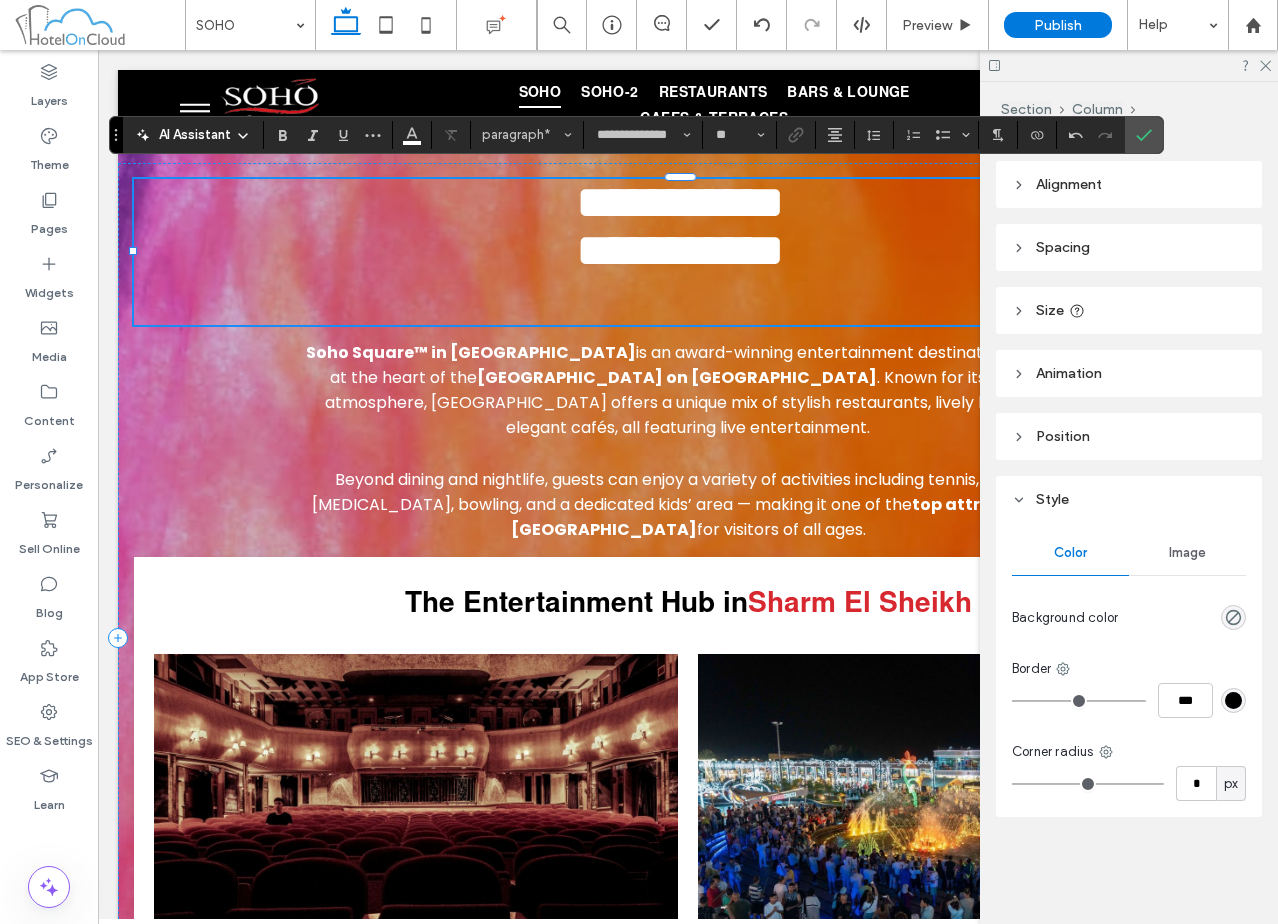 scroll, scrollTop: 8, scrollLeft: 0, axis: vertical 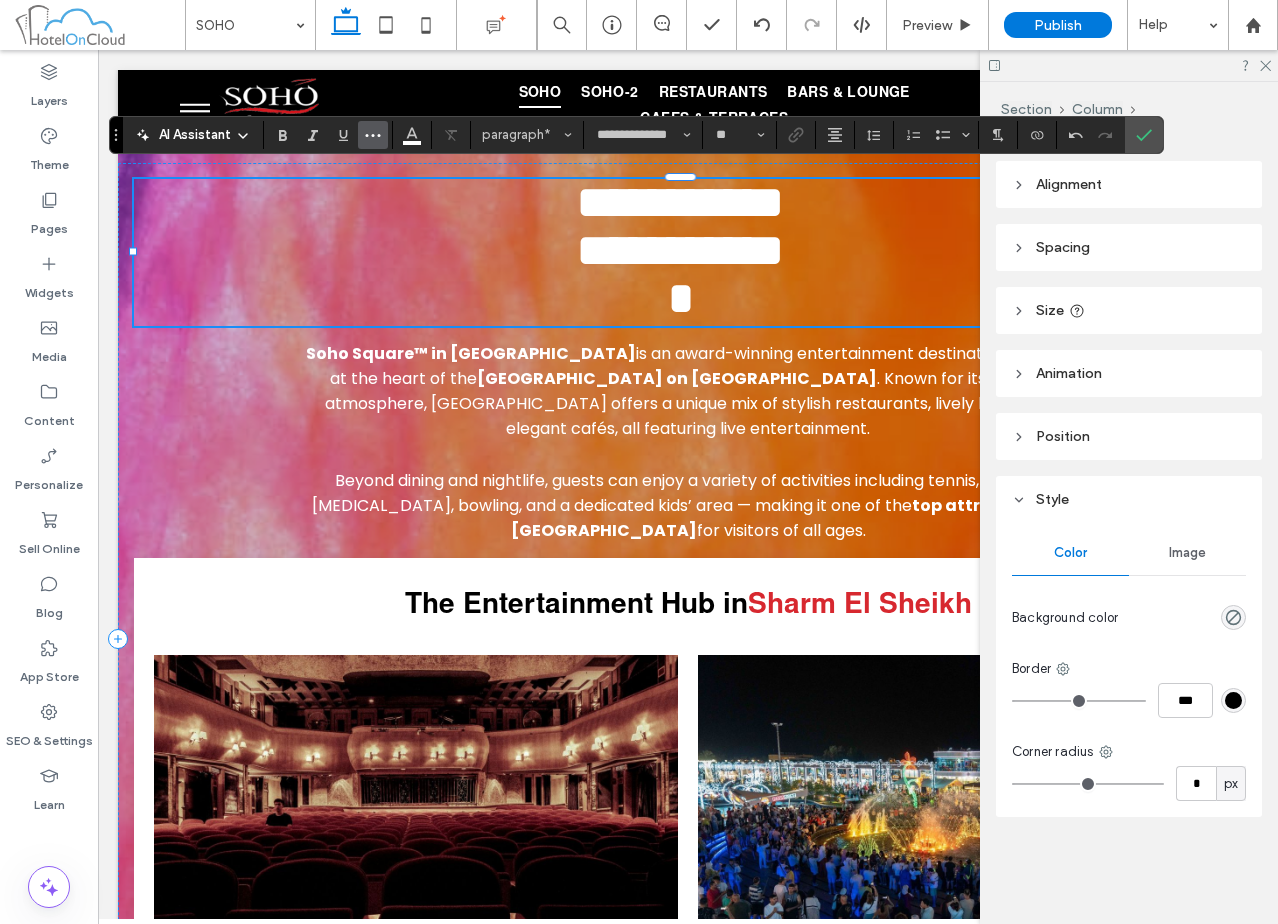 click 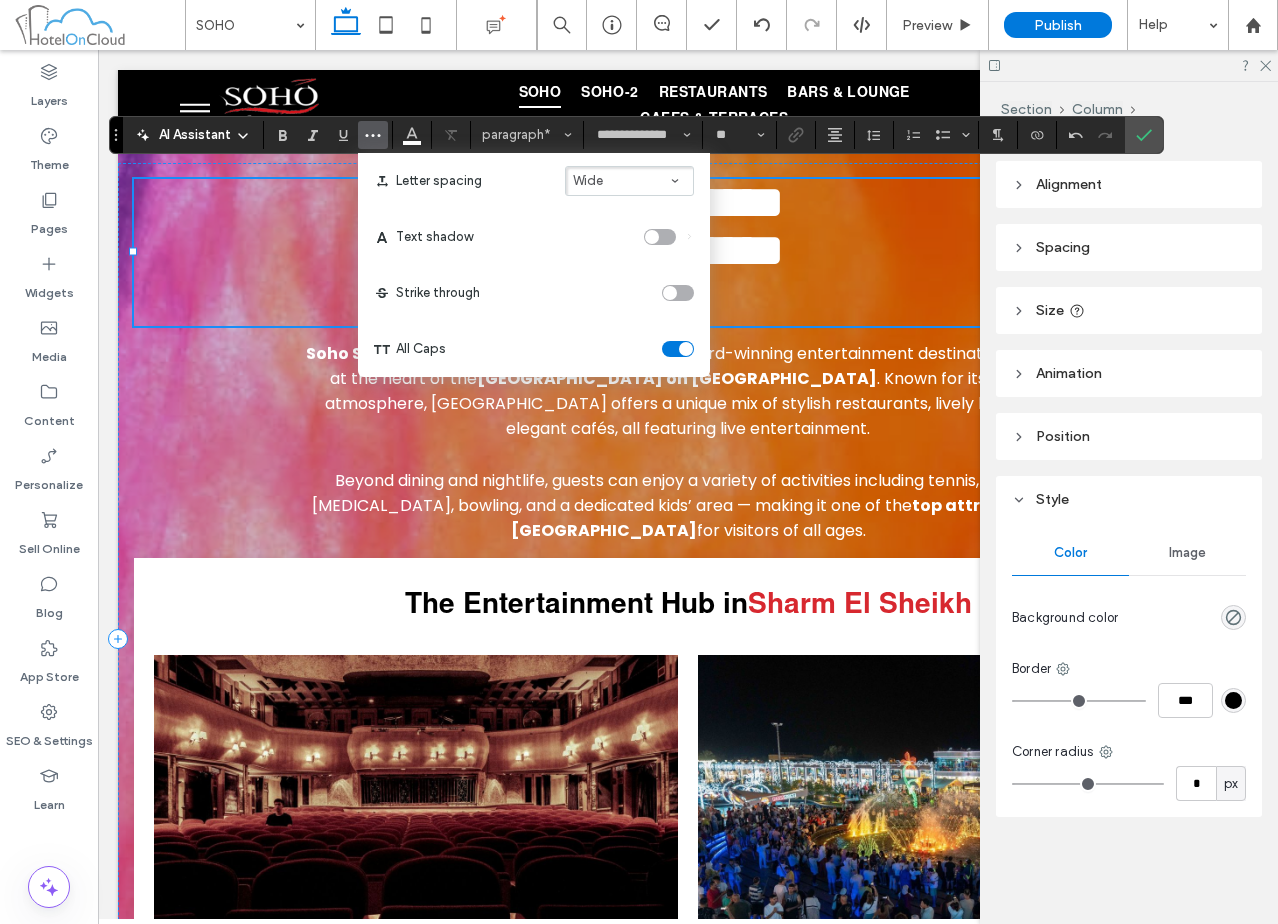 click at bounding box center (678, 349) 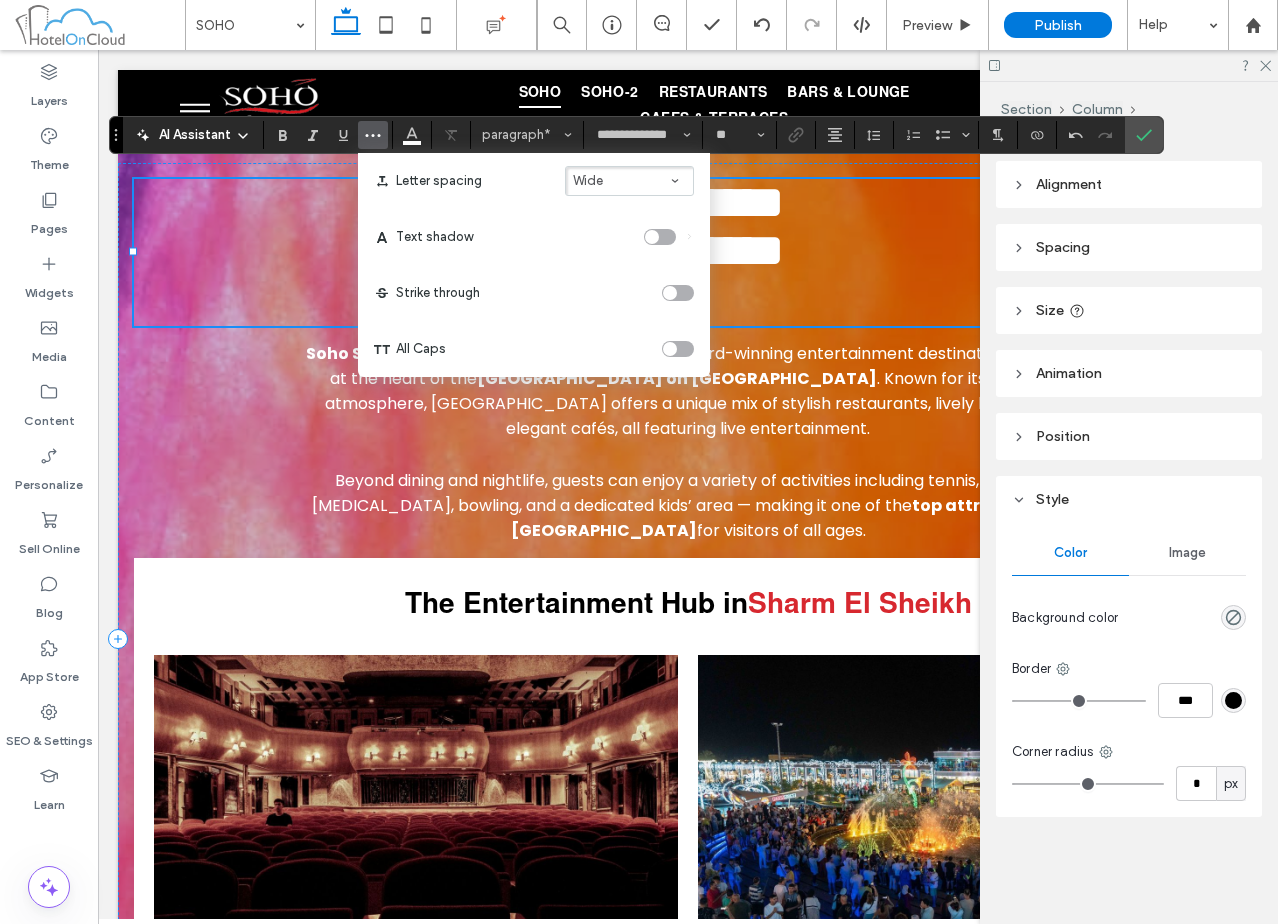 click on "* ﻿" at bounding box center (680, 299) 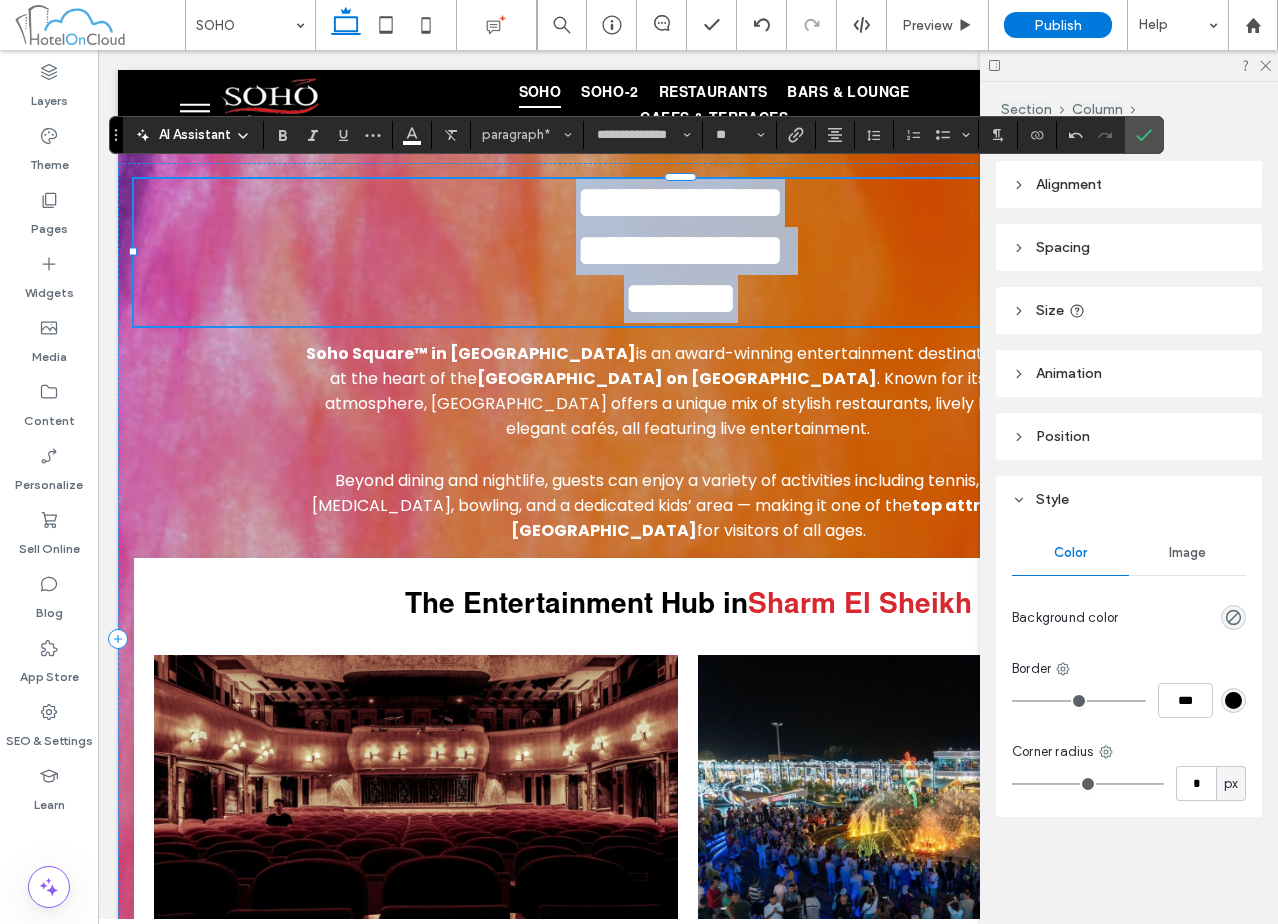 scroll, scrollTop: 0, scrollLeft: 0, axis: both 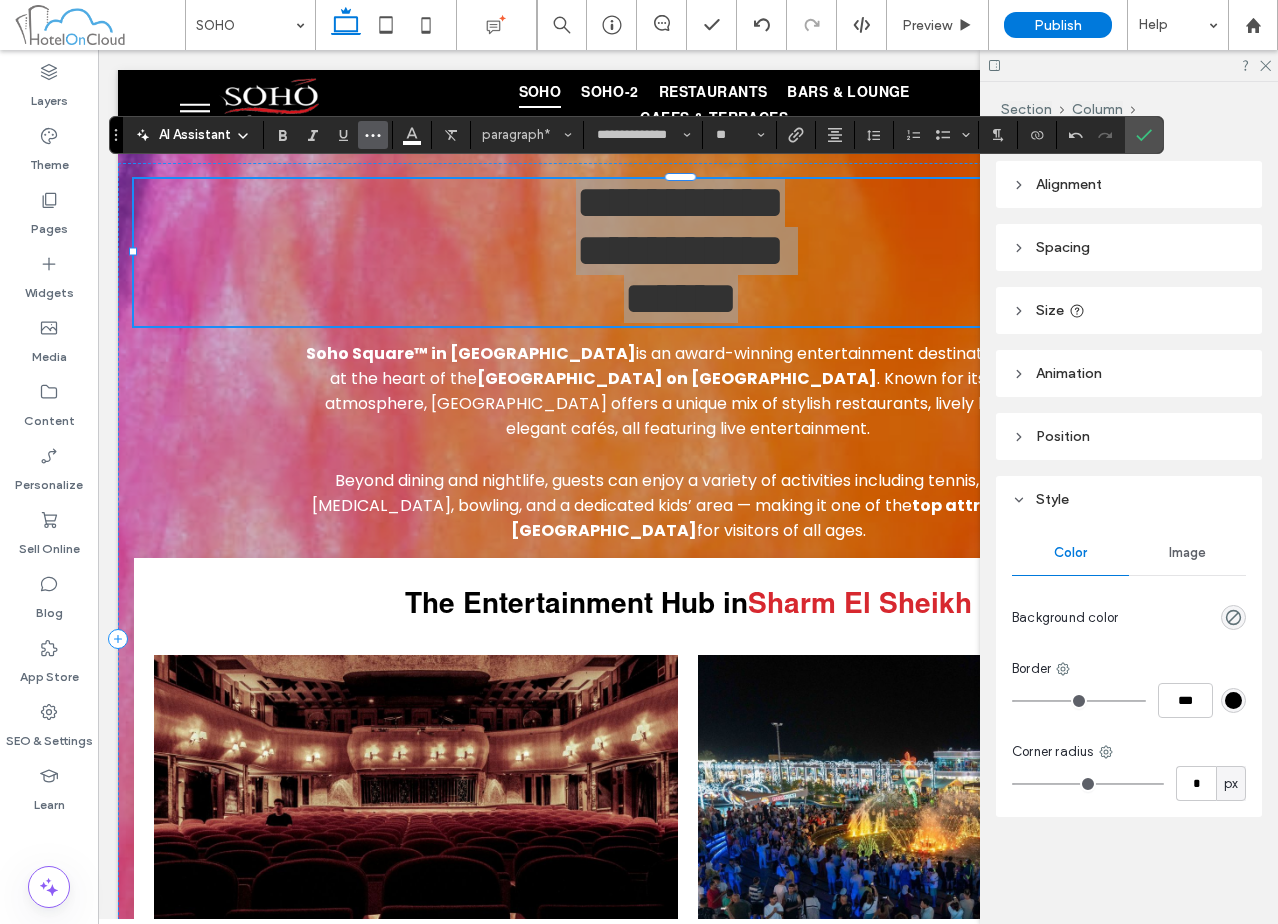 click at bounding box center (373, 135) 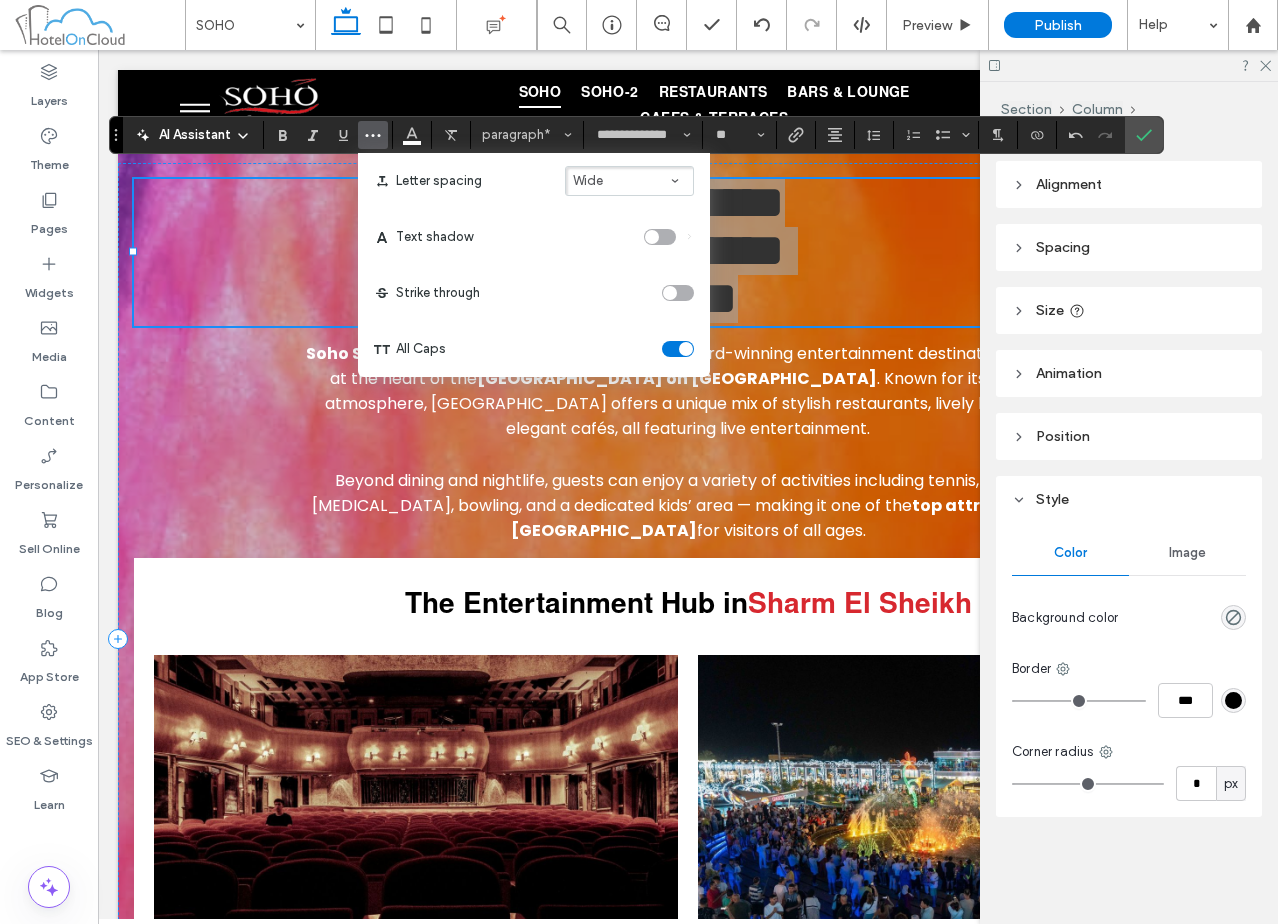 click at bounding box center [686, 349] 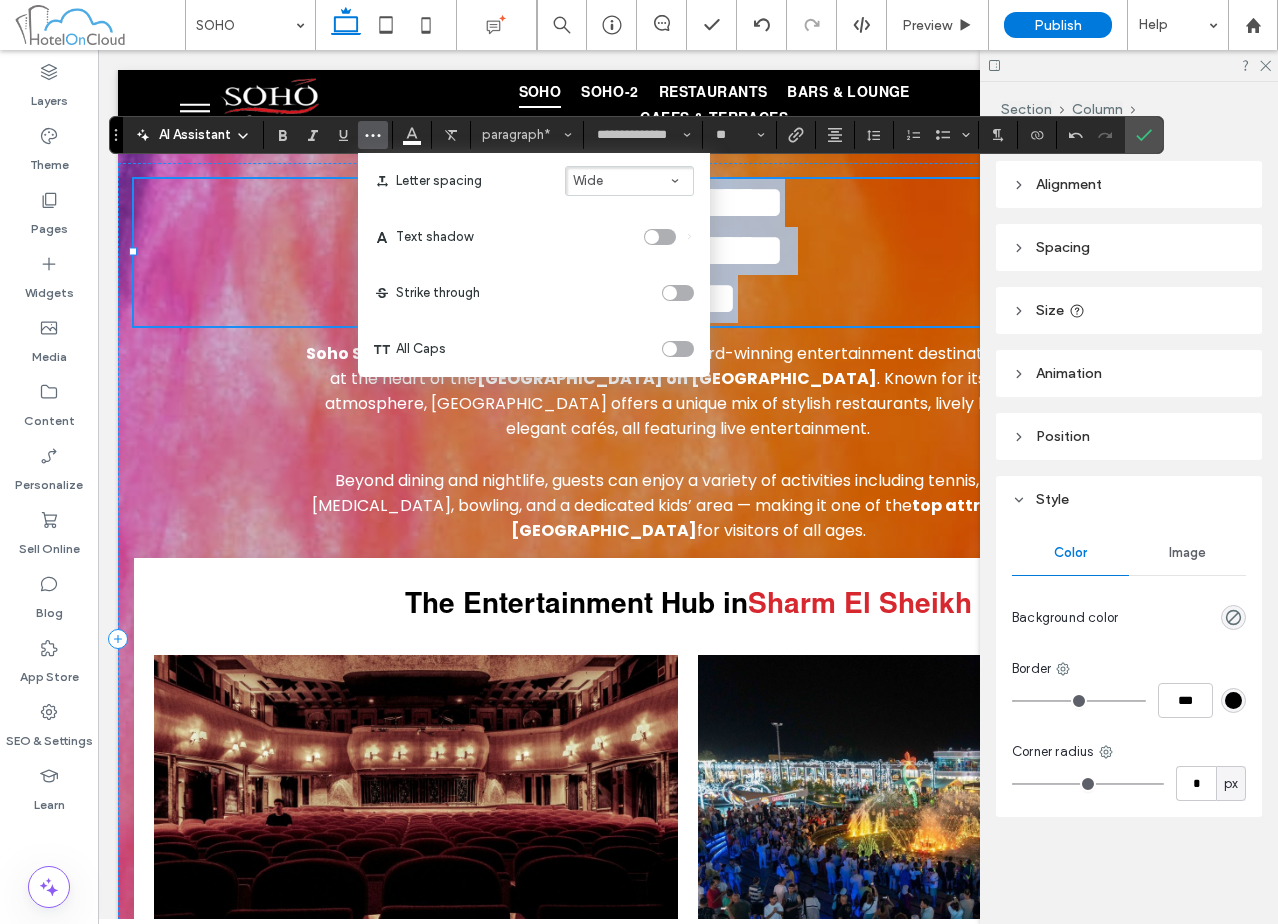click on "******" at bounding box center (680, 299) 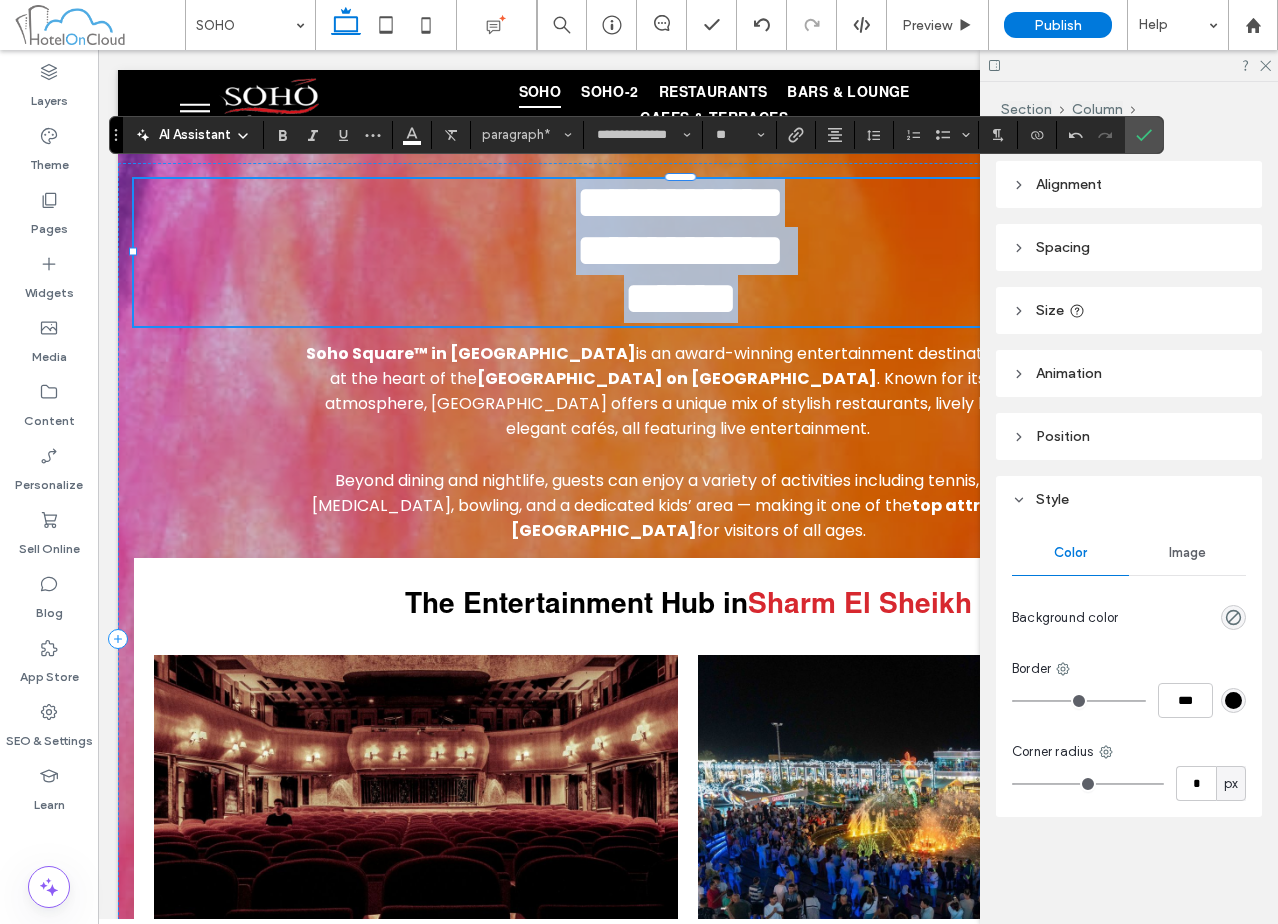 click on "******" at bounding box center [680, 299] 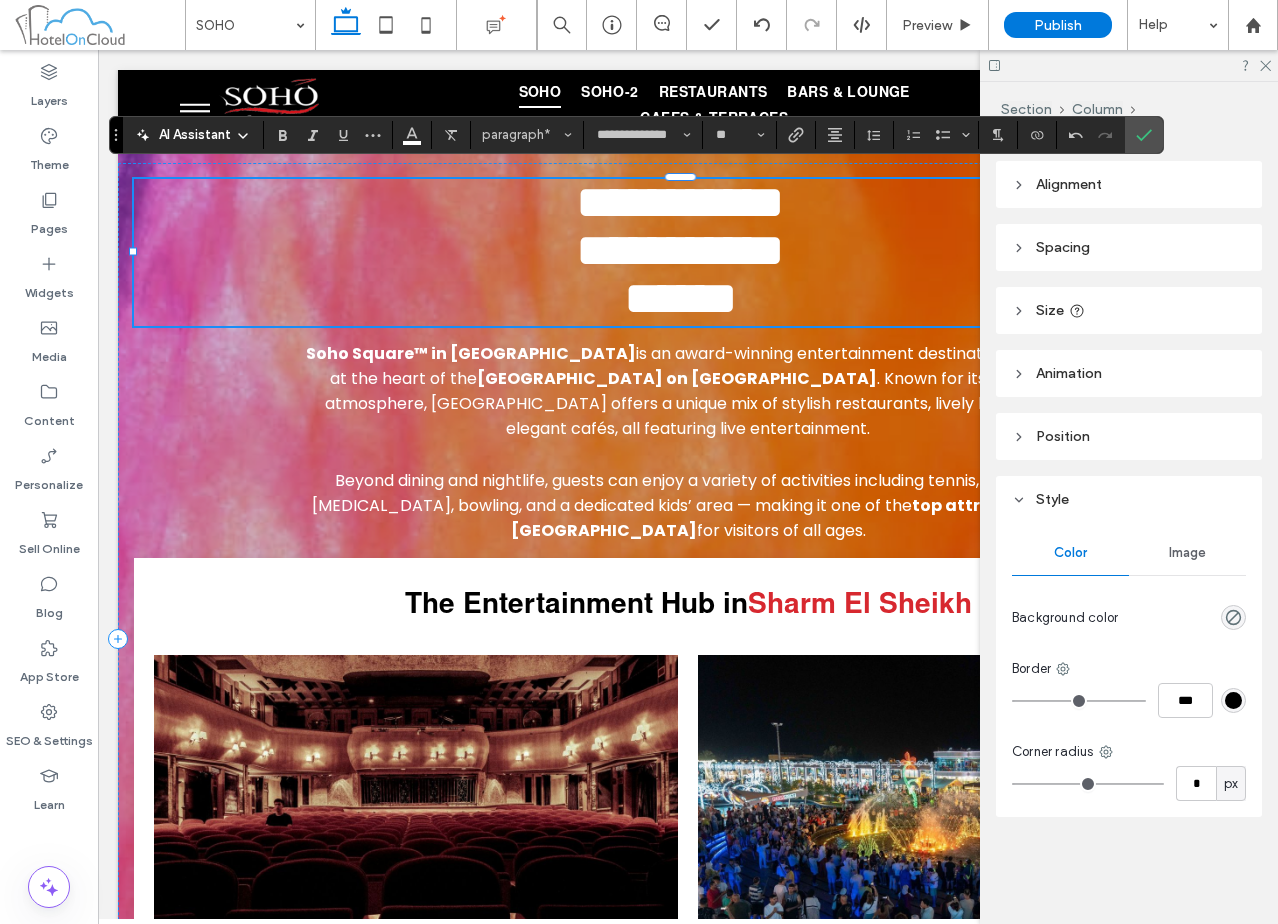 scroll, scrollTop: 8, scrollLeft: 0, axis: vertical 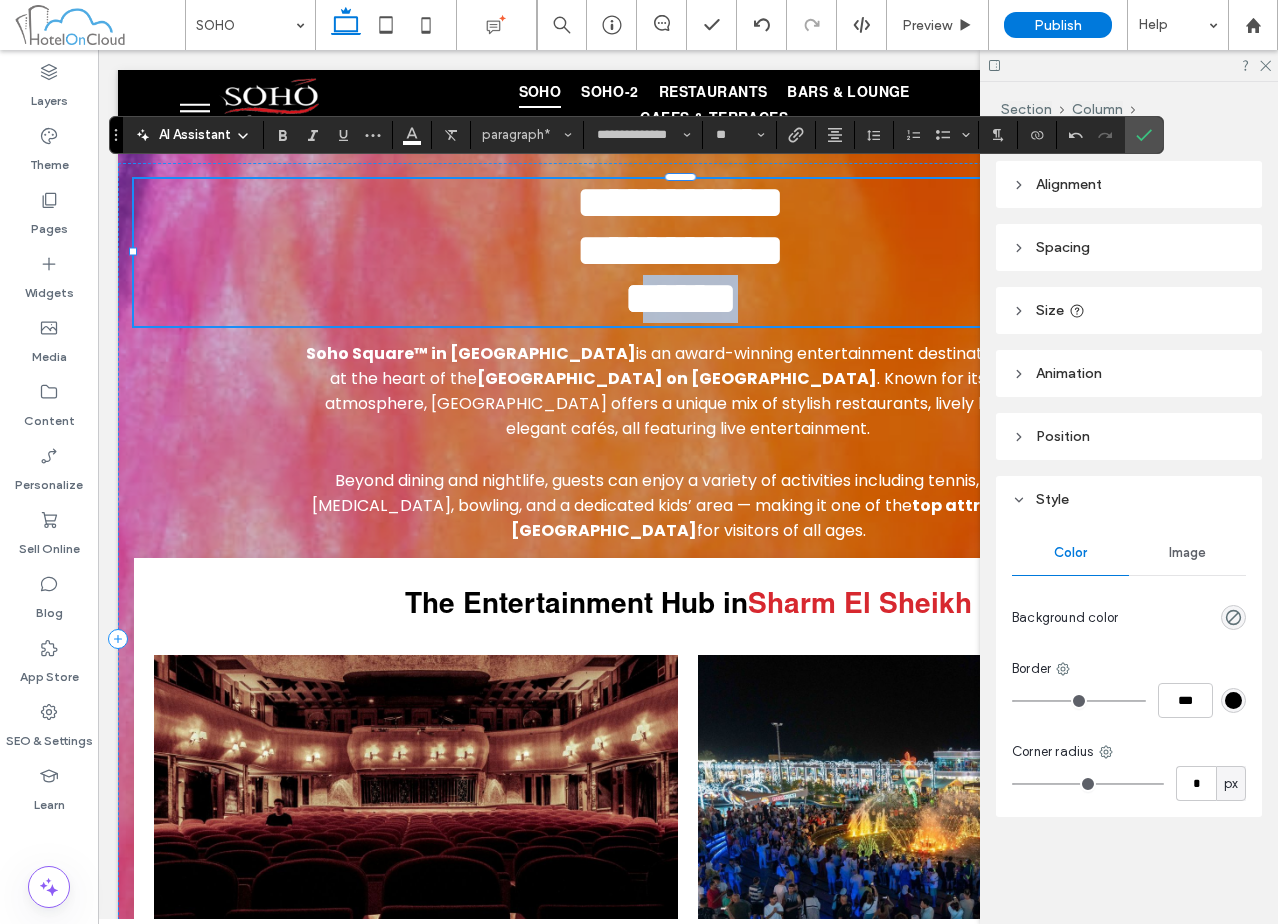 drag, startPoint x: 801, startPoint y: 291, endPoint x: 599, endPoint y: 285, distance: 202.0891 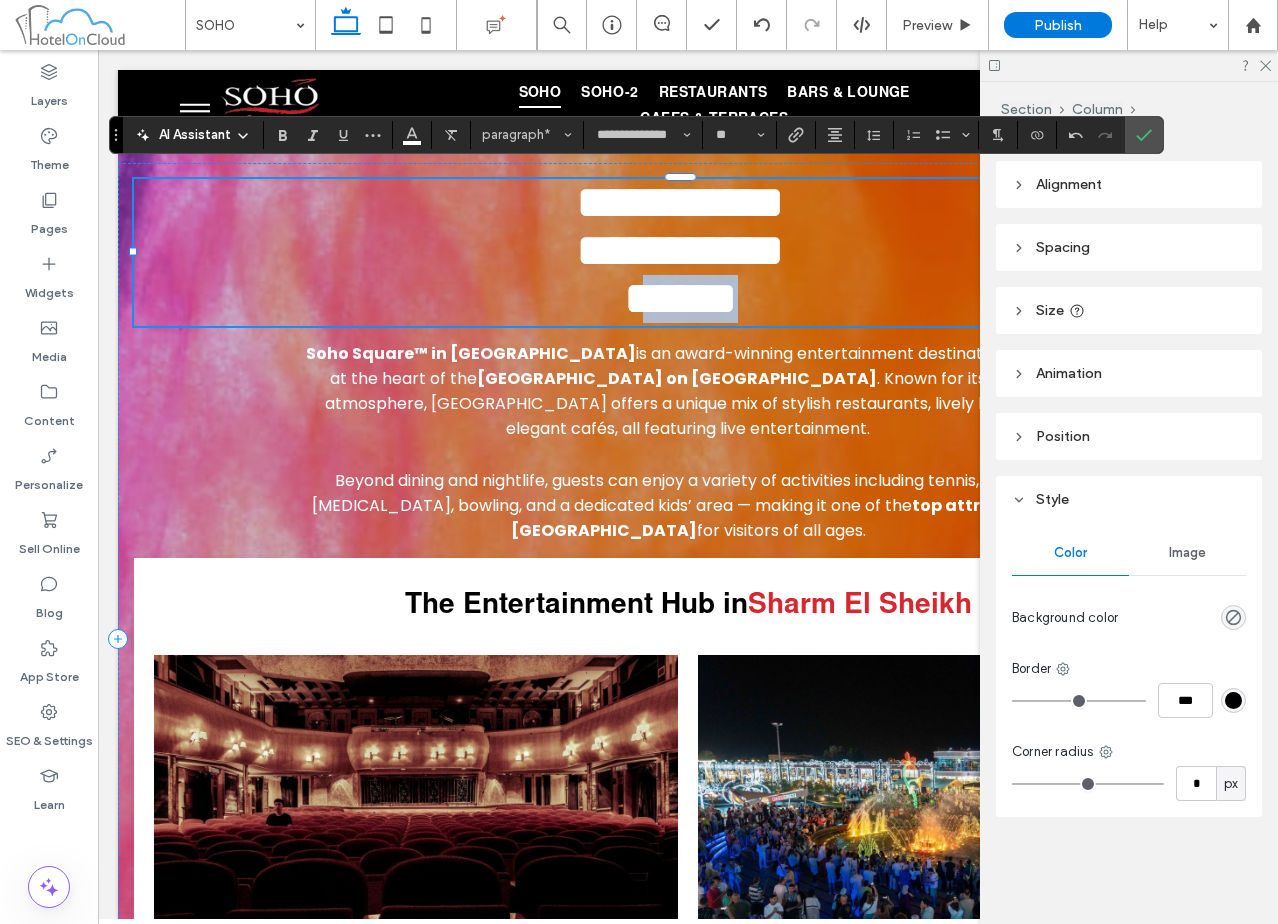 click on "******" at bounding box center (680, 299) 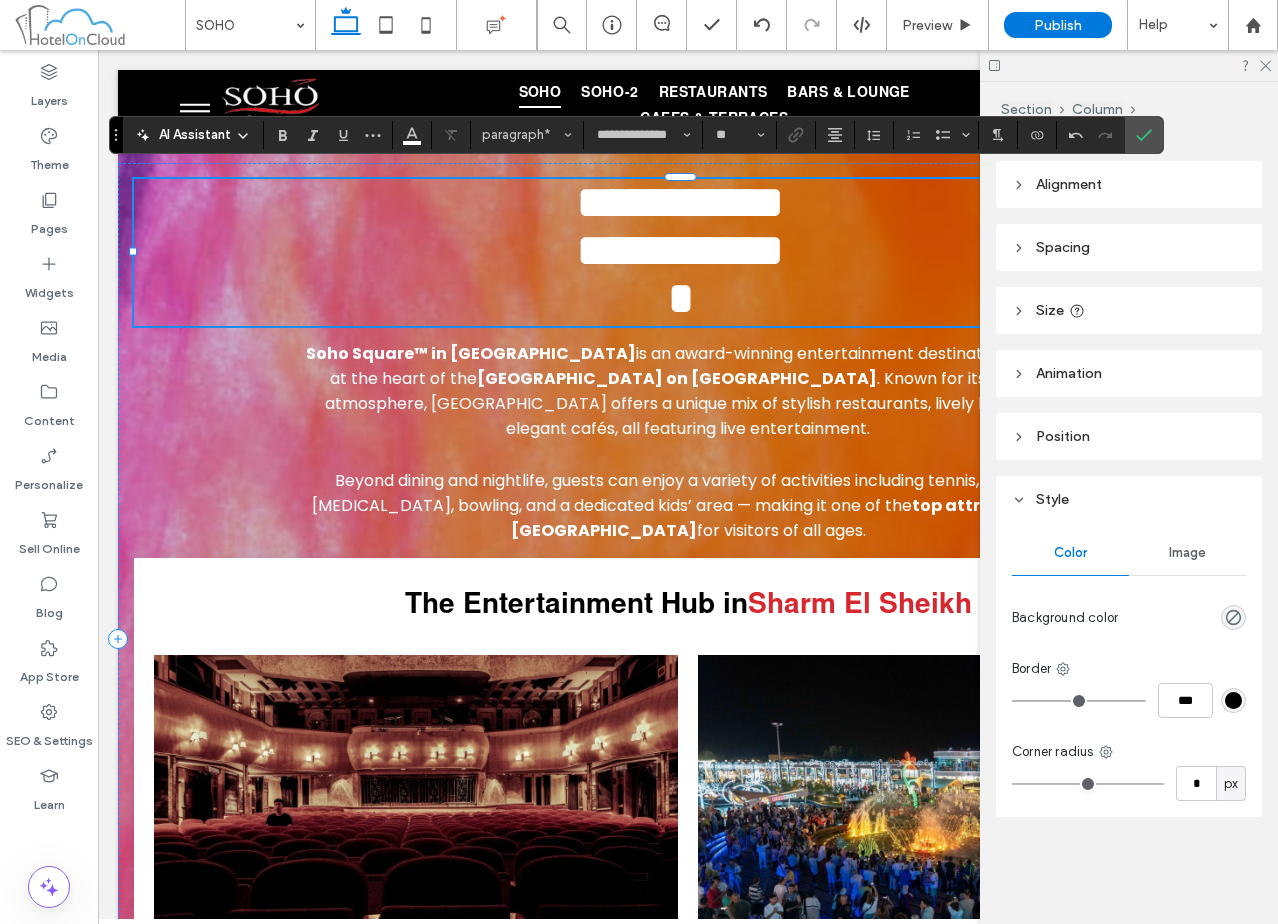 type on "*******" 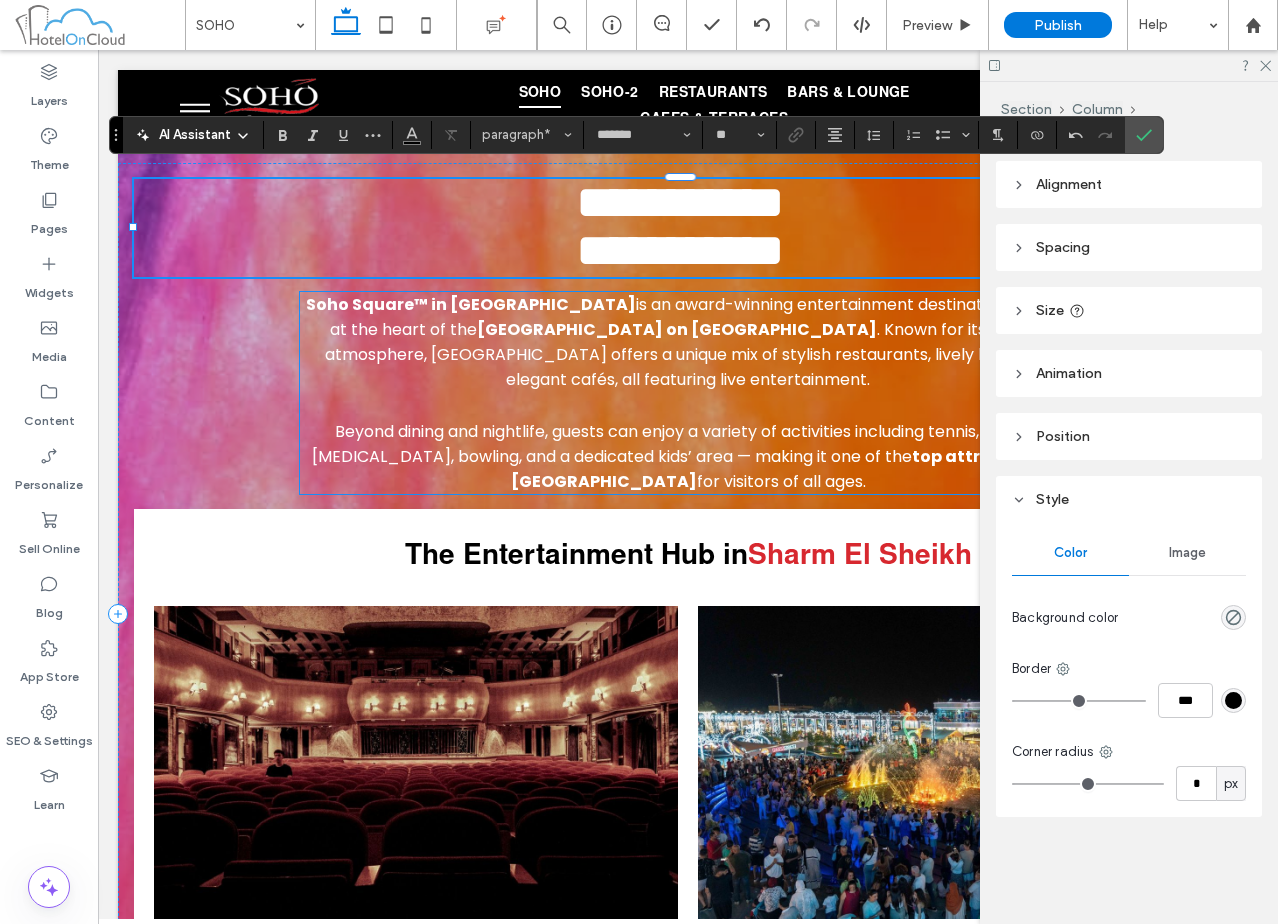 scroll, scrollTop: 8, scrollLeft: 0, axis: vertical 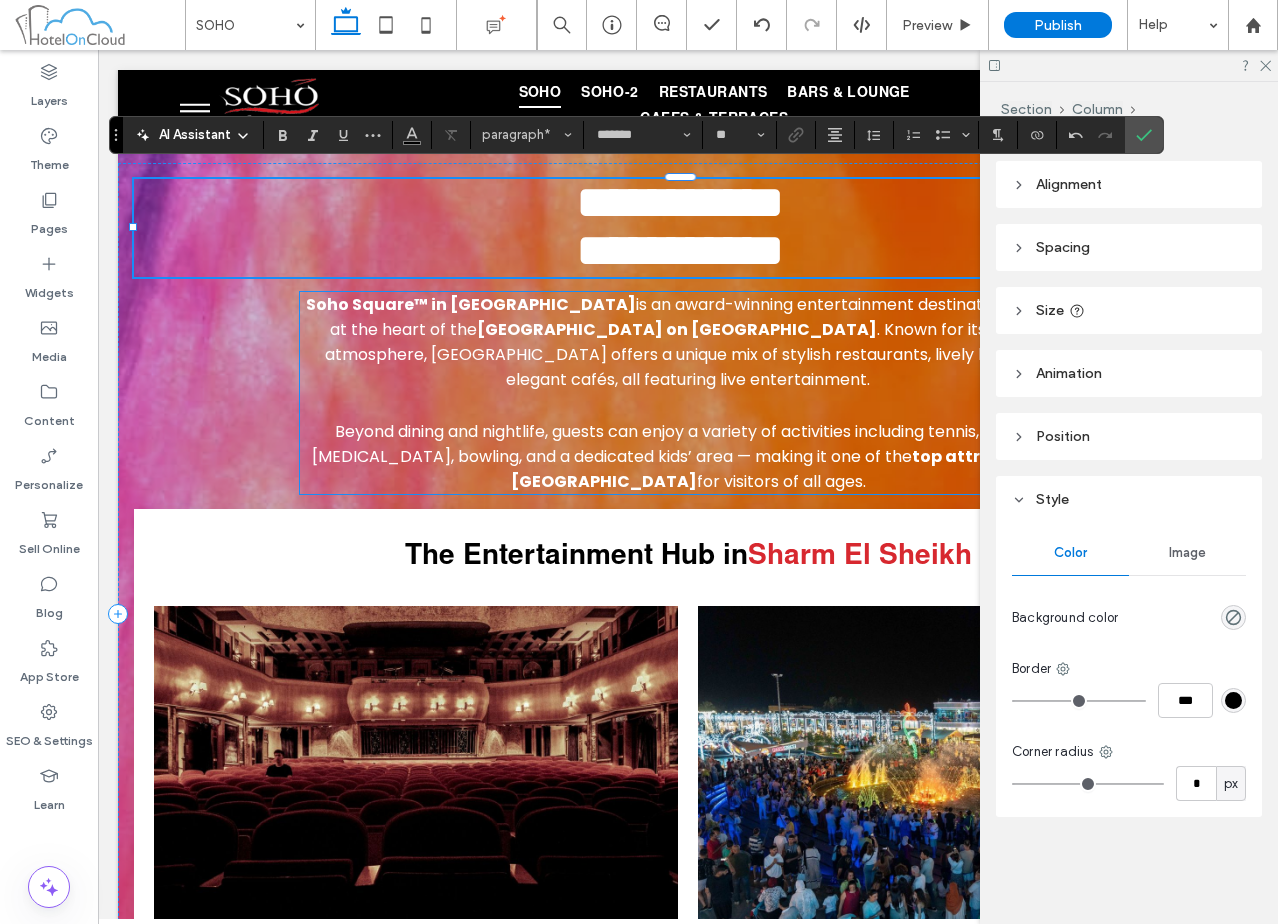 type on "**" 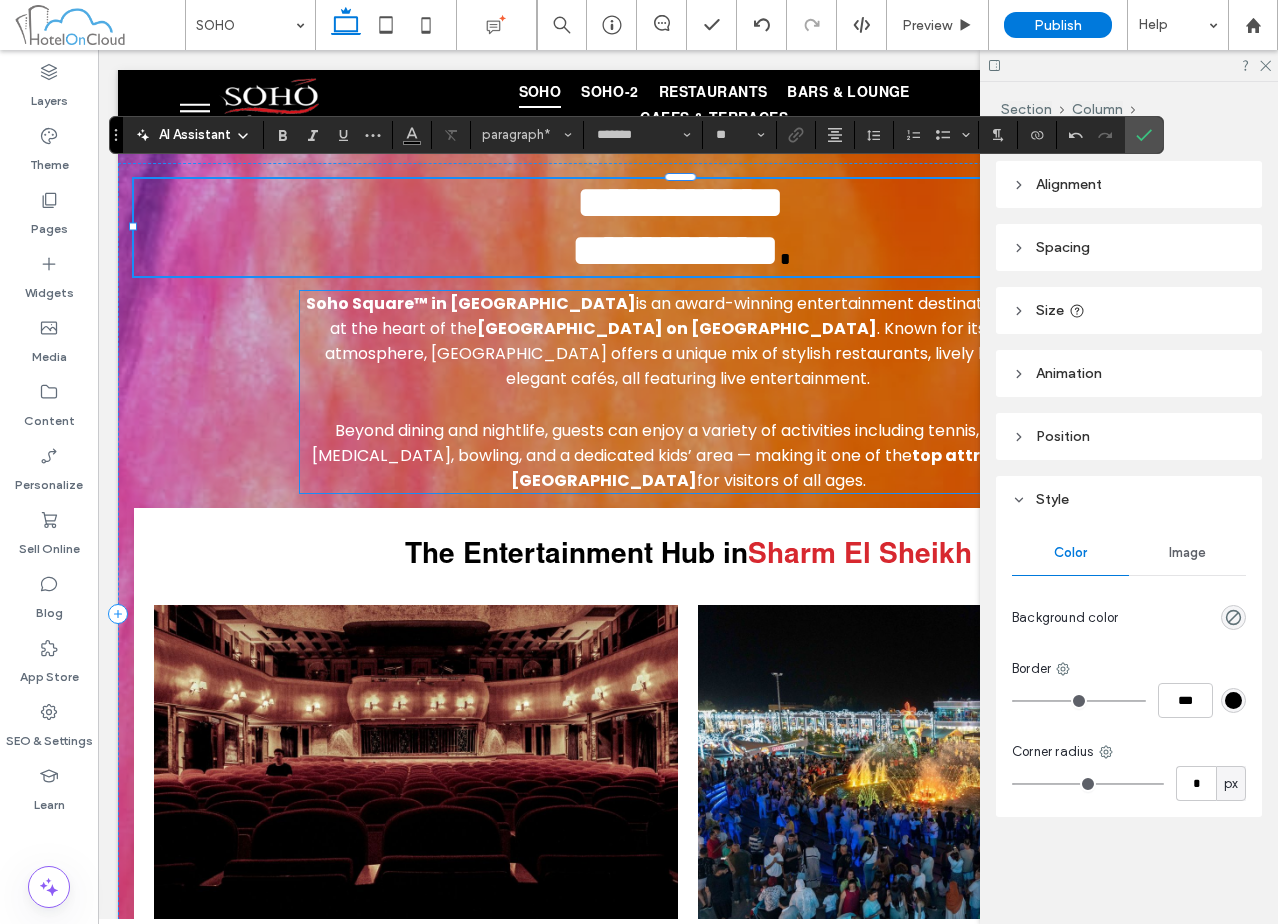 type on "**********" 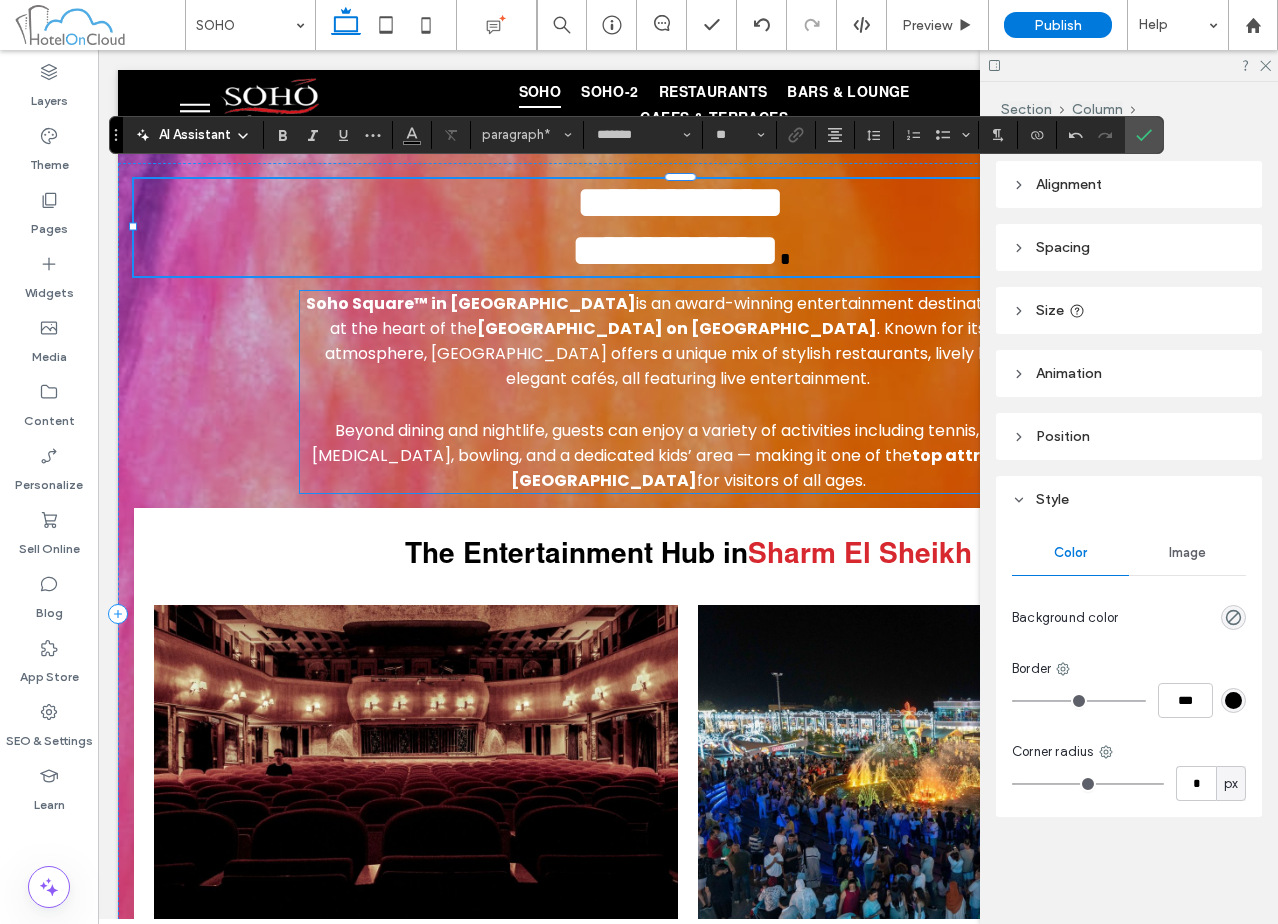 type on "**" 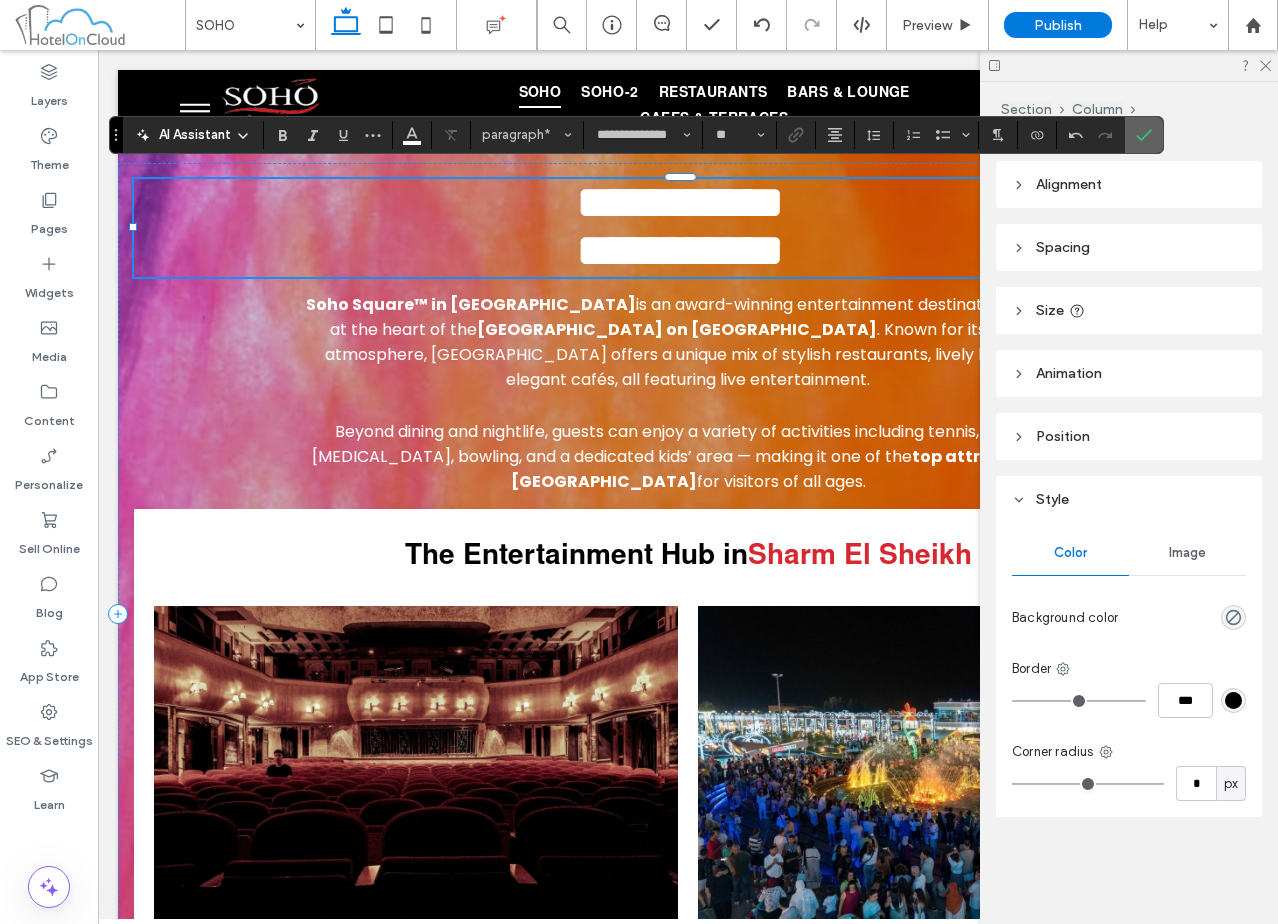 click 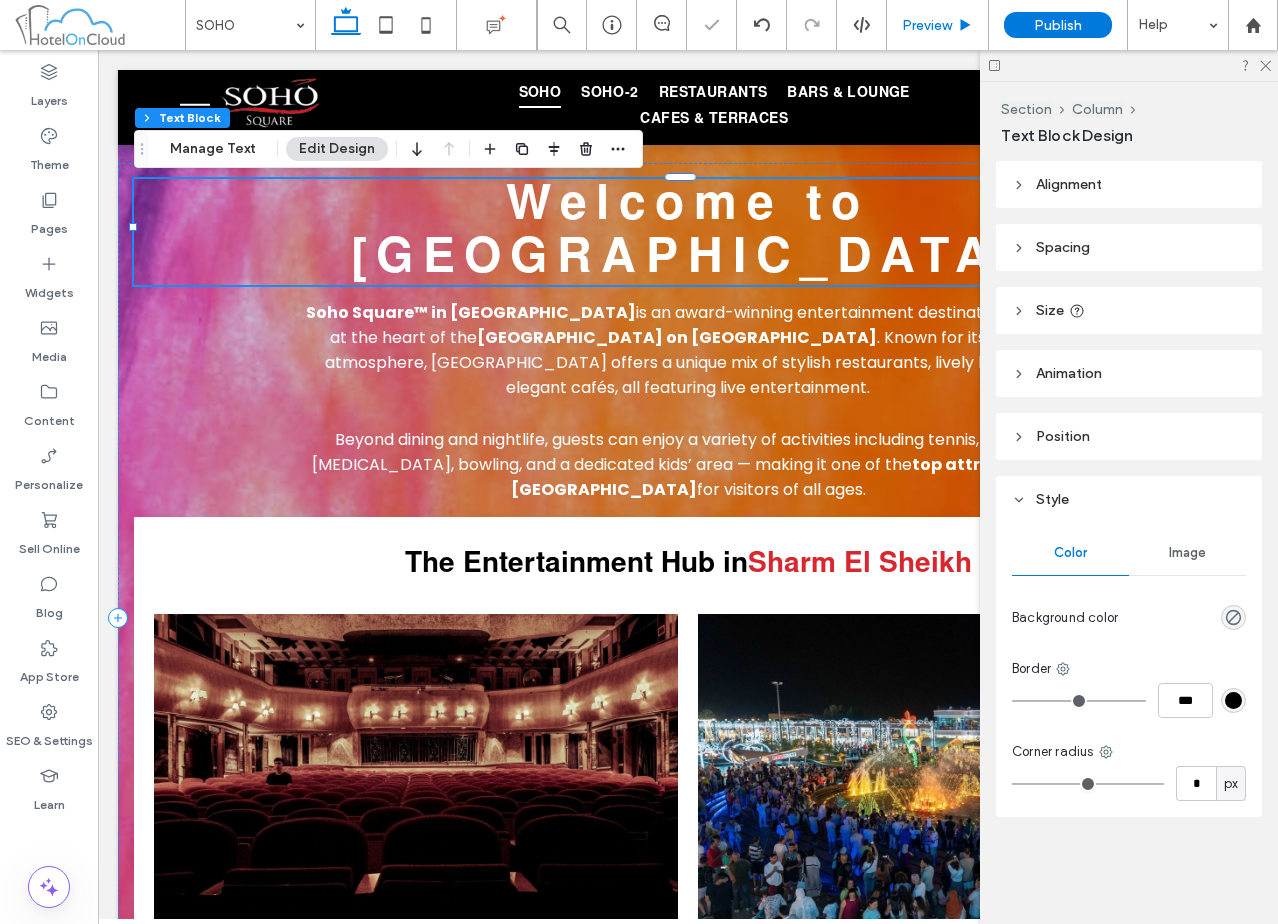 click on "Preview" at bounding box center [927, 25] 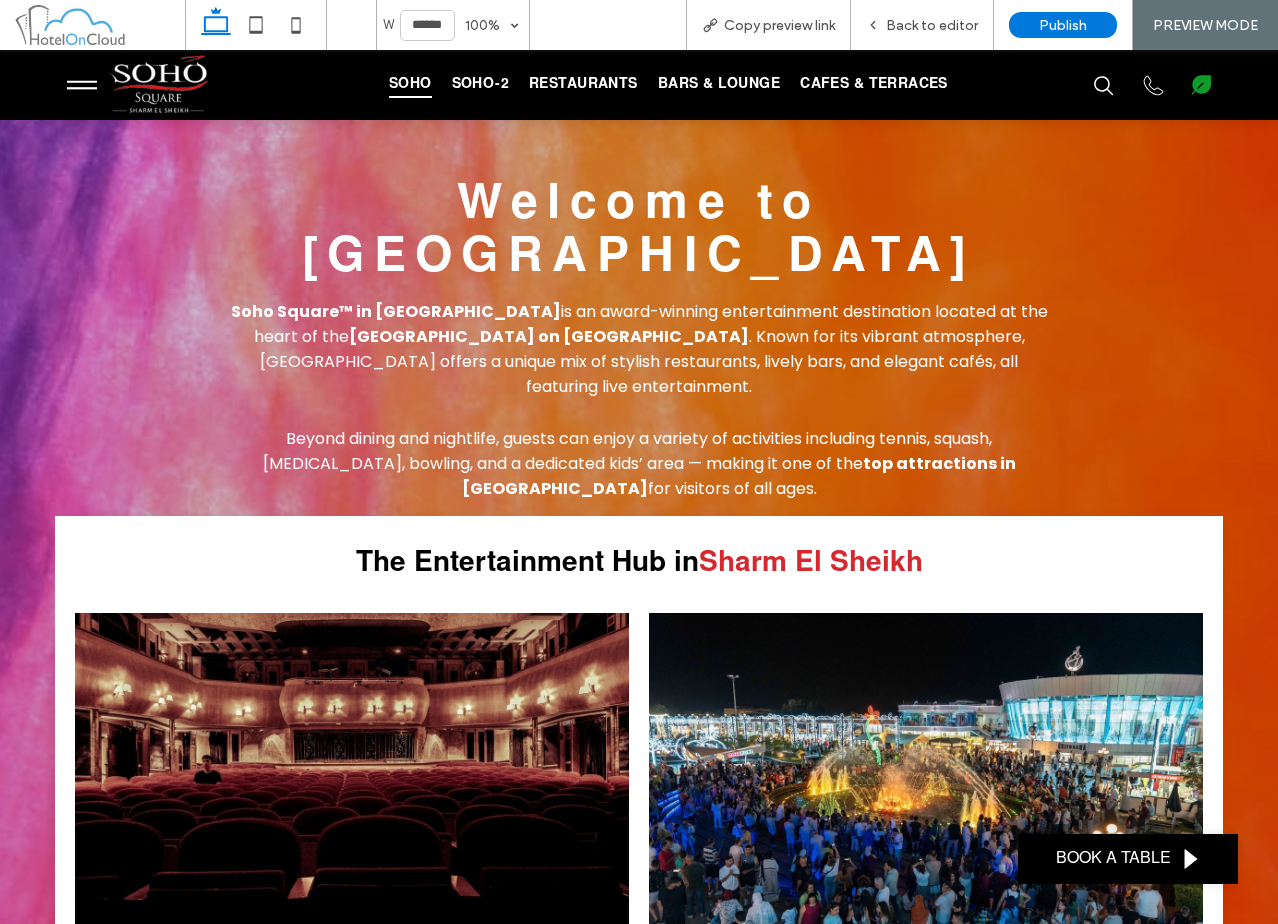 scroll, scrollTop: 1089, scrollLeft: 0, axis: vertical 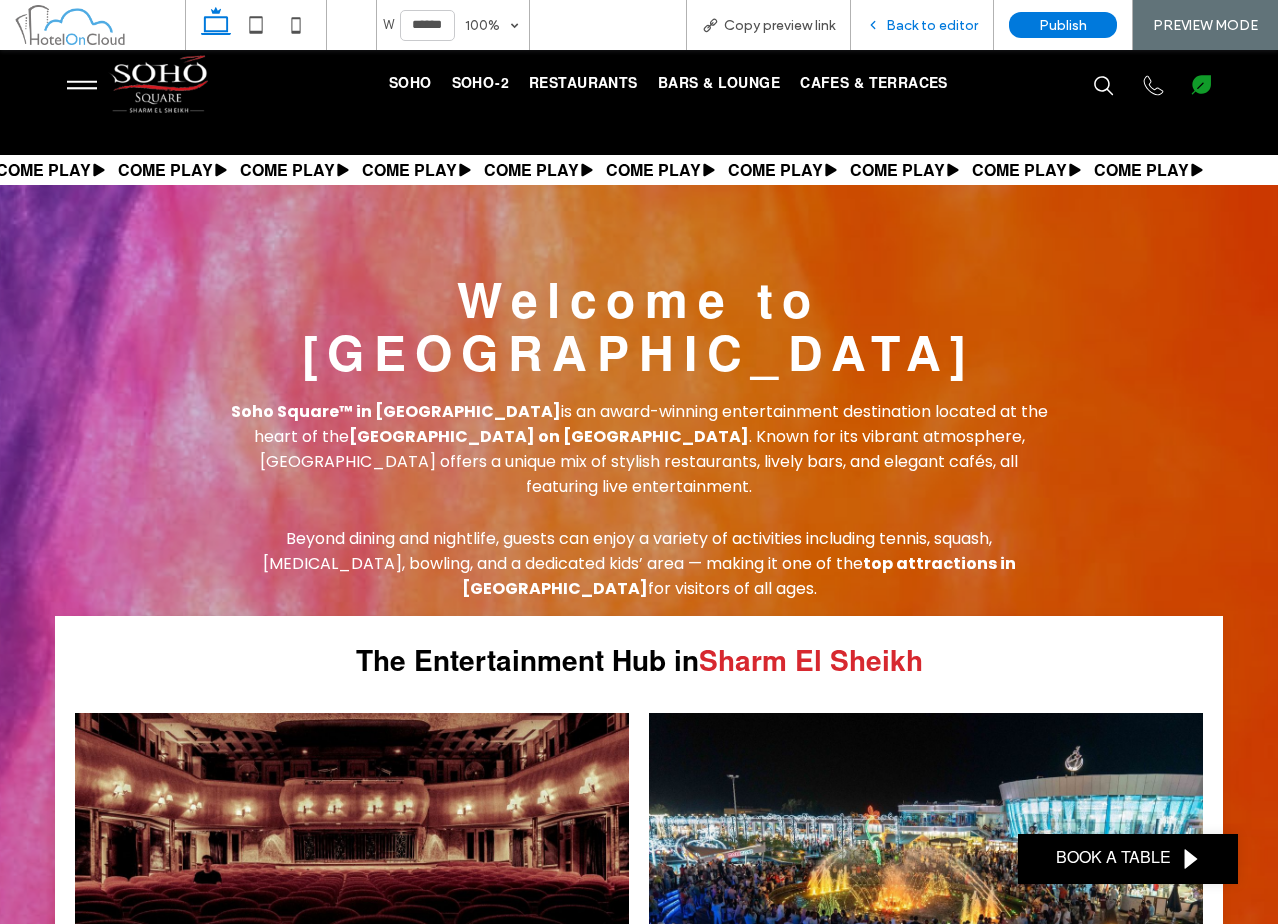 click on "Back to editor" at bounding box center [932, 25] 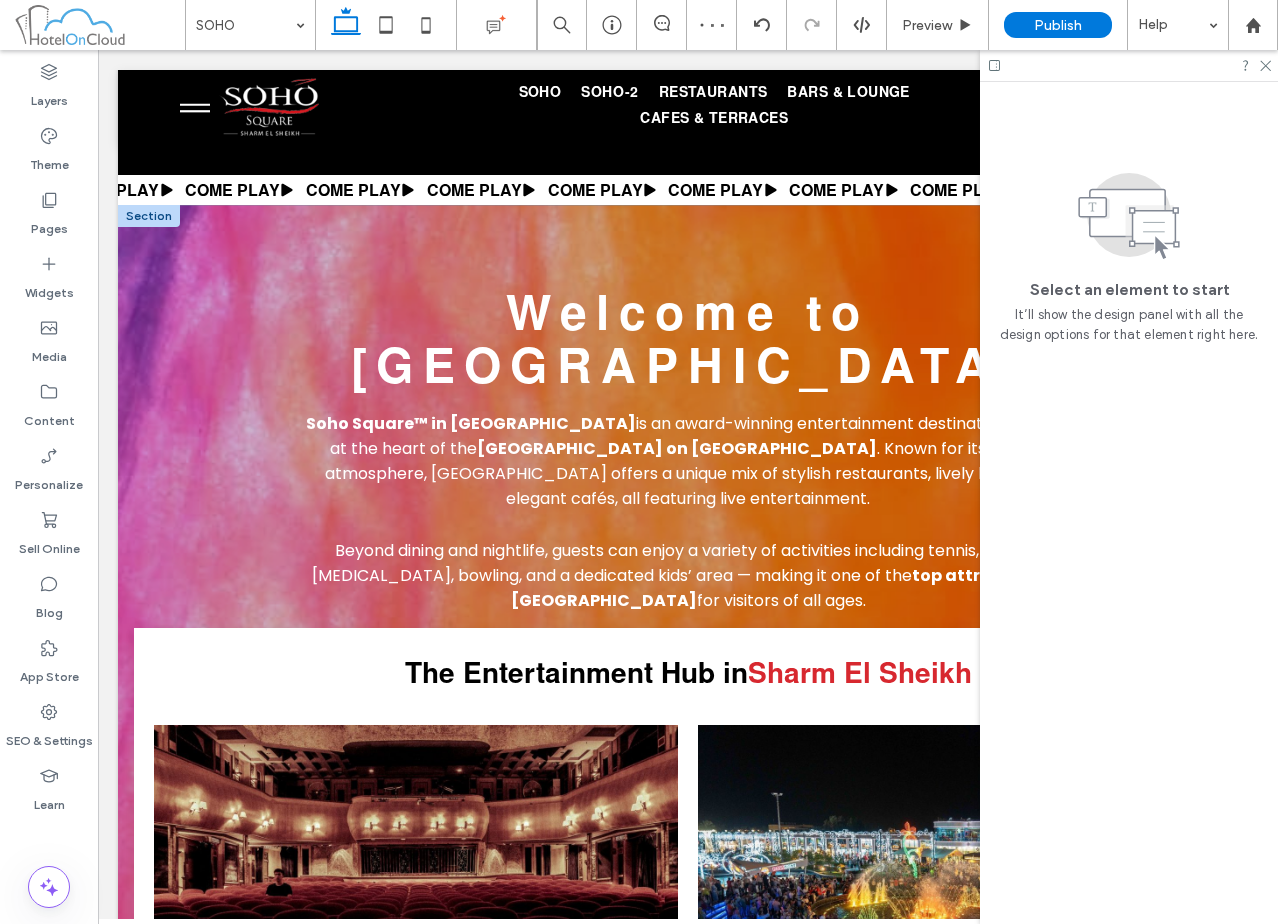 scroll, scrollTop: 1100, scrollLeft: 0, axis: vertical 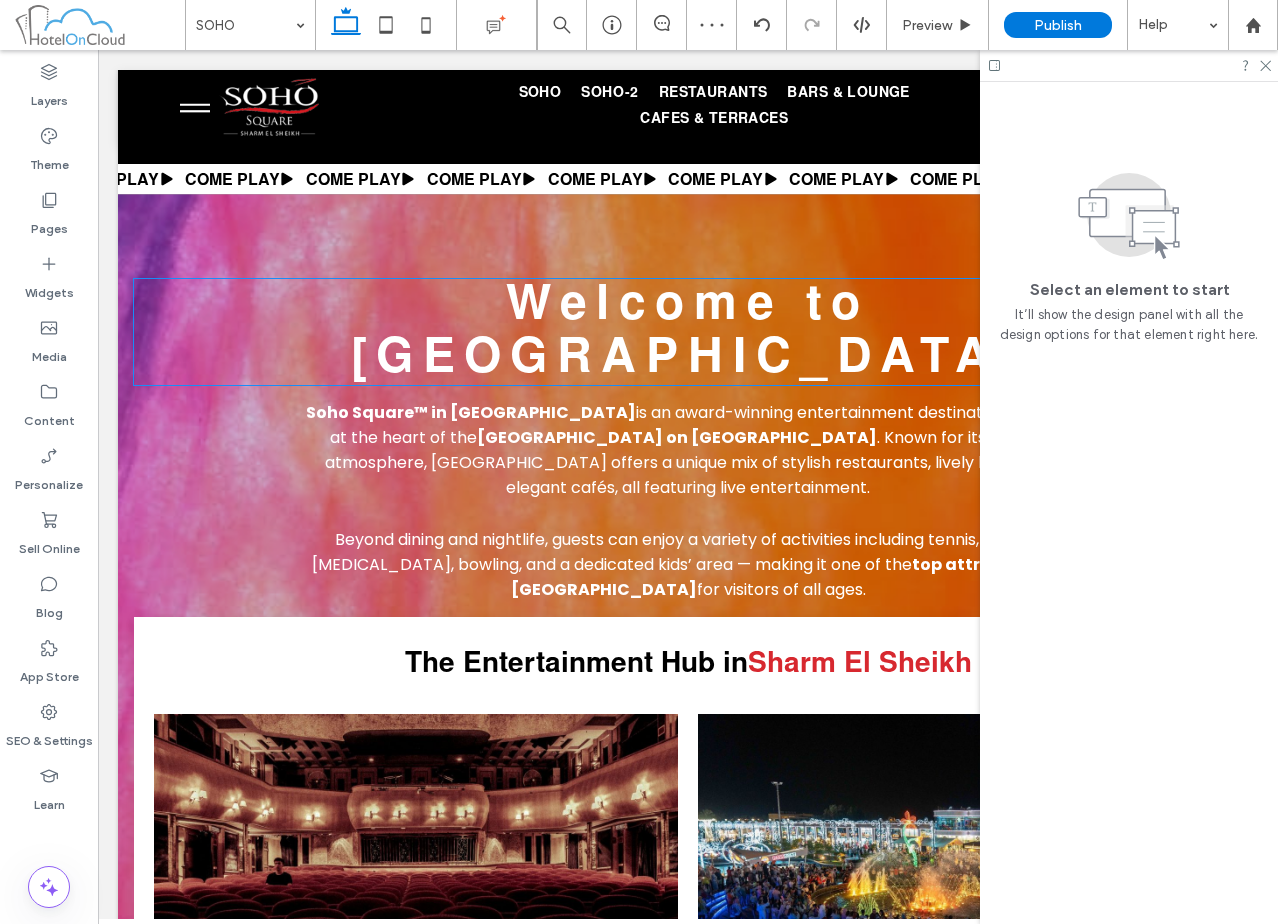 click on "SOHO Square" at bounding box center (688, 361) 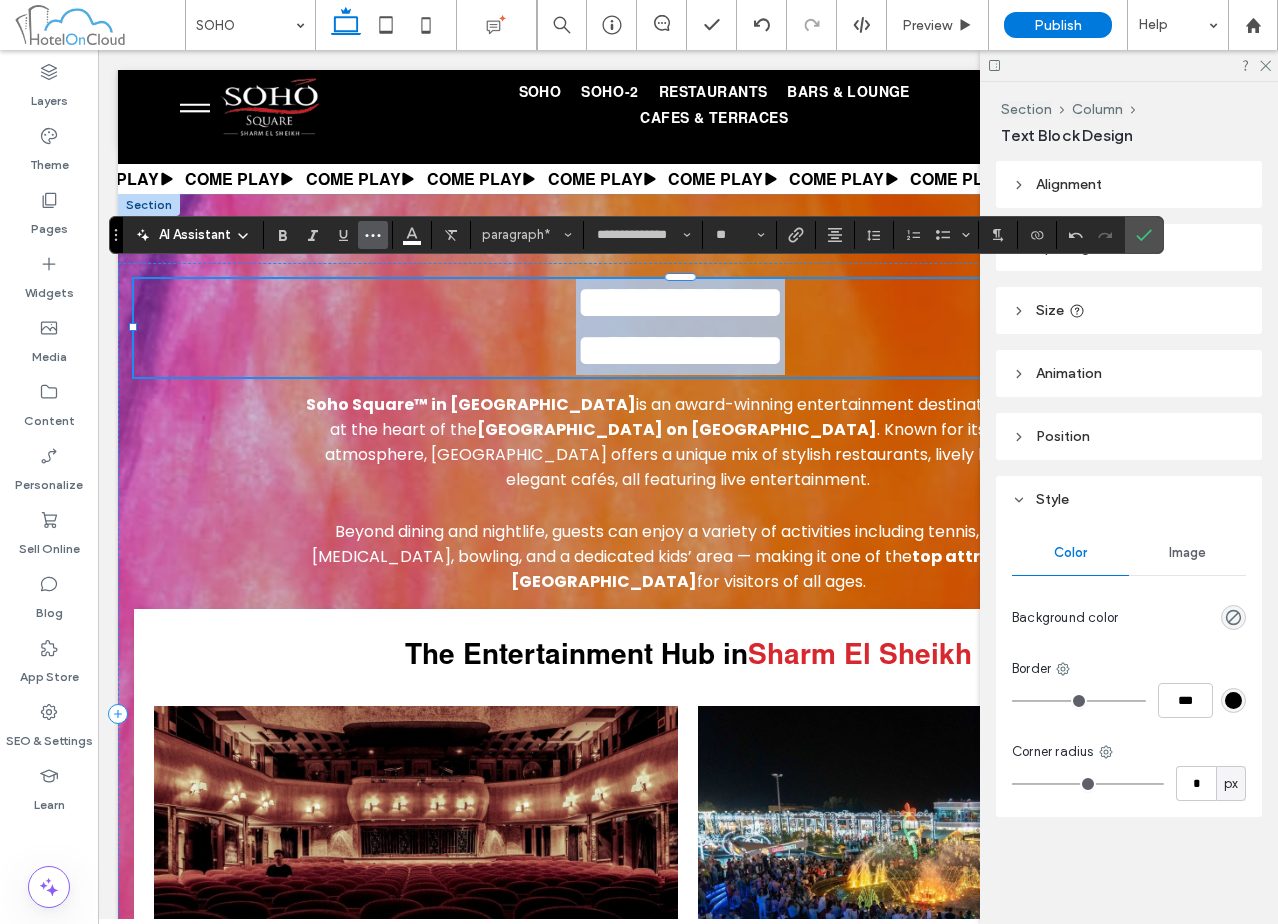 scroll, scrollTop: 0, scrollLeft: 0, axis: both 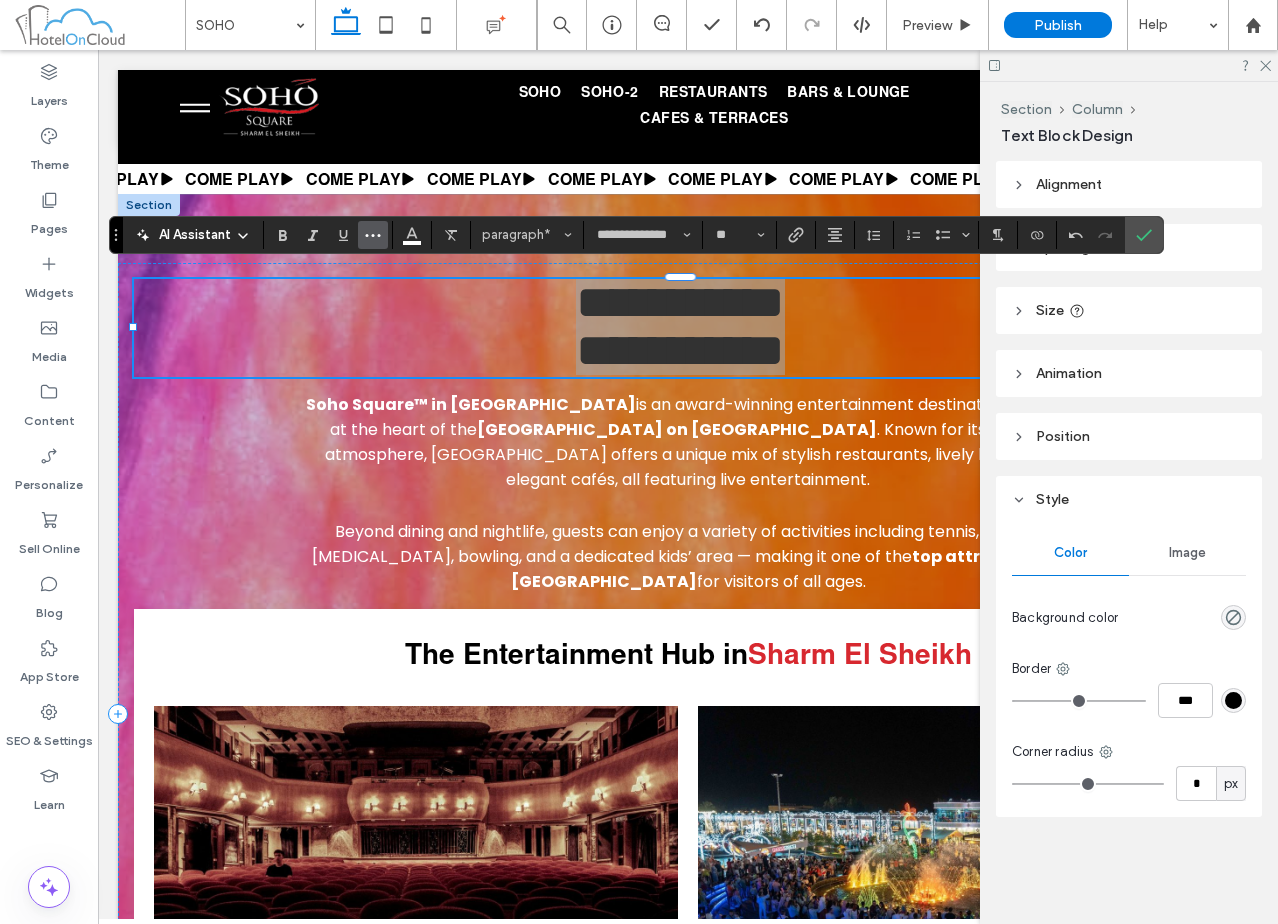 click 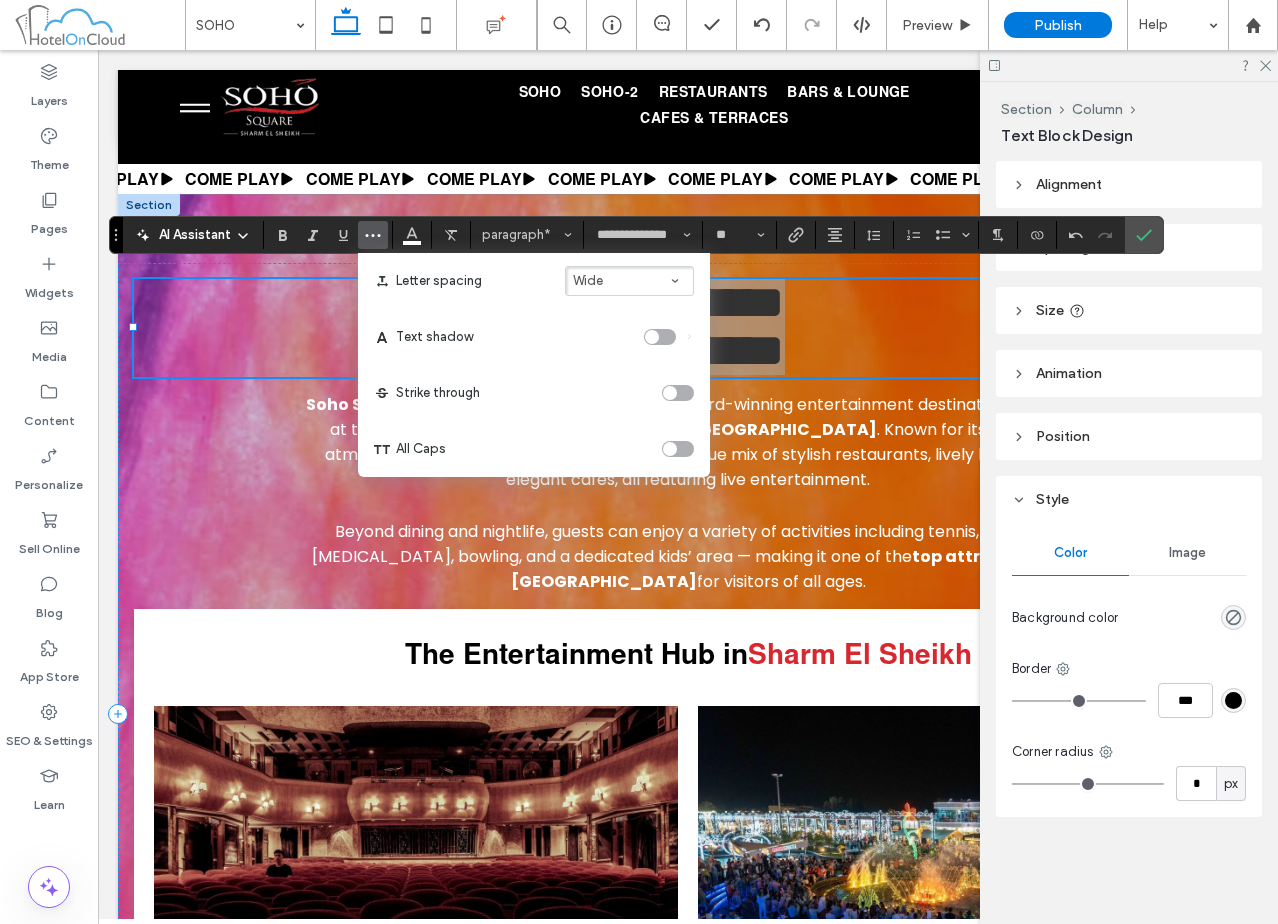 drag, startPoint x: 678, startPoint y: 440, endPoint x: 750, endPoint y: 205, distance: 245.78242 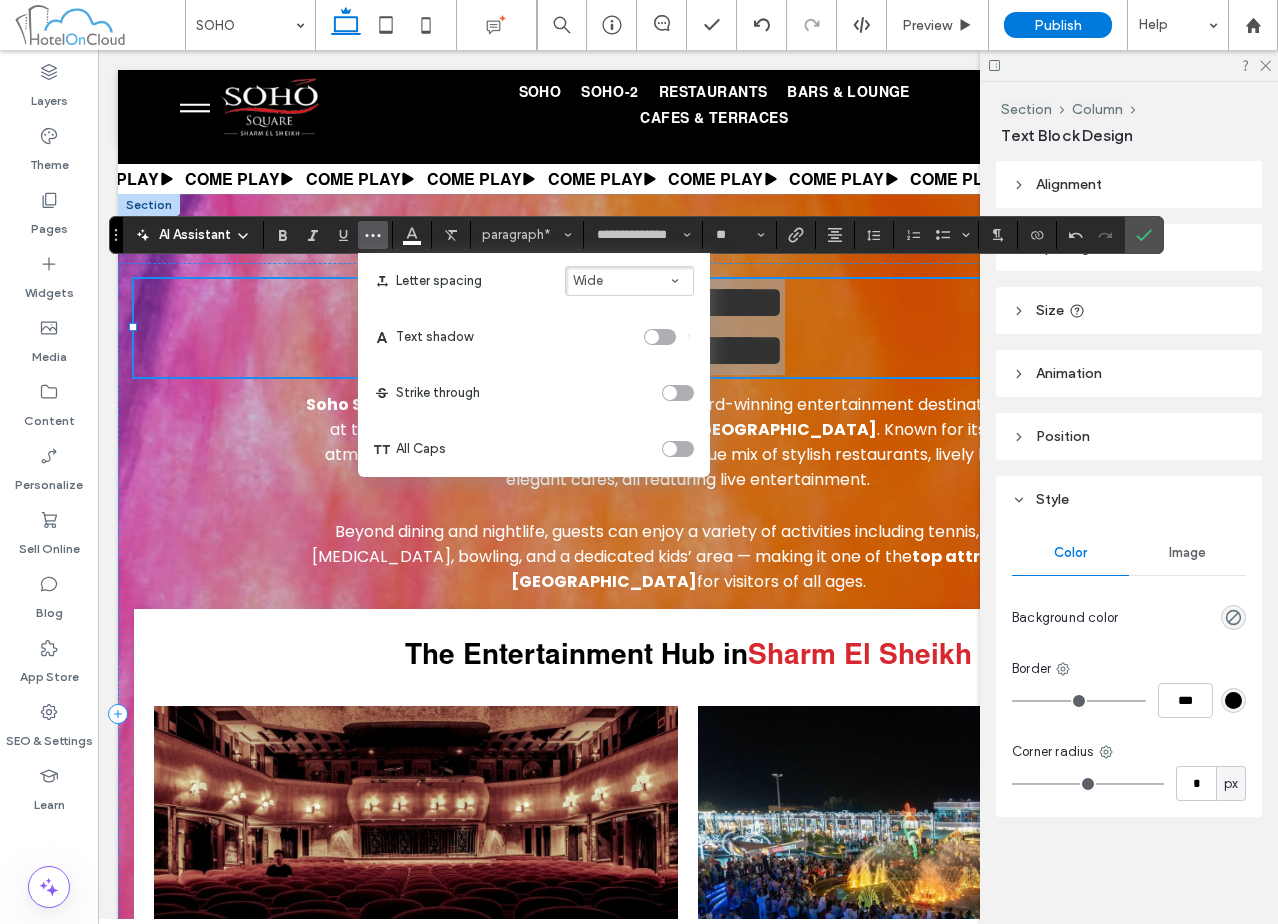 click at bounding box center (678, 449) 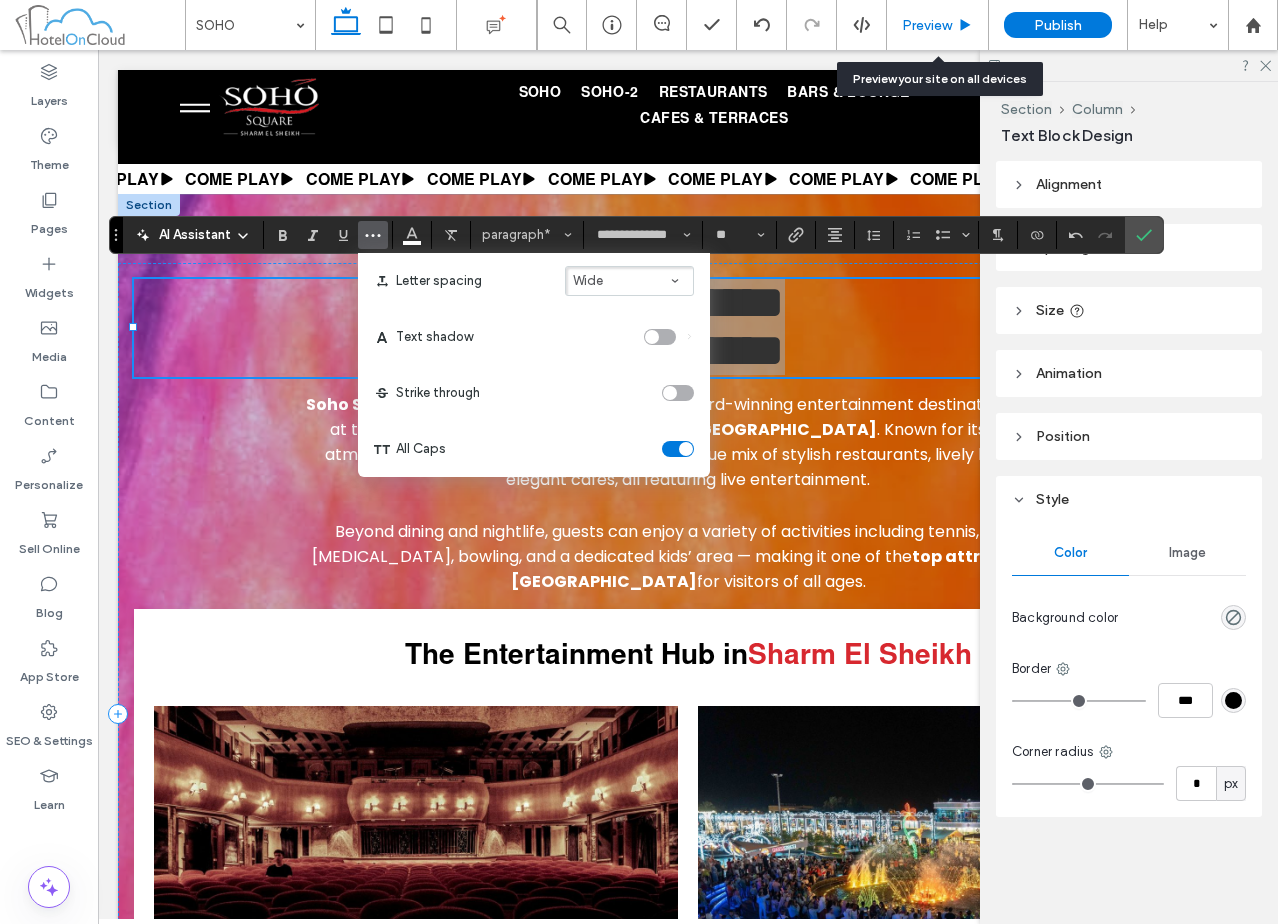 click on "Preview" at bounding box center [938, 25] 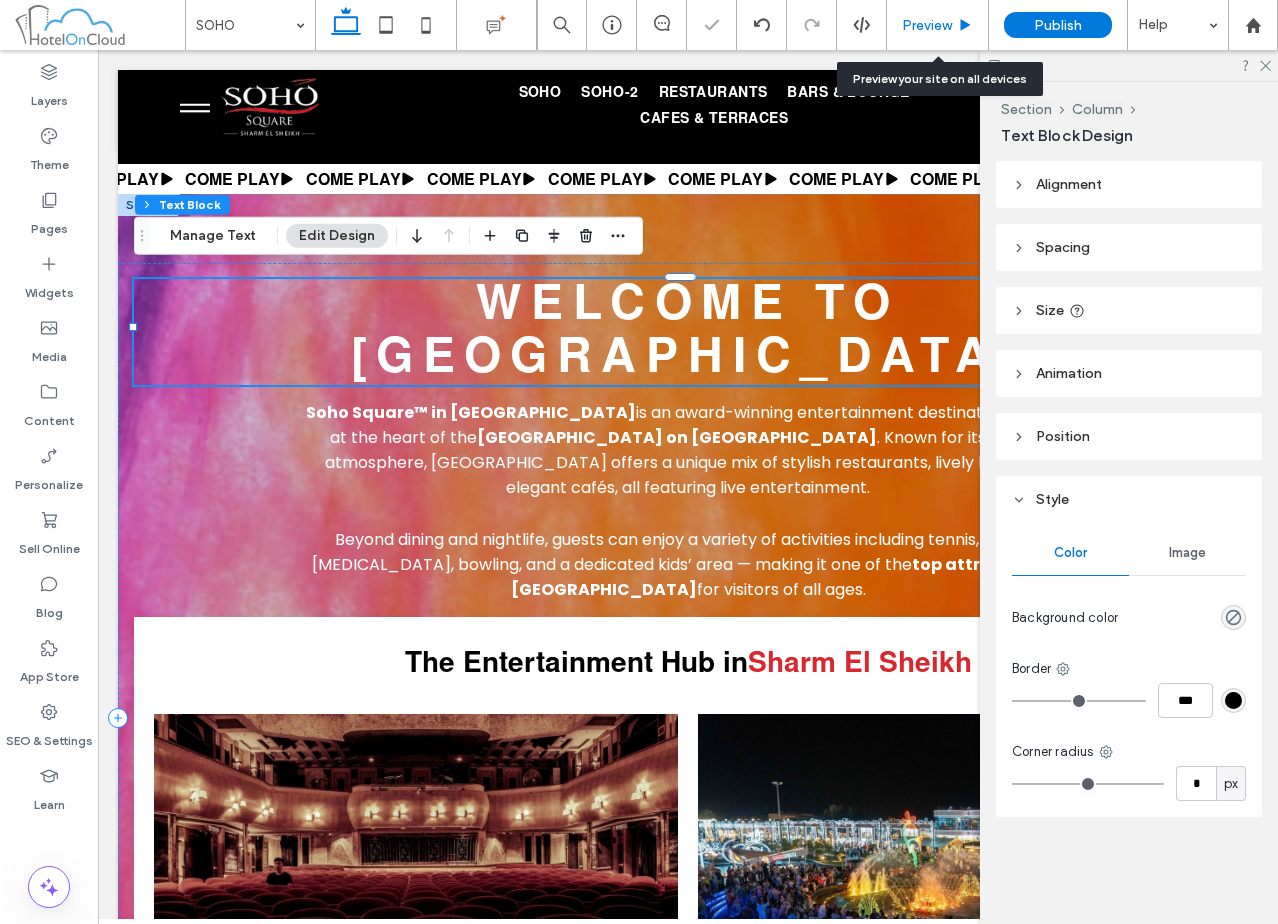 click on "Preview" at bounding box center (927, 25) 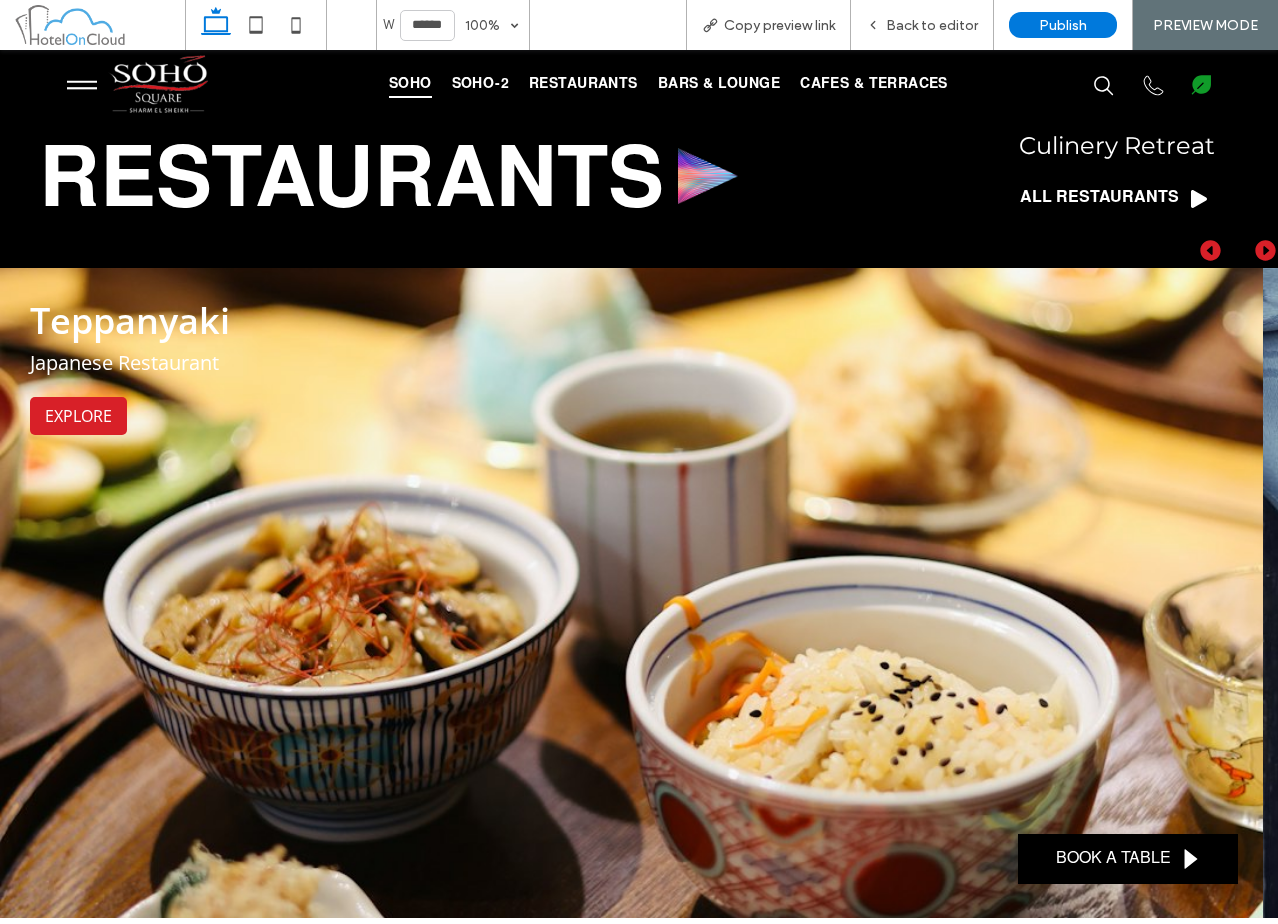 scroll, scrollTop: 2989, scrollLeft: 0, axis: vertical 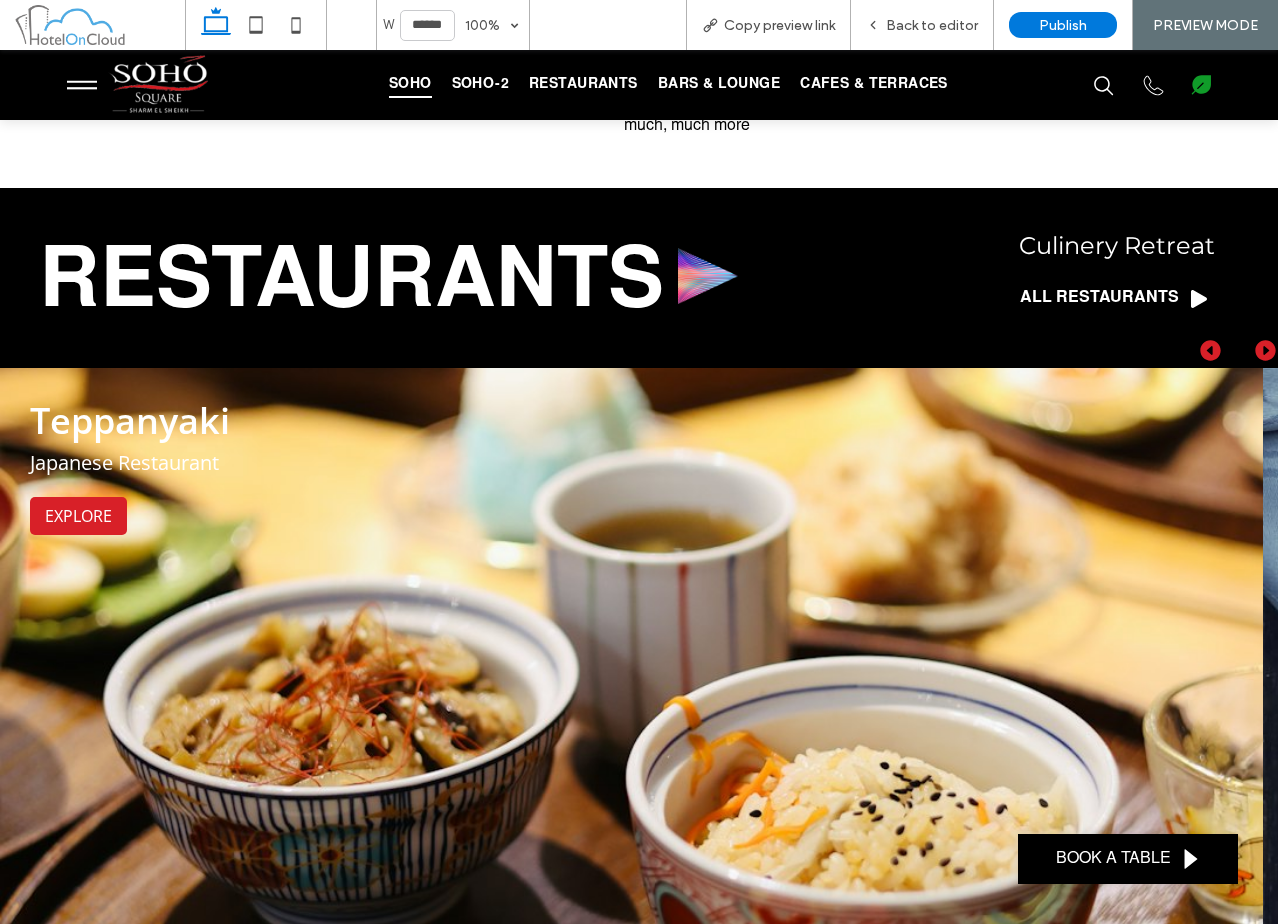 click 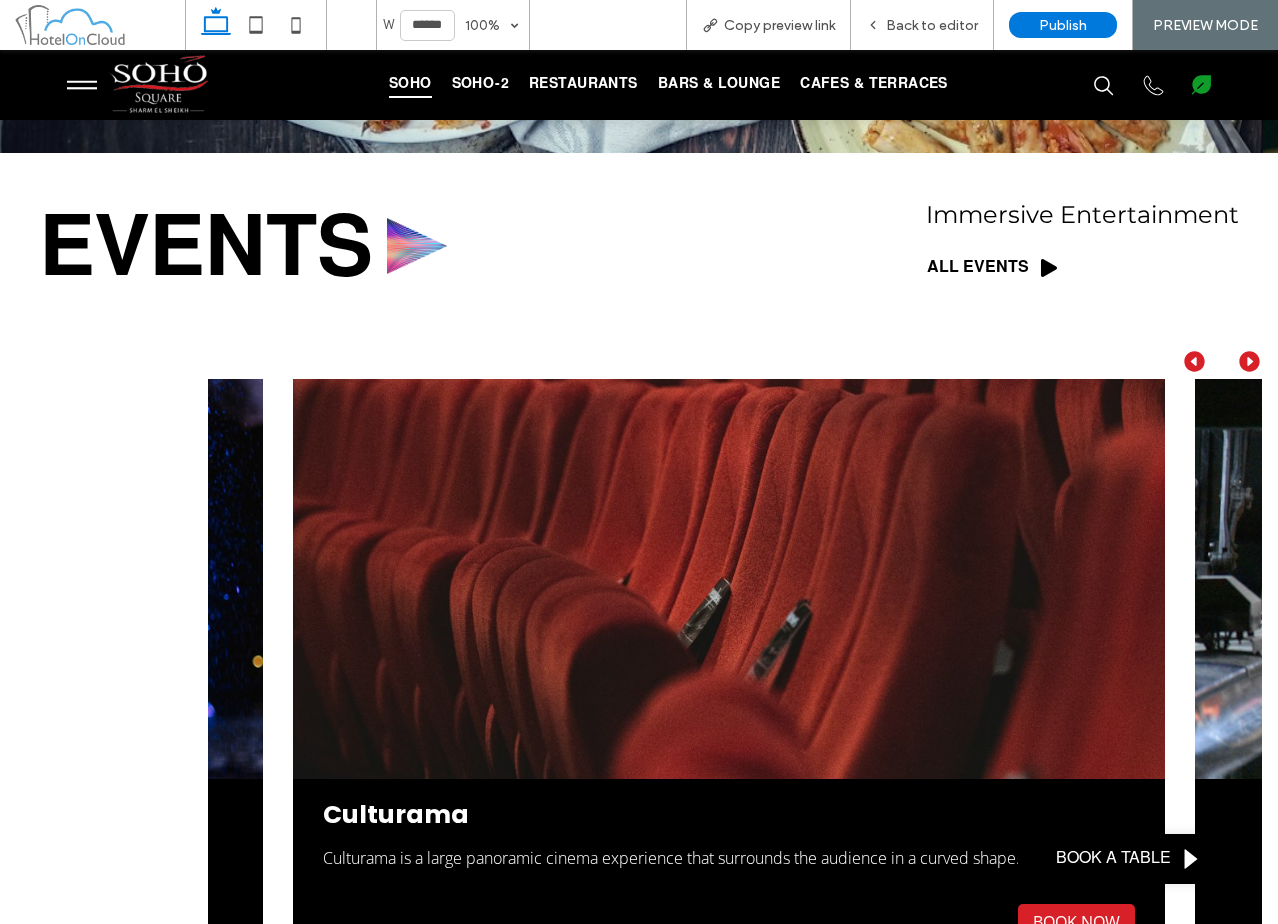 scroll, scrollTop: 3889, scrollLeft: 0, axis: vertical 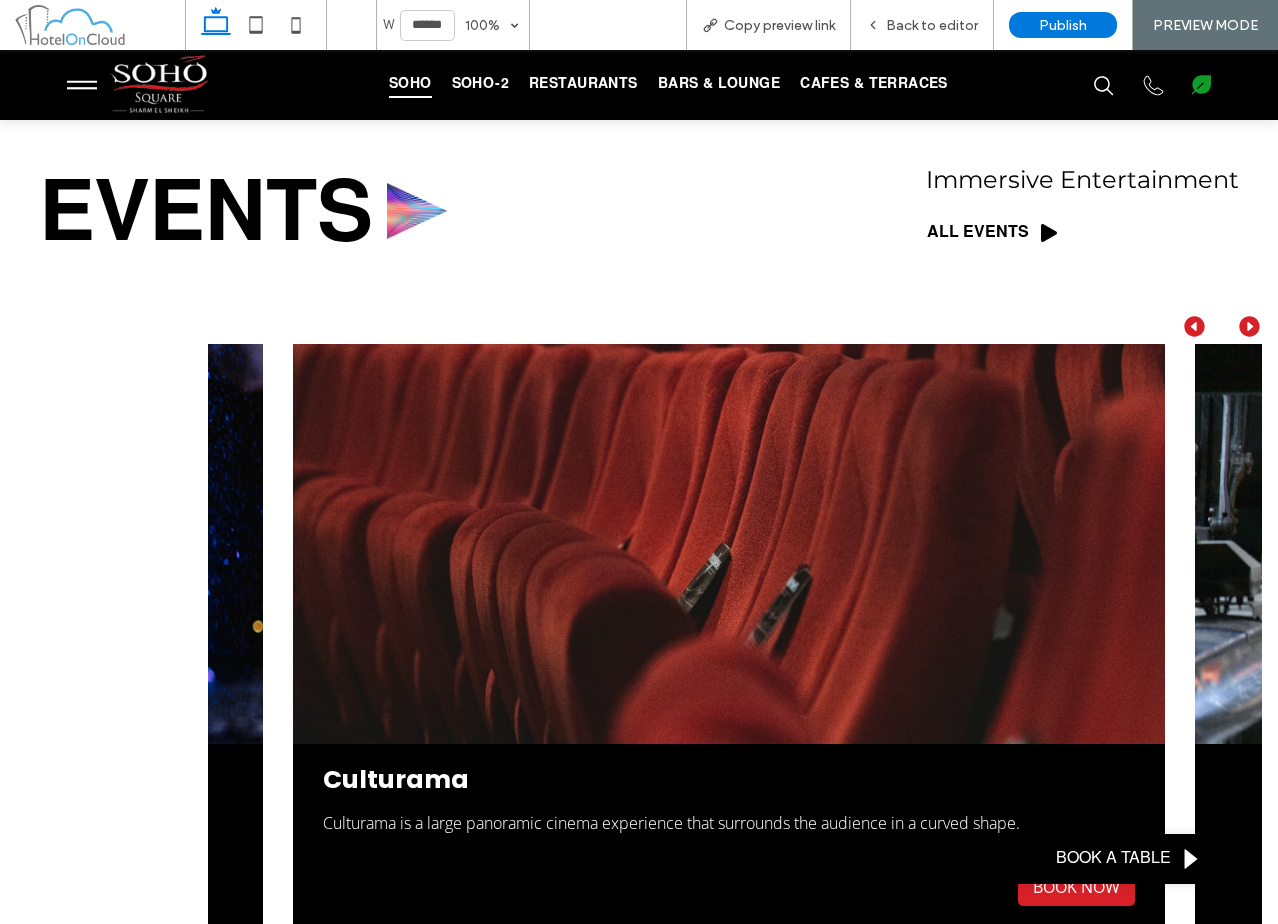 click 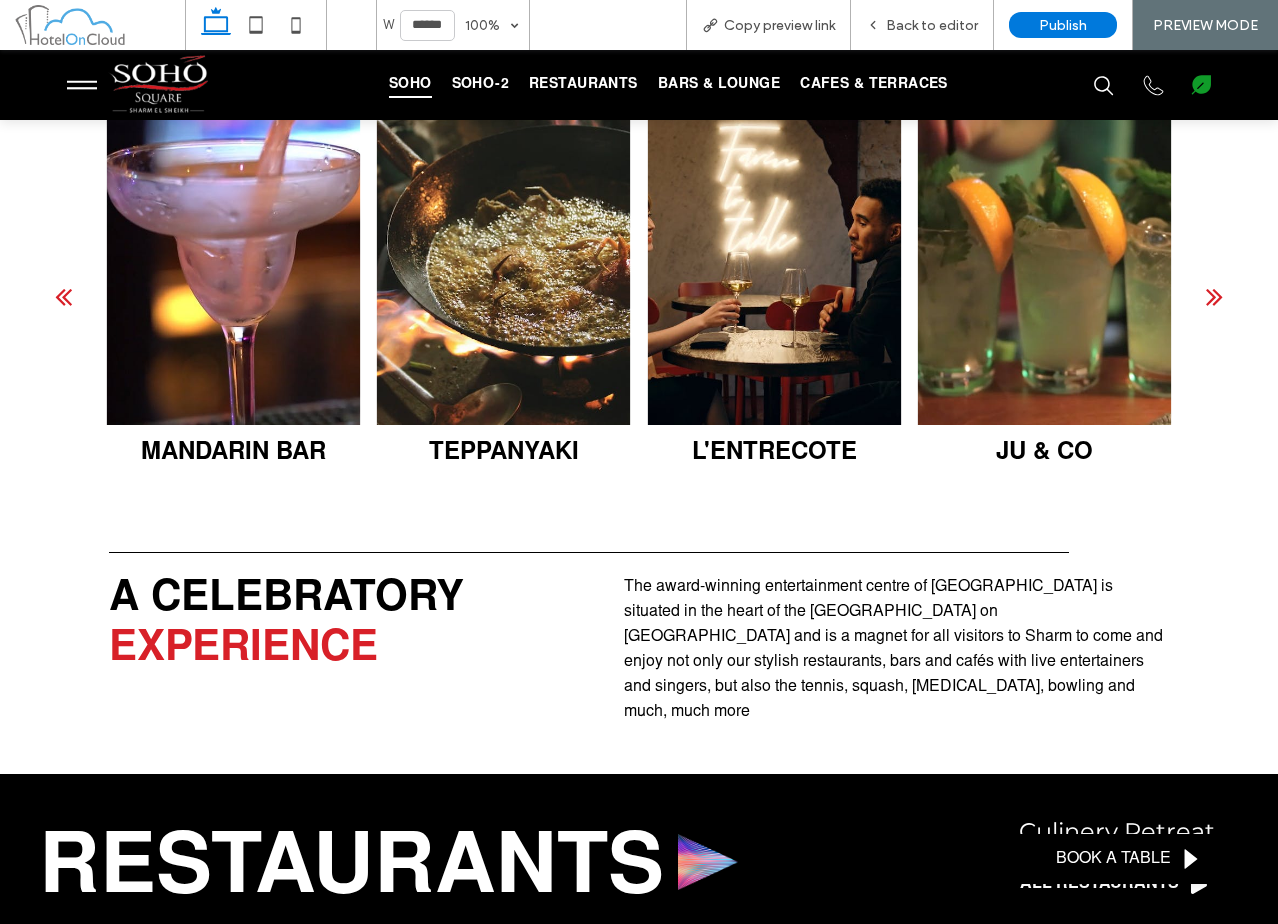 scroll, scrollTop: 0, scrollLeft: 0, axis: both 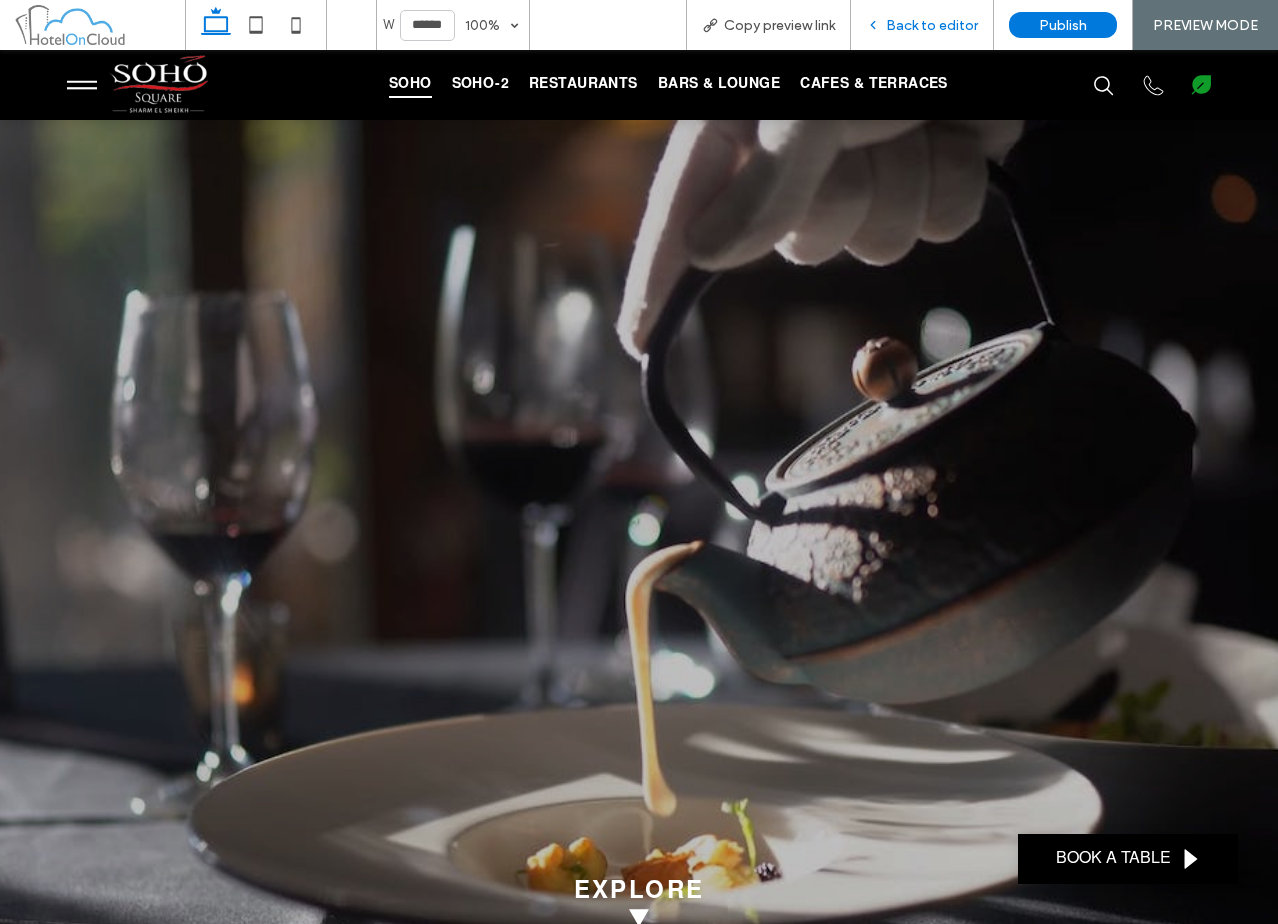 click on "Back to editor" at bounding box center (922, 25) 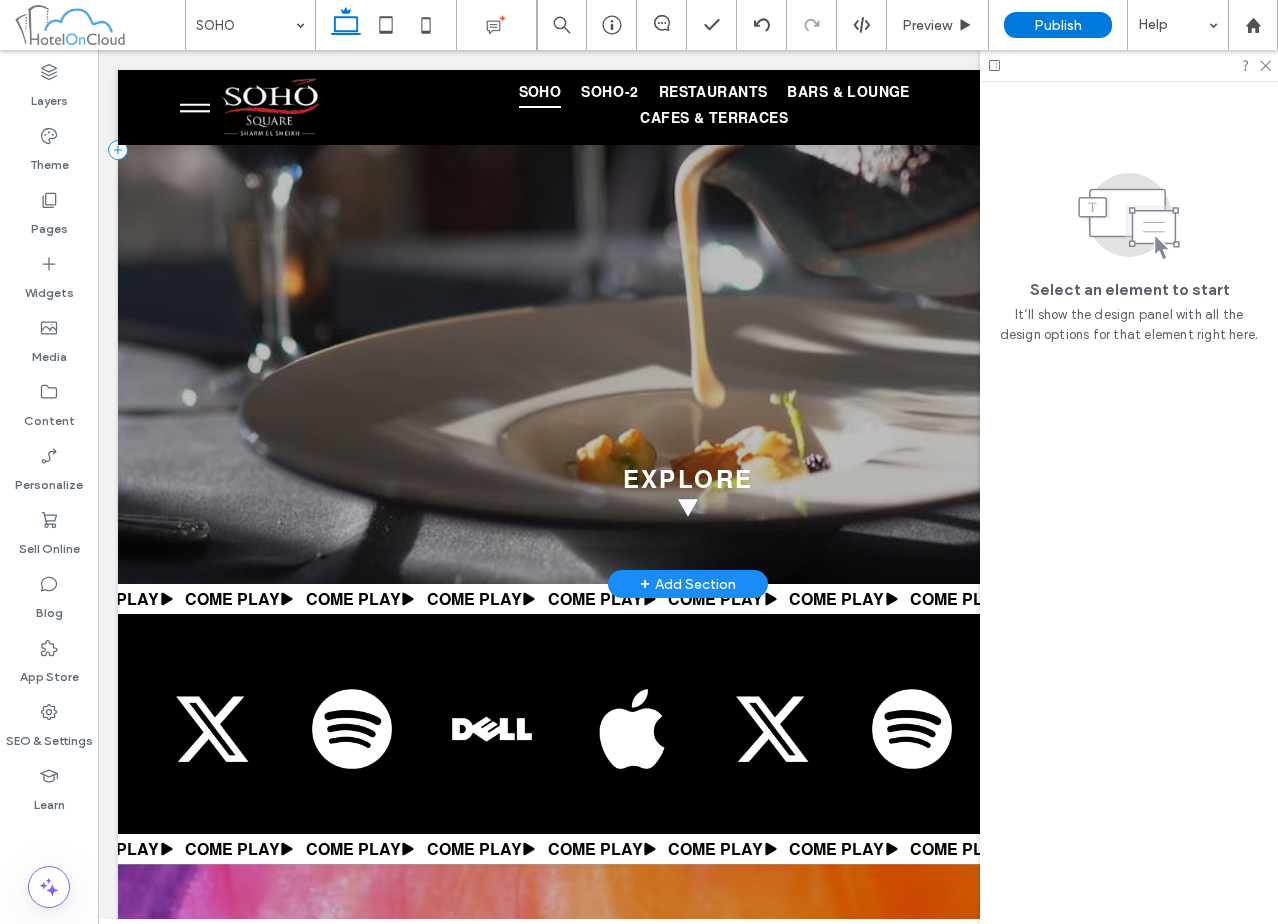 scroll, scrollTop: 700, scrollLeft: 0, axis: vertical 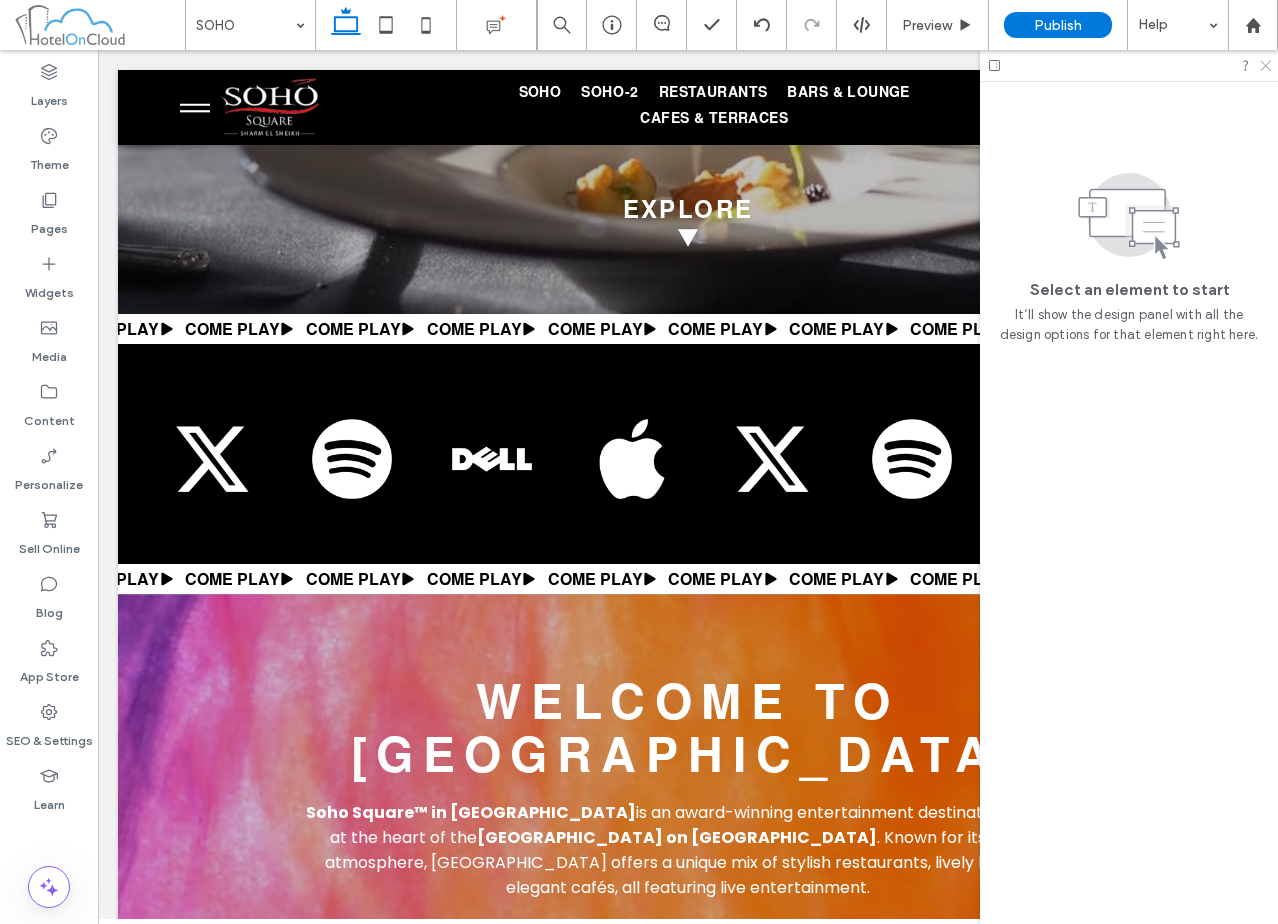 click 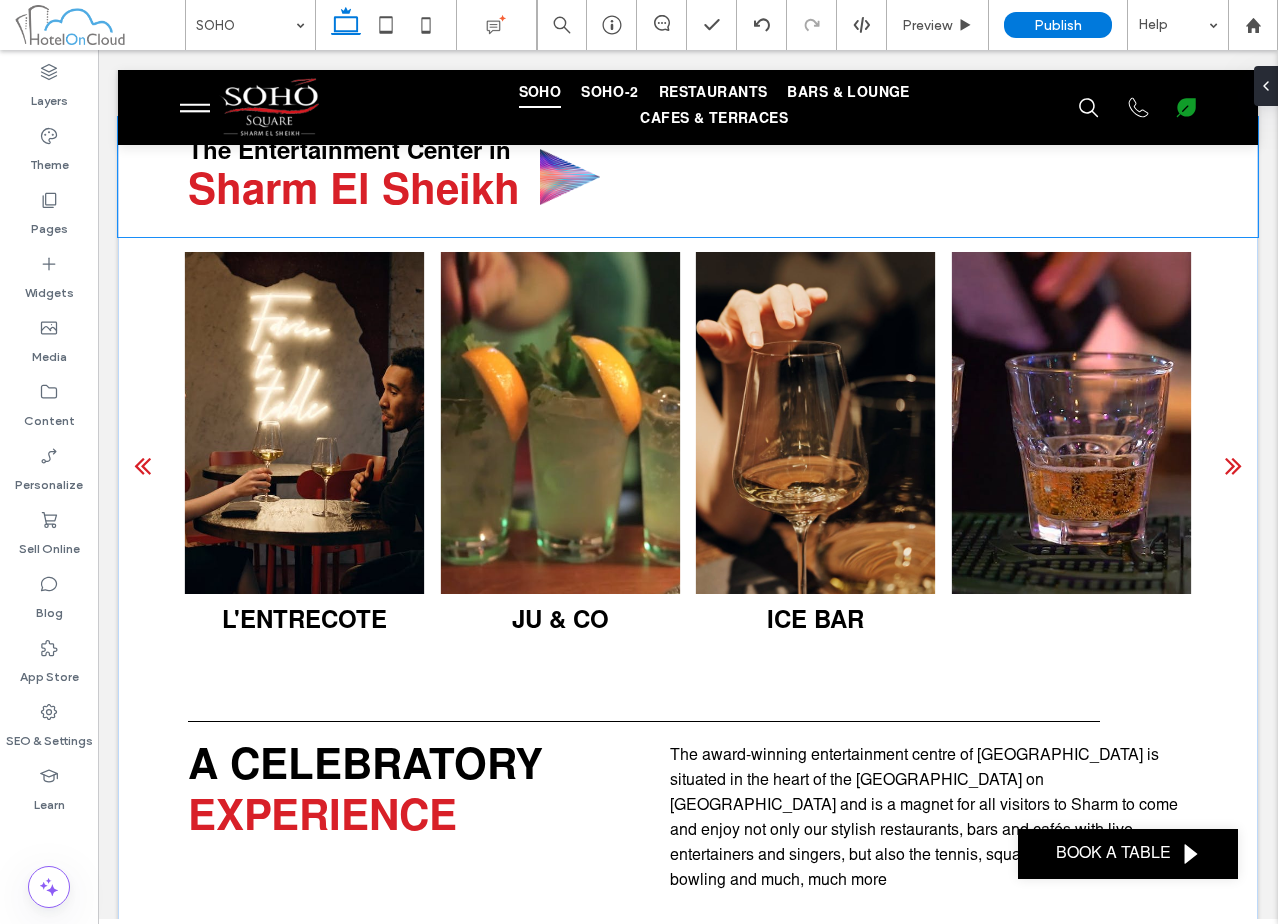 scroll, scrollTop: 2300, scrollLeft: 0, axis: vertical 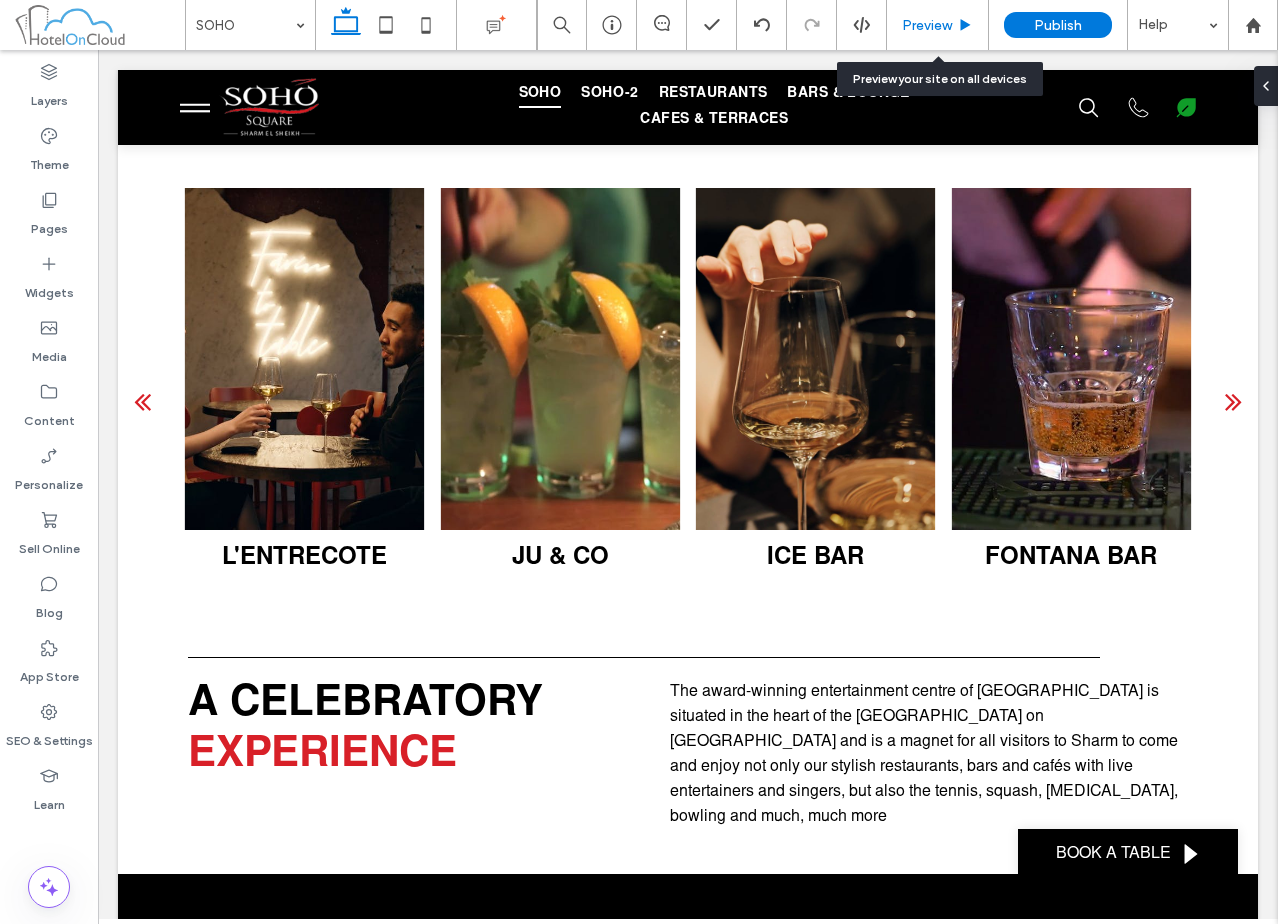 drag, startPoint x: 960, startPoint y: 31, endPoint x: 659, endPoint y: 13, distance: 301.53772 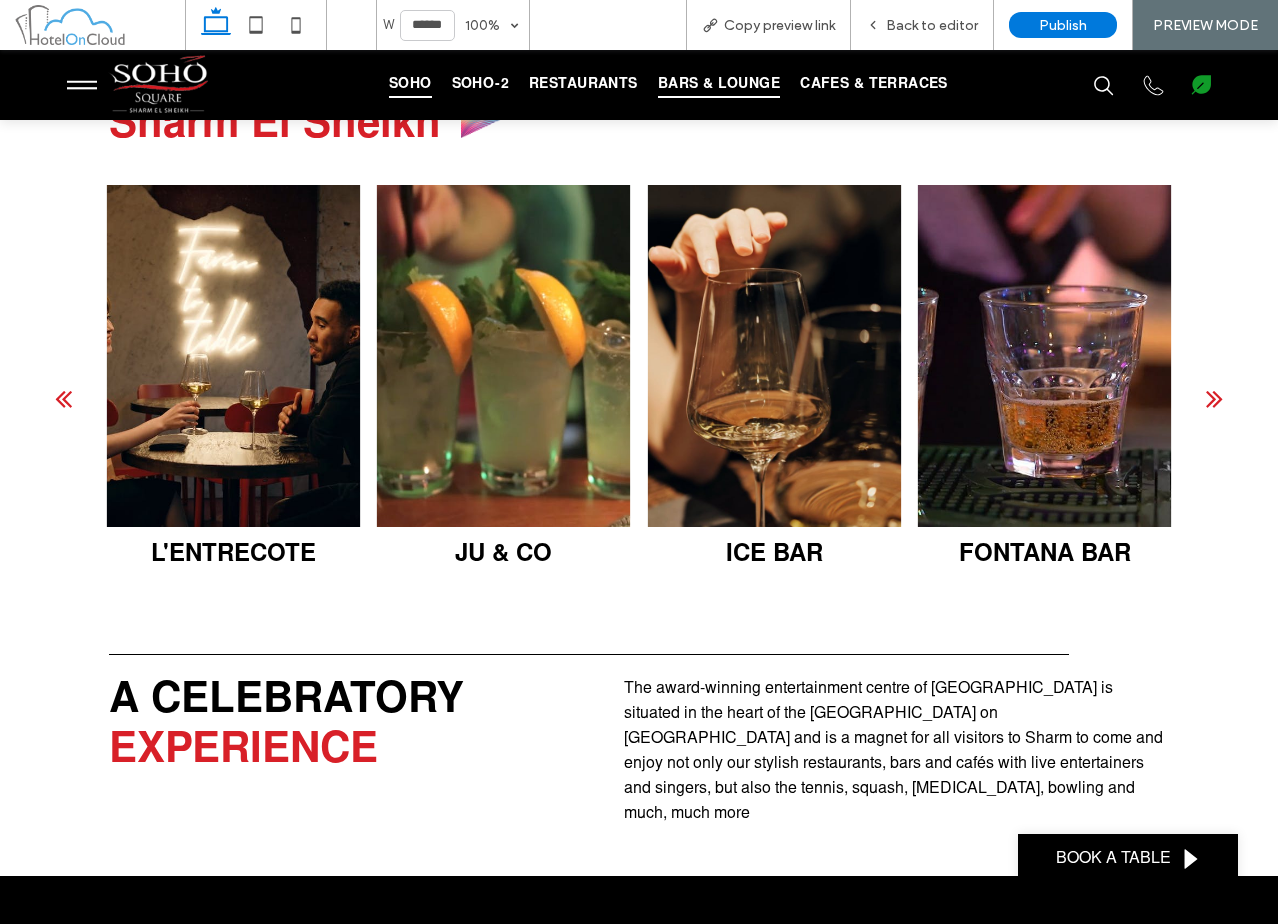 scroll, scrollTop: 2302, scrollLeft: 0, axis: vertical 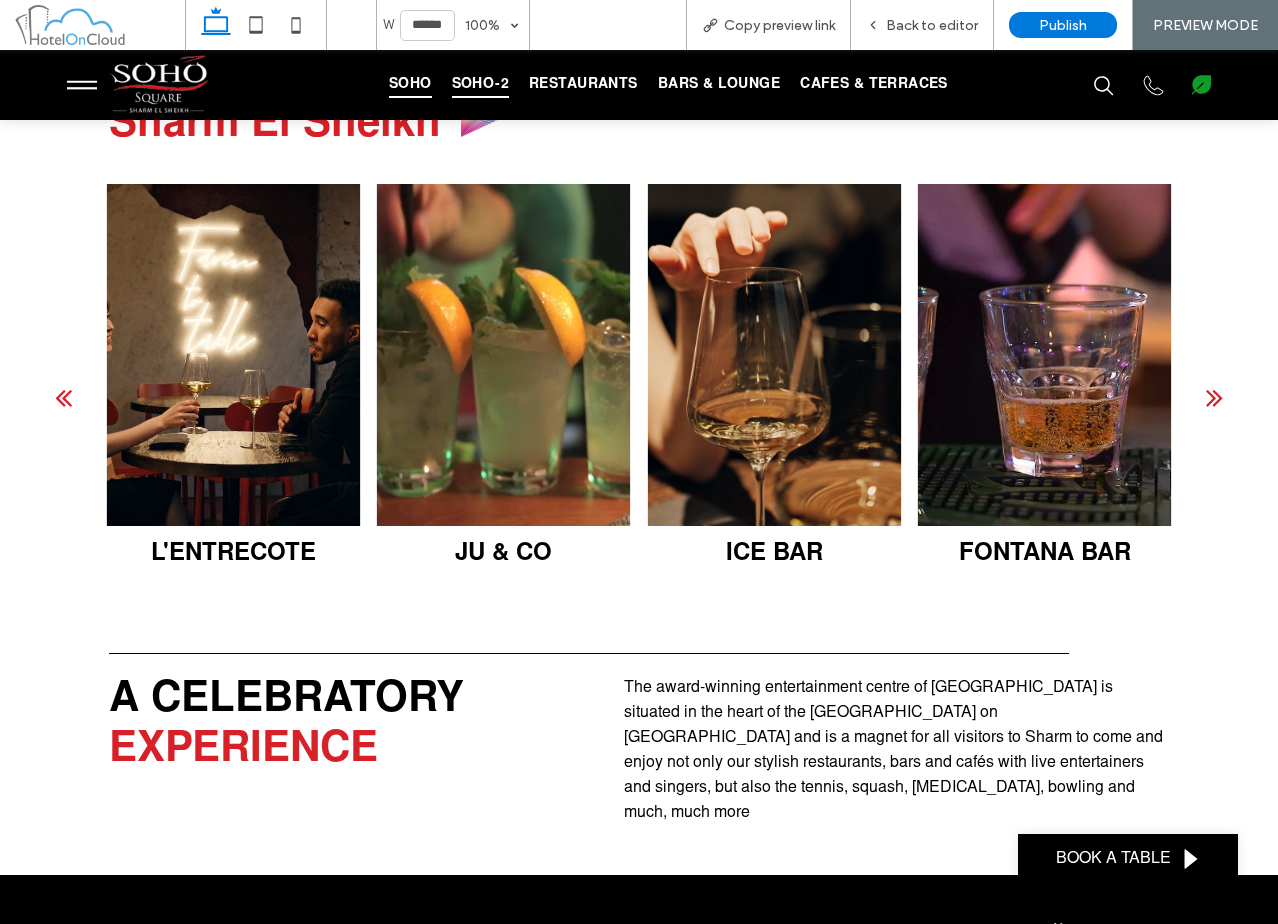 click on "SOHO-2" at bounding box center [481, 85] 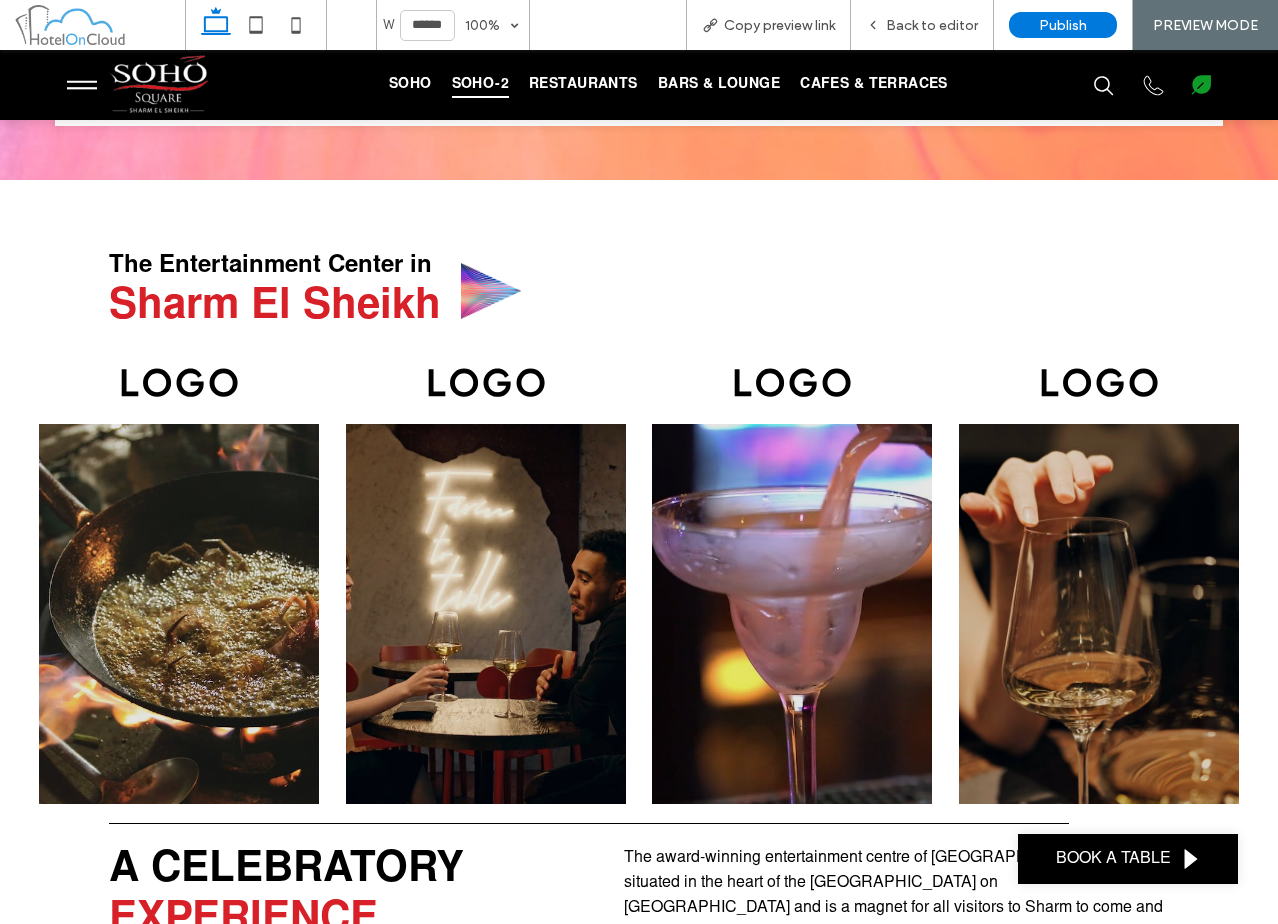 scroll, scrollTop: 2100, scrollLeft: 0, axis: vertical 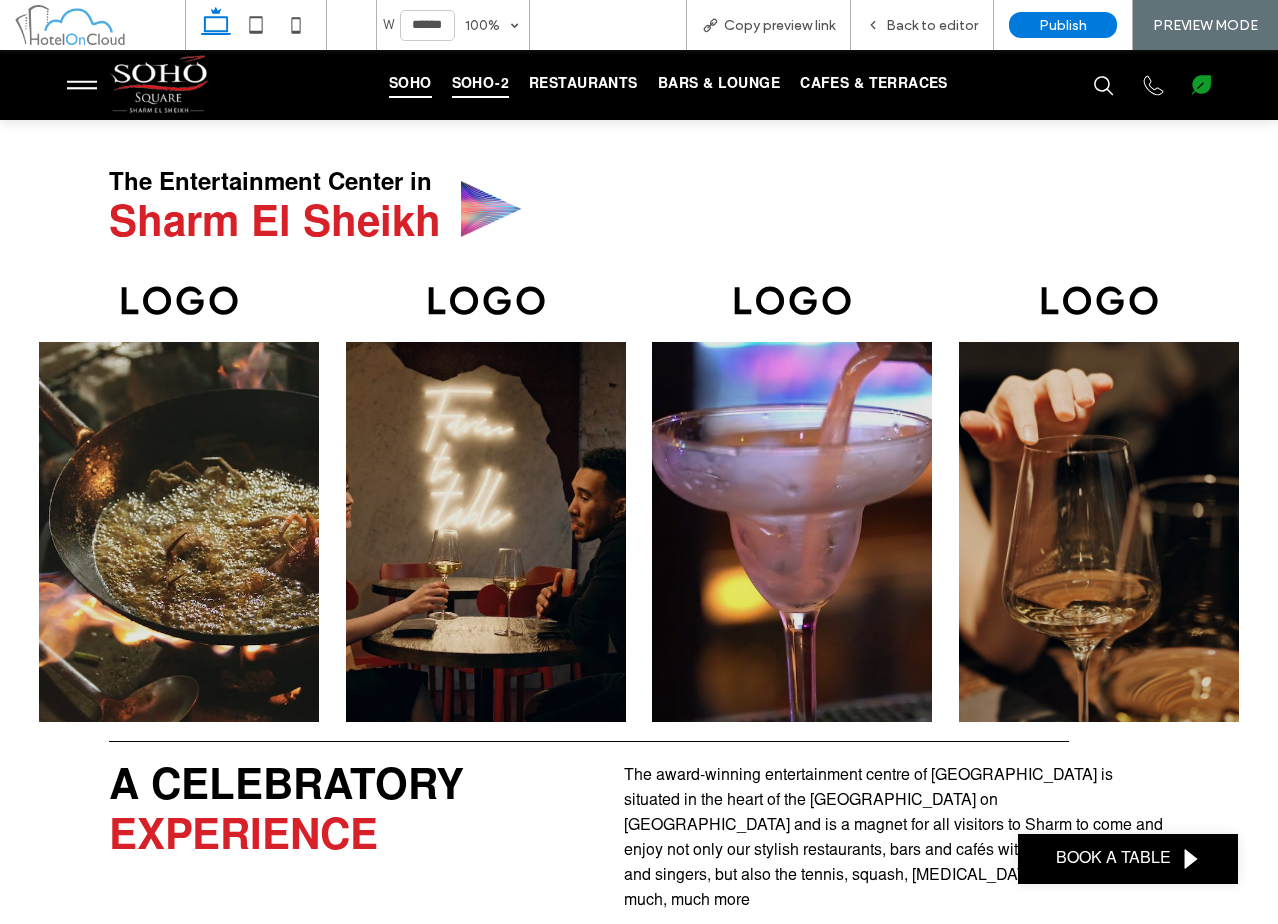 click on "SOHO" at bounding box center (410, 85) 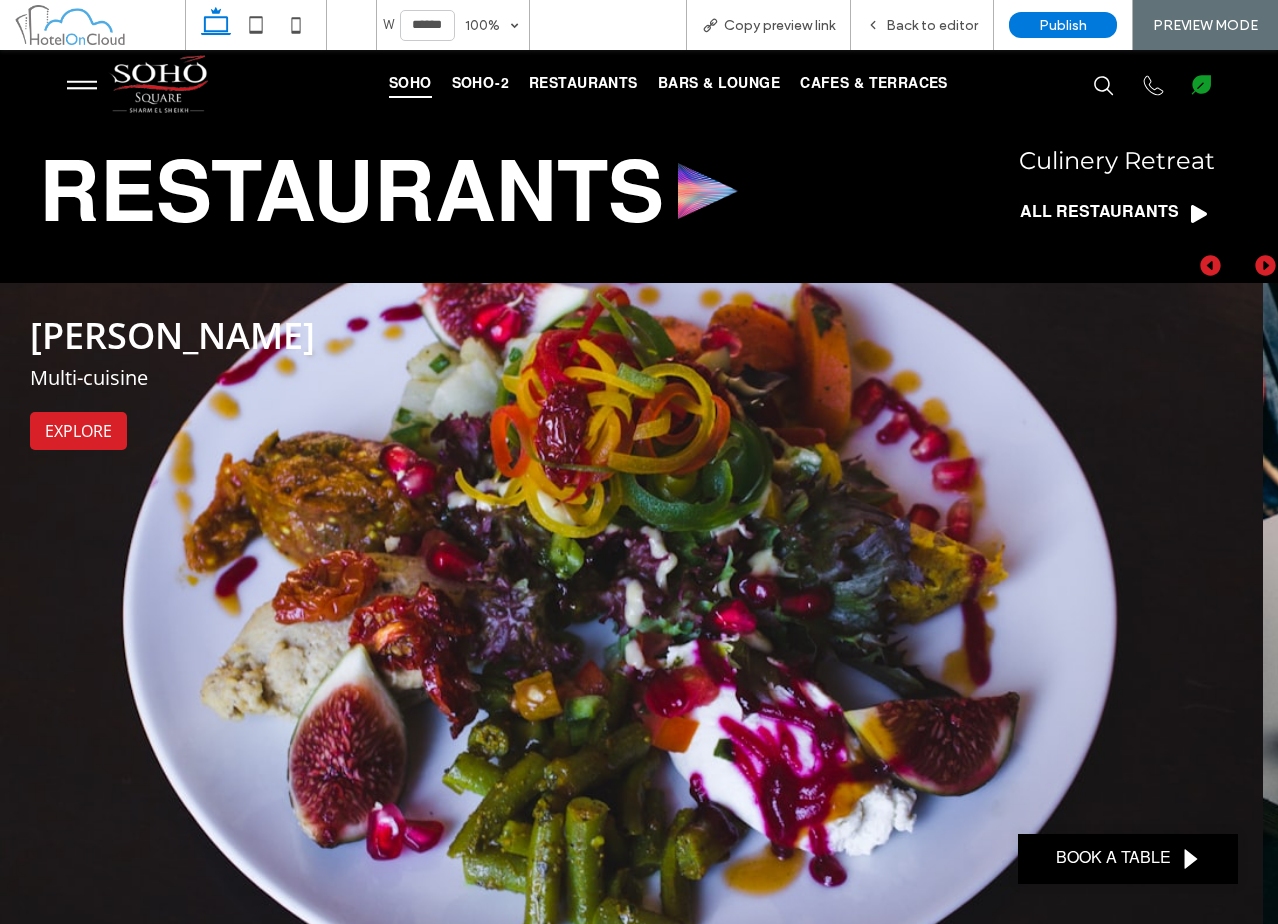 scroll, scrollTop: 3073, scrollLeft: 0, axis: vertical 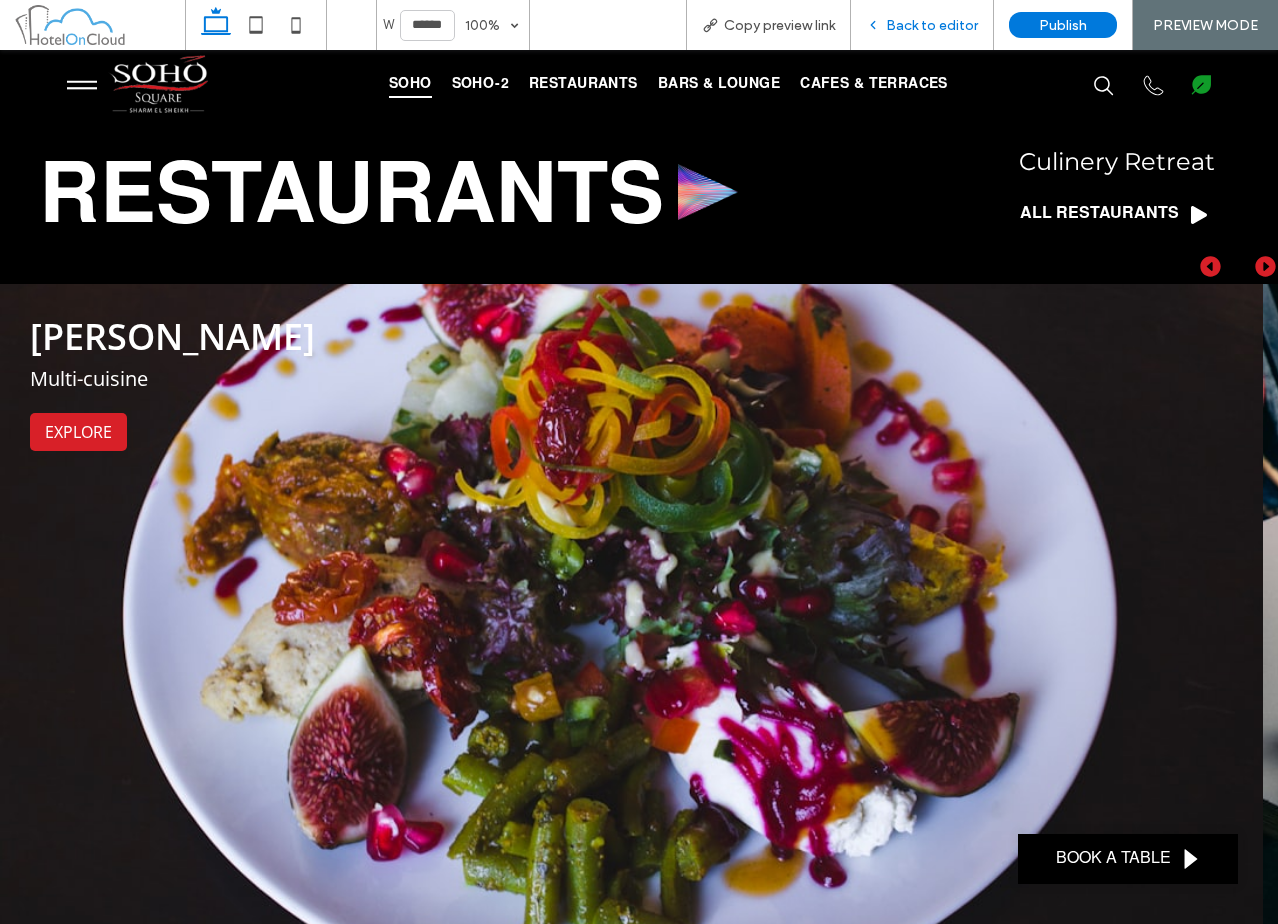click on "Back to editor" at bounding box center [932, 25] 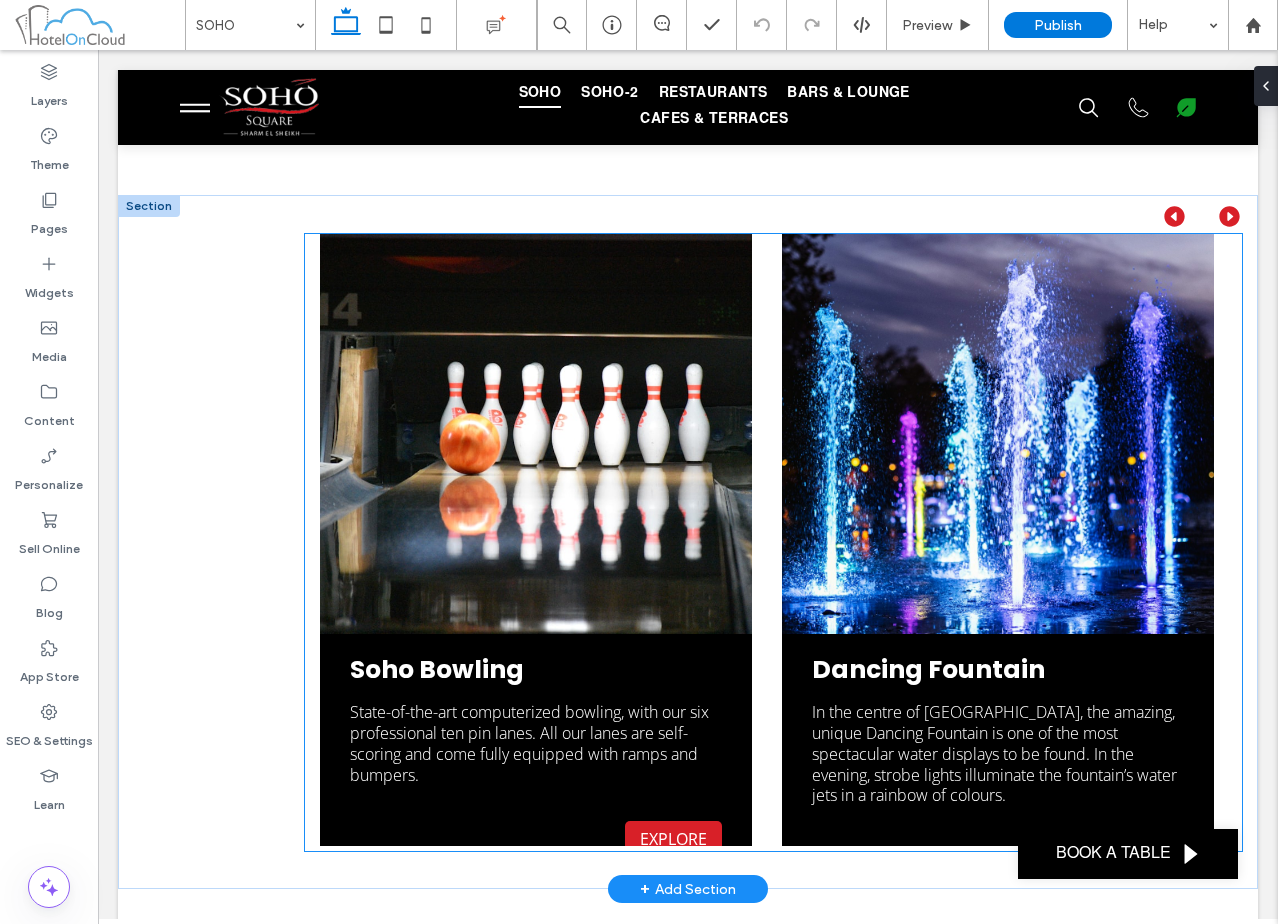 scroll, scrollTop: 4074, scrollLeft: 0, axis: vertical 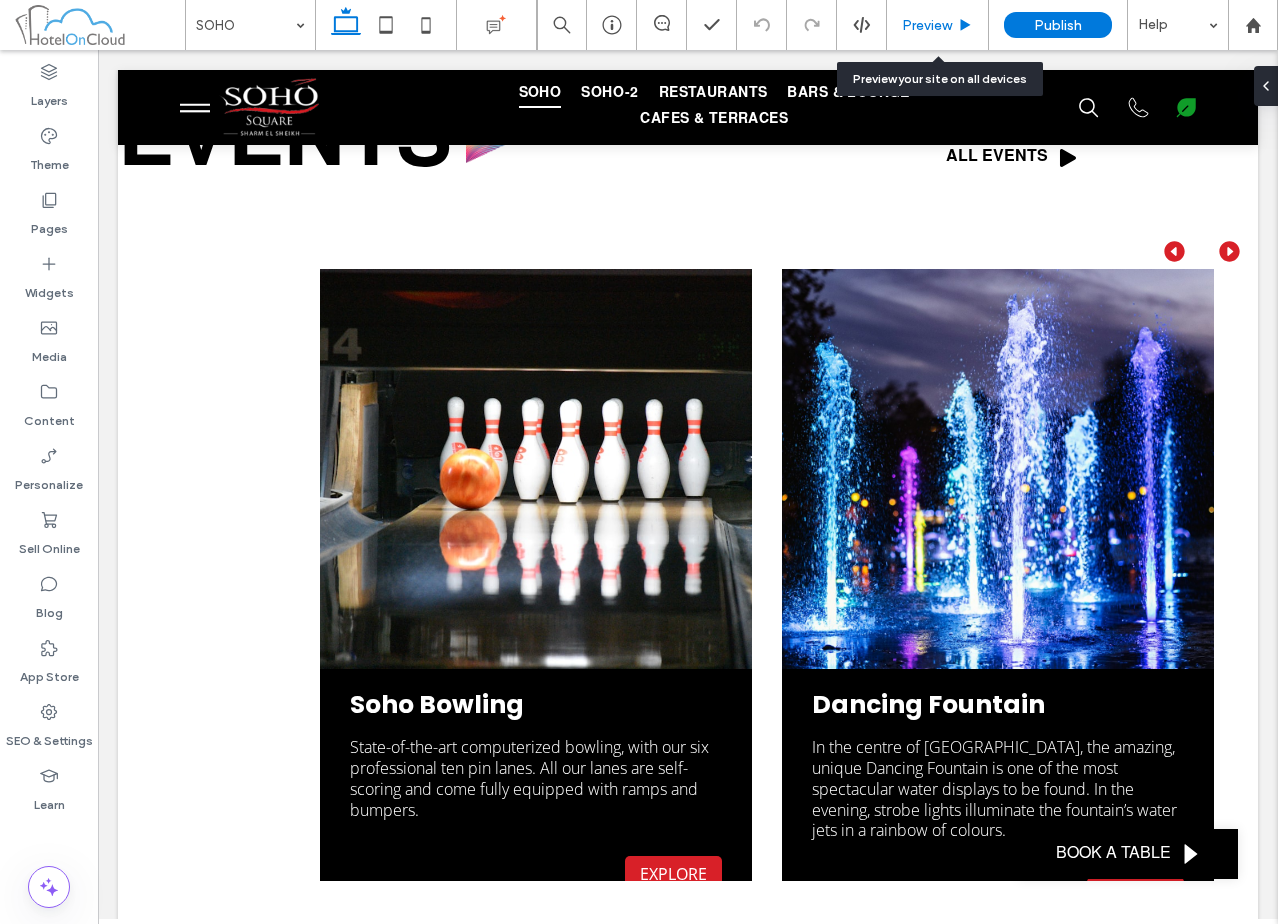 click on "Preview" at bounding box center [937, 25] 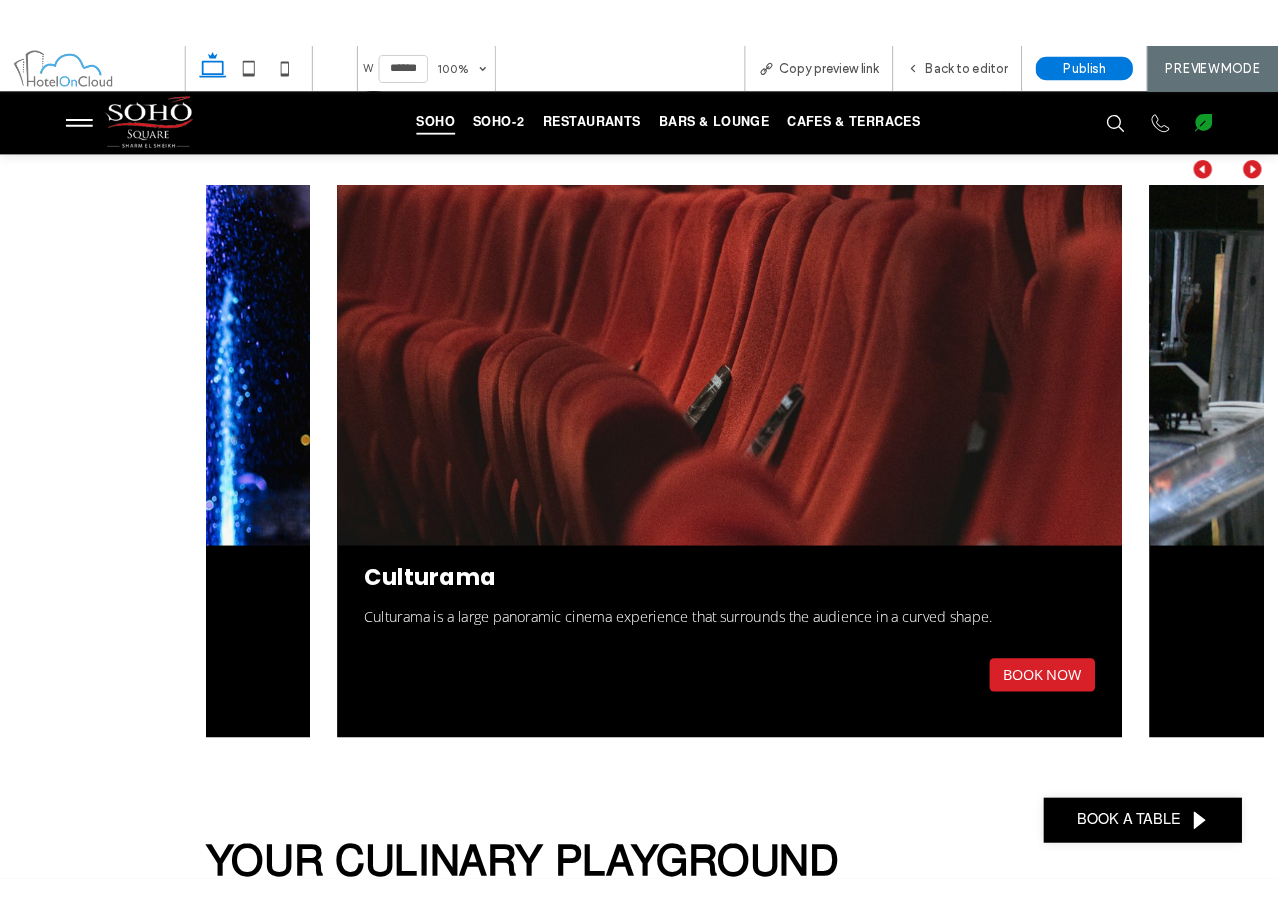 scroll, scrollTop: 4081, scrollLeft: 0, axis: vertical 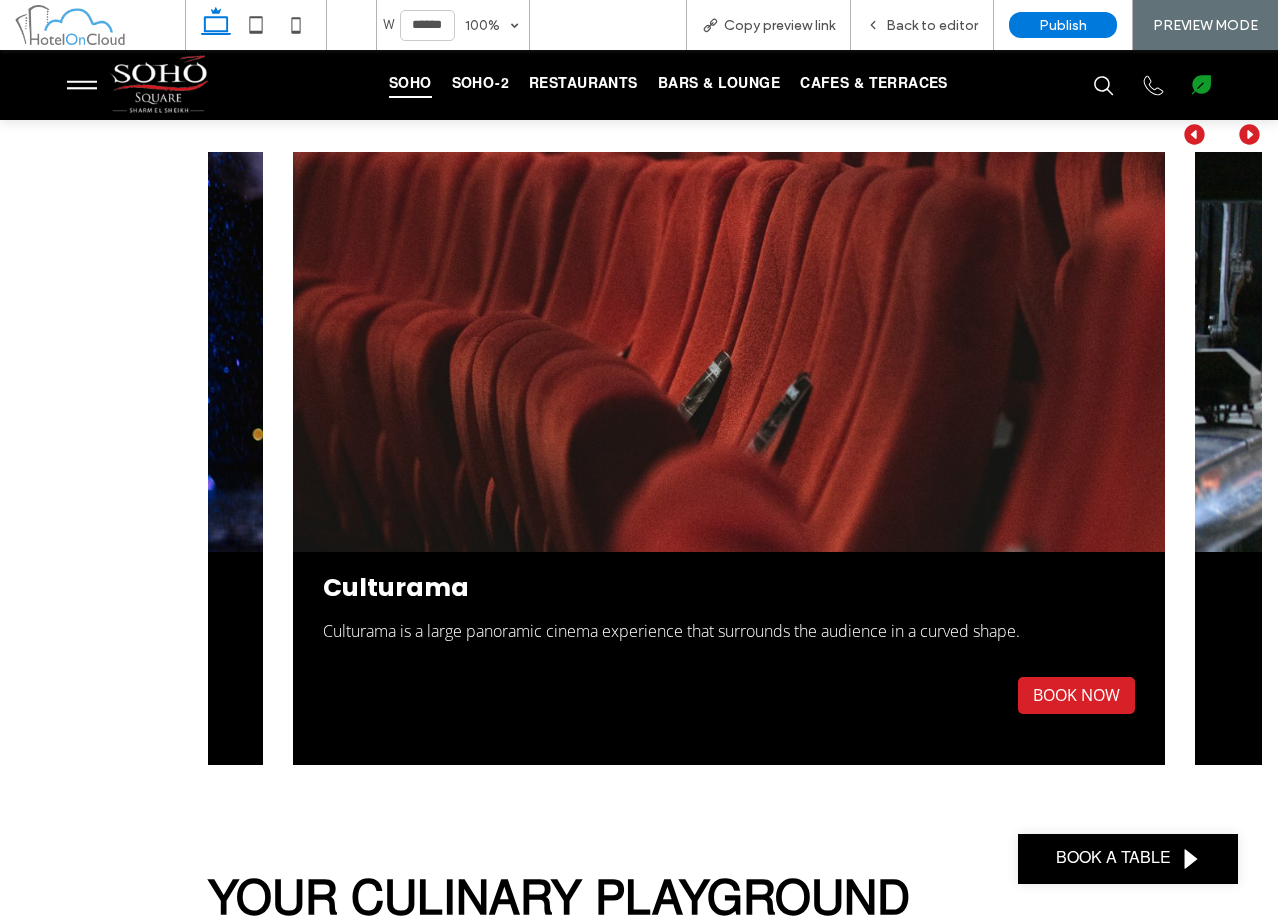 click at bounding box center [96, 460] 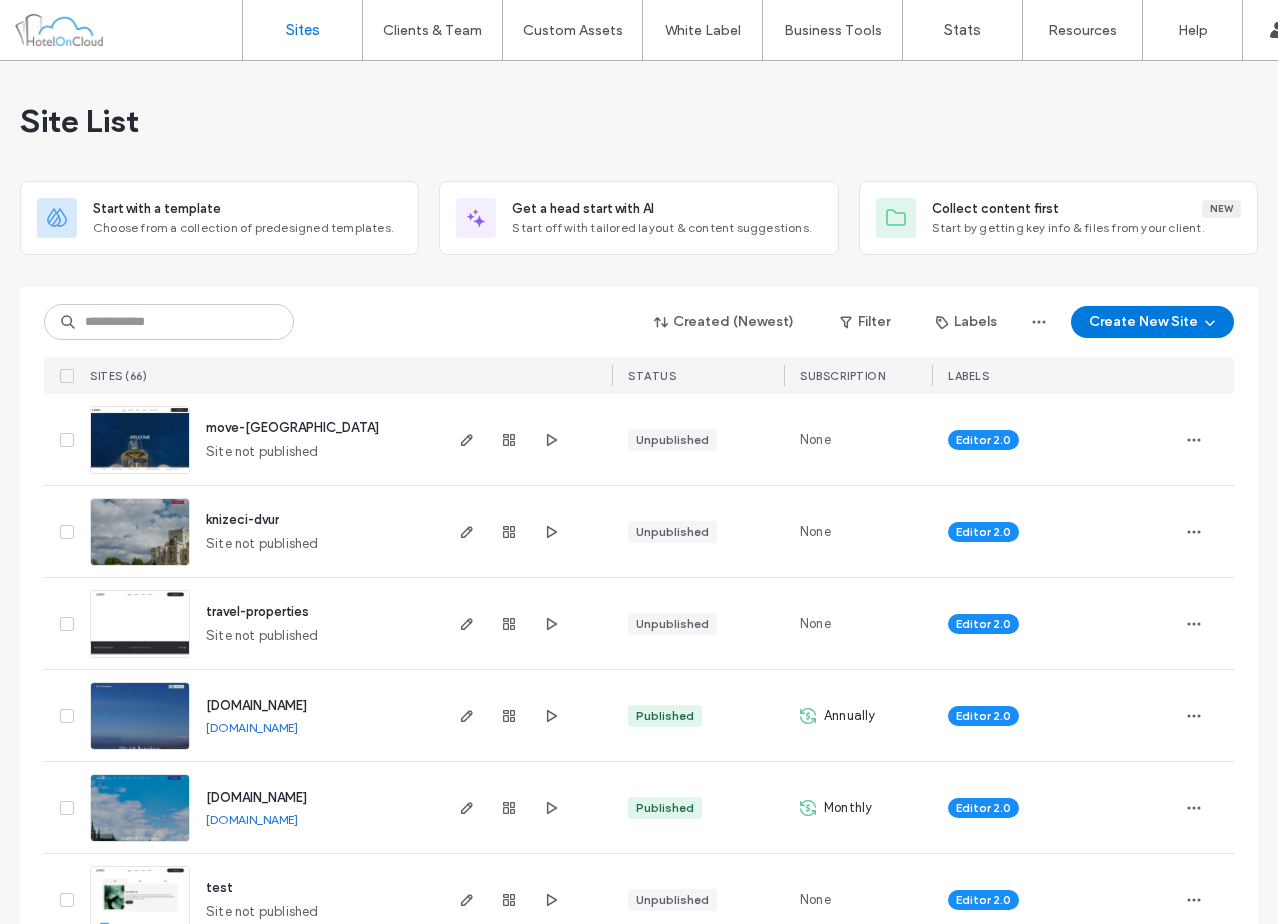 scroll, scrollTop: 0, scrollLeft: 0, axis: both 